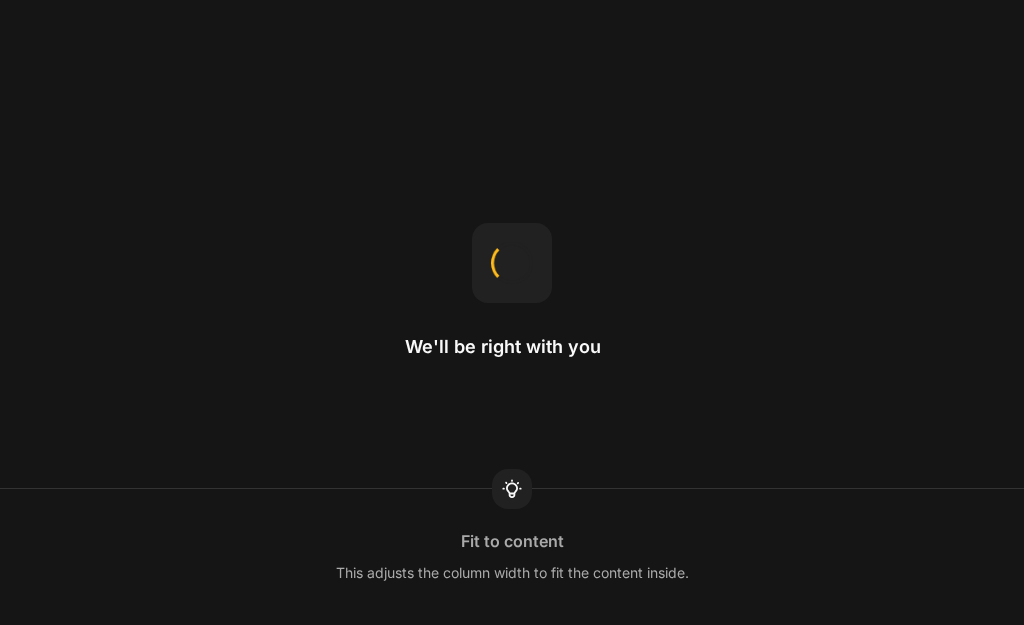 scroll, scrollTop: 0, scrollLeft: 0, axis: both 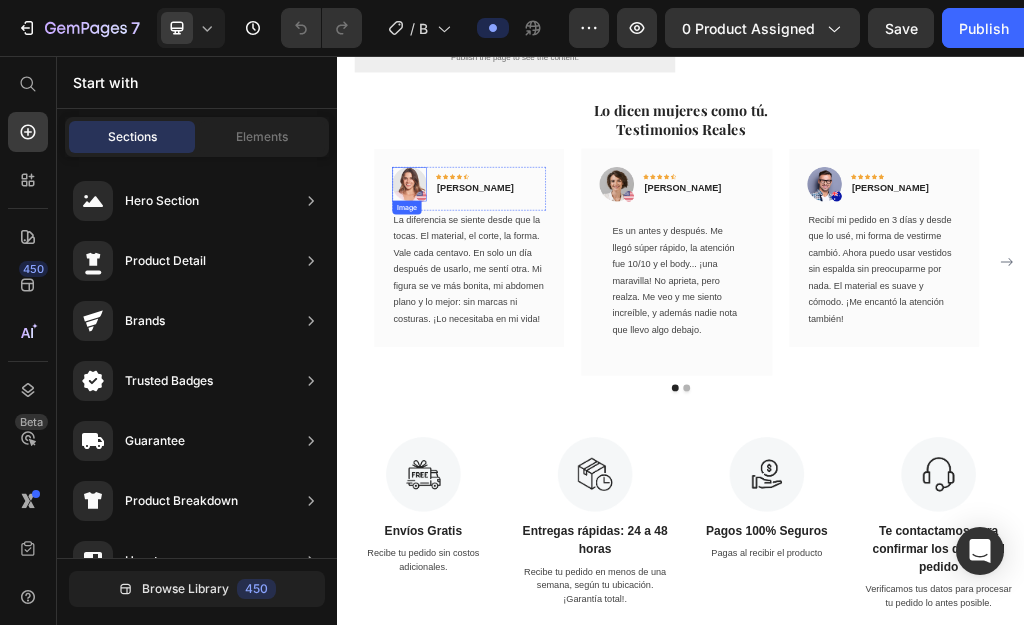 click at bounding box center (462, 279) 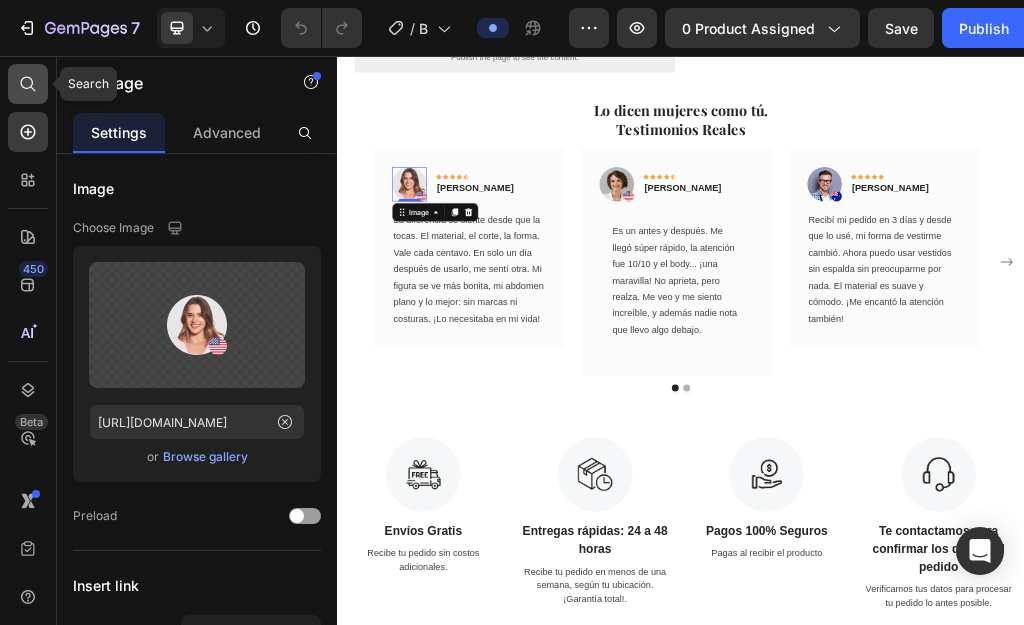 click 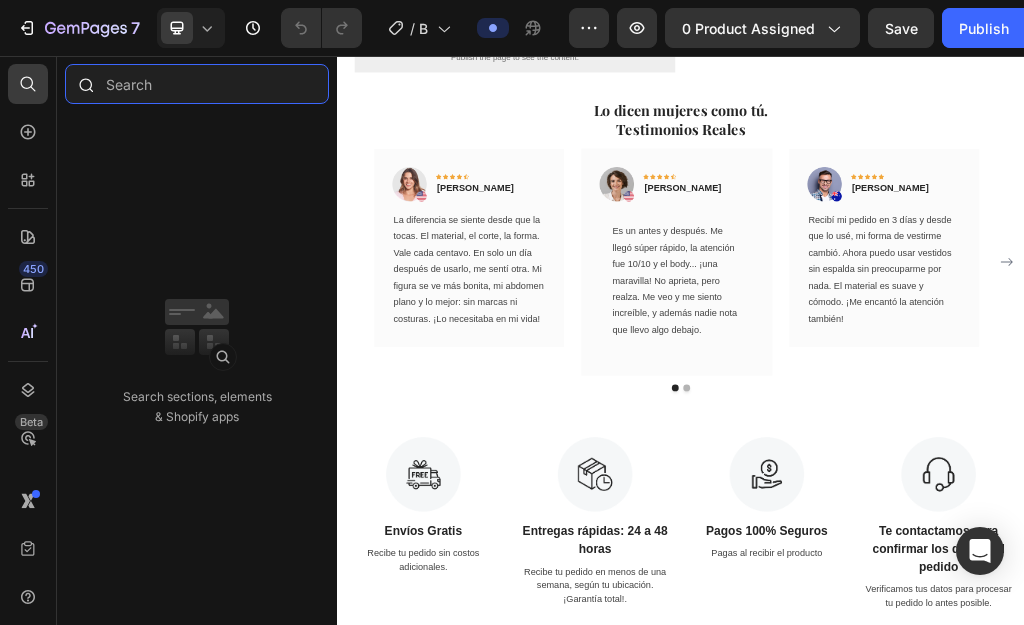 click at bounding box center (197, 84) 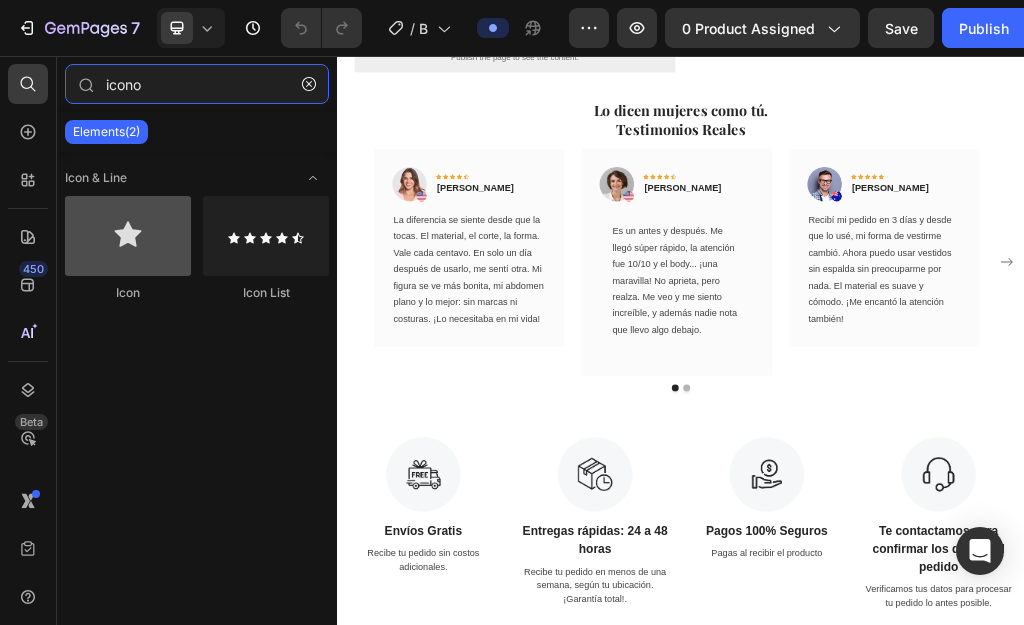 type on "icono" 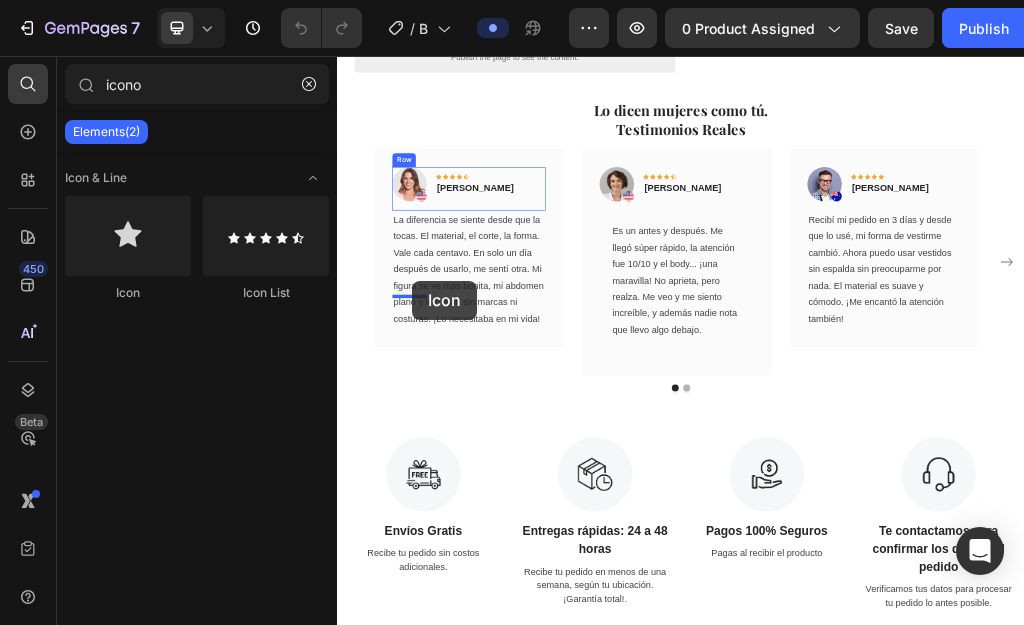 drag, startPoint x: 477, startPoint y: 303, endPoint x: 468, endPoint y: 449, distance: 146.27713 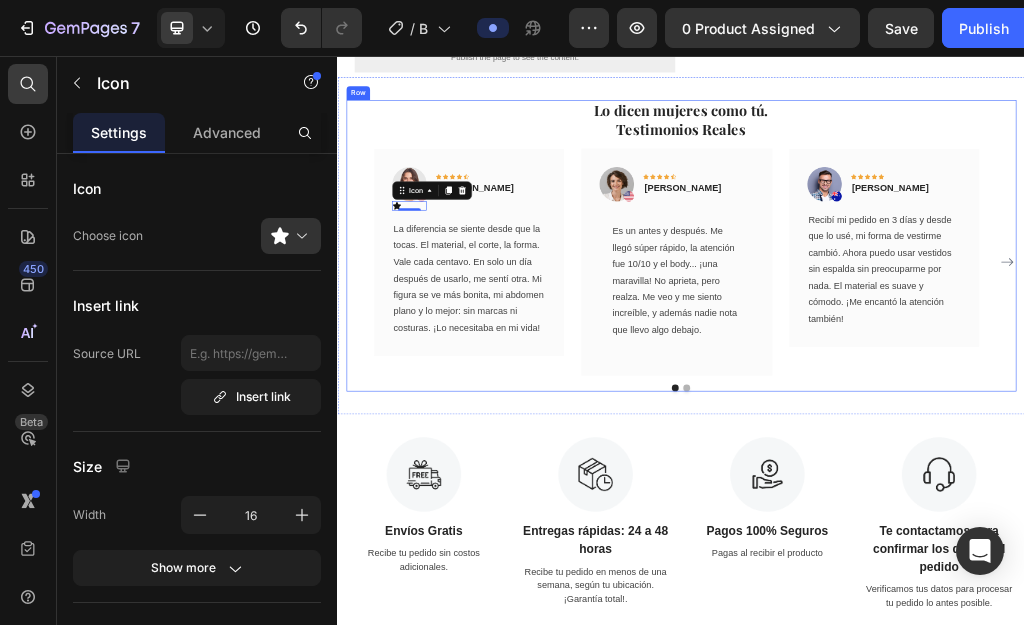 click on "Lo dicen mujeres como tú. Testimonios Reales" at bounding box center (937, 166) 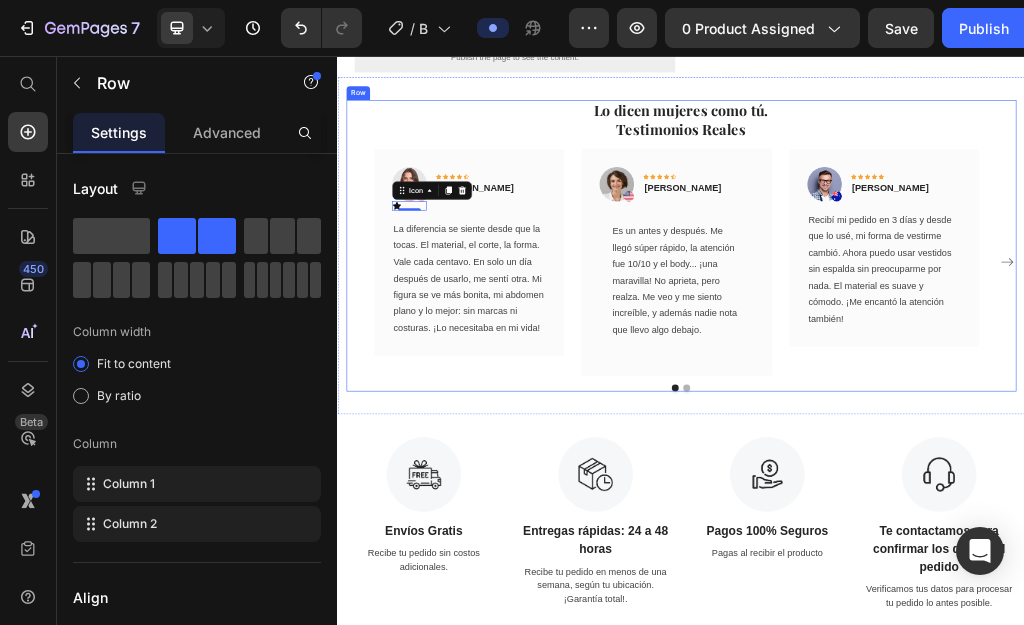 click on "Icon
Icon
Icon
Icon
Icon Row [PERSON_NAME] Text block" at bounding box center [577, 287] 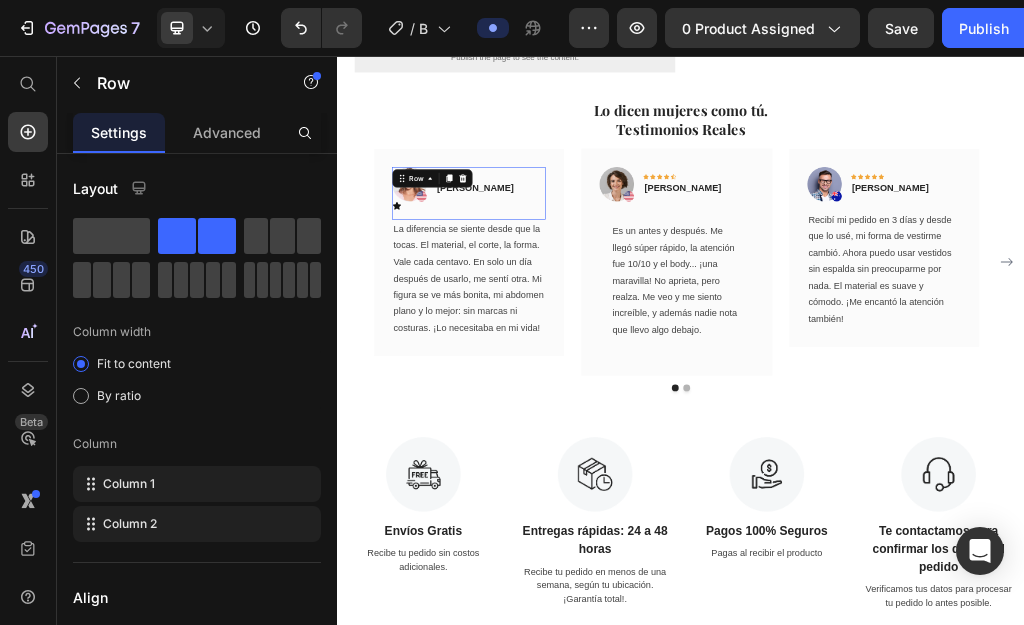 click 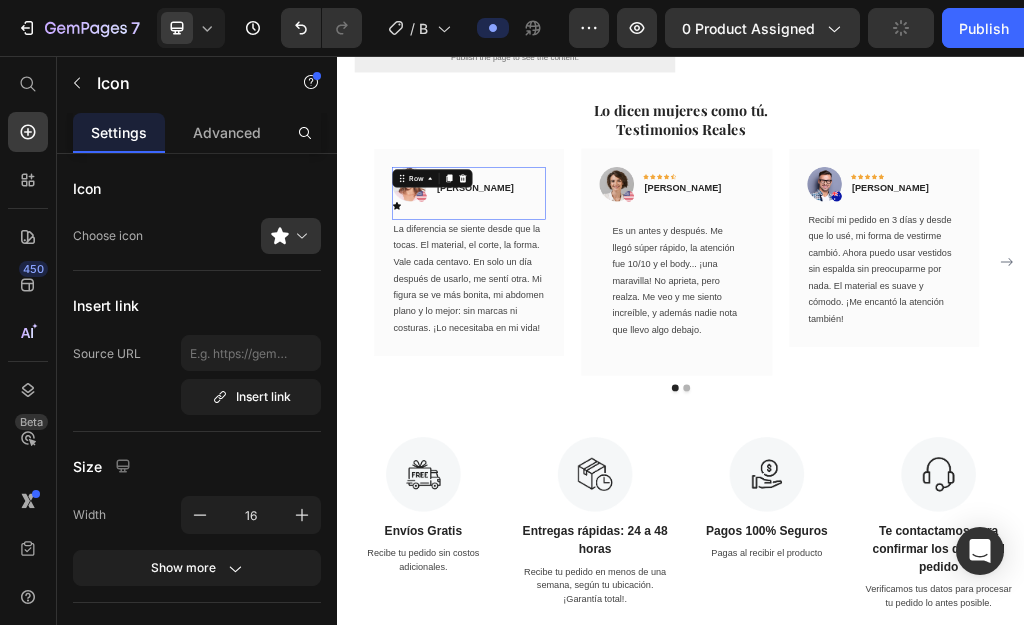 click 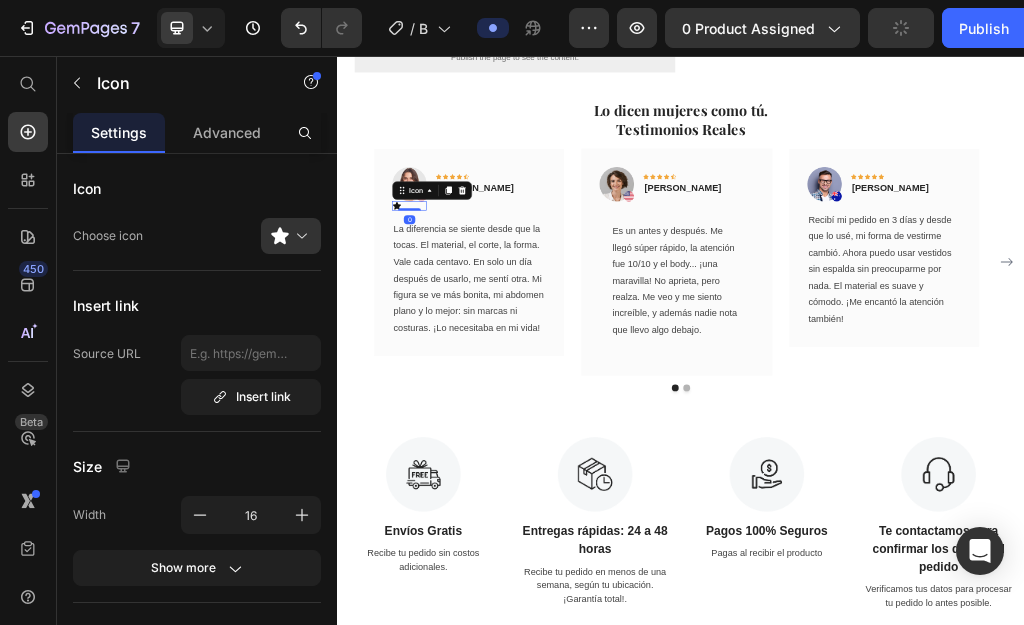 click 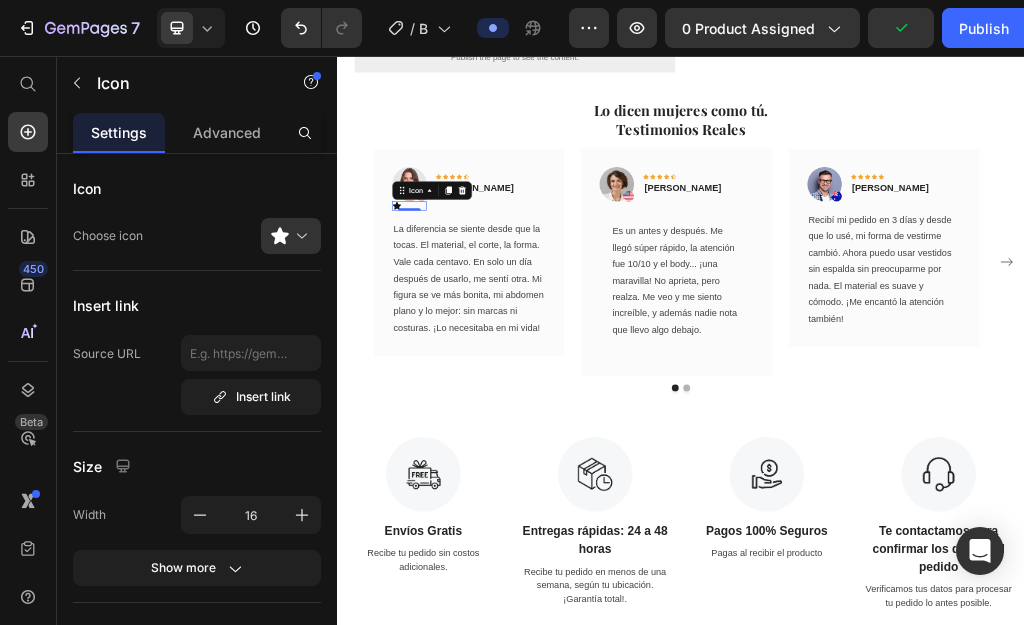click on "Image
Icon   0
Icon
Icon
Icon
Icon
Icon Row [PERSON_NAME] Text block Row La diferencia se siente desde que la tocas. El material, el corte, la forma. Vale cada centavo. En solo un día después de usarlo, me sentí otra. Mi figura se ve más bonita, mi abdomen plano y lo mejor: sin marcas ni costuras. ¡Lo necesitaba en mi vida!  Text block Row" at bounding box center (566, 398) 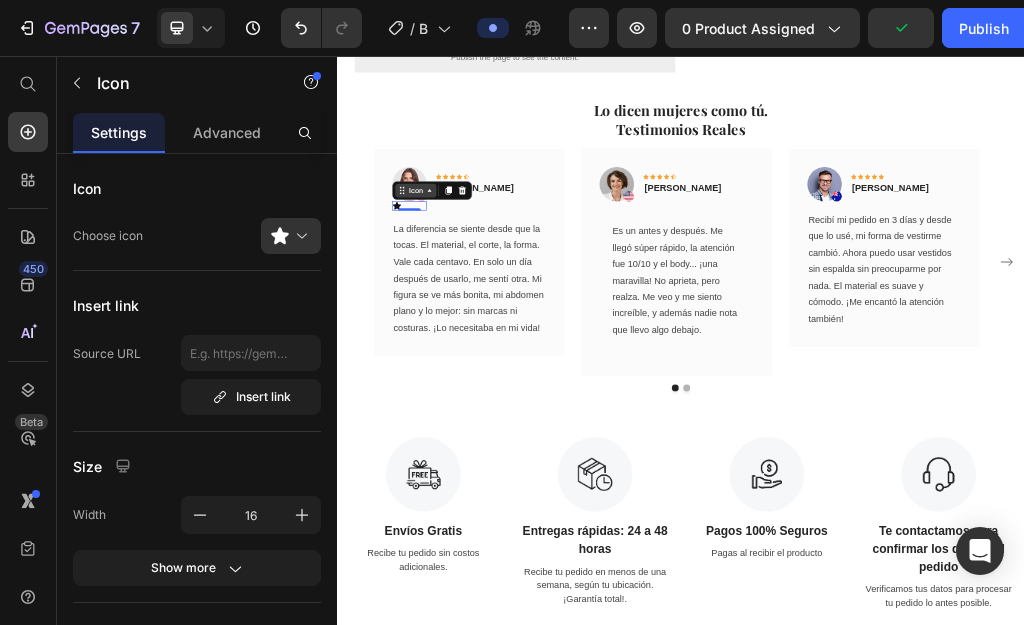 click 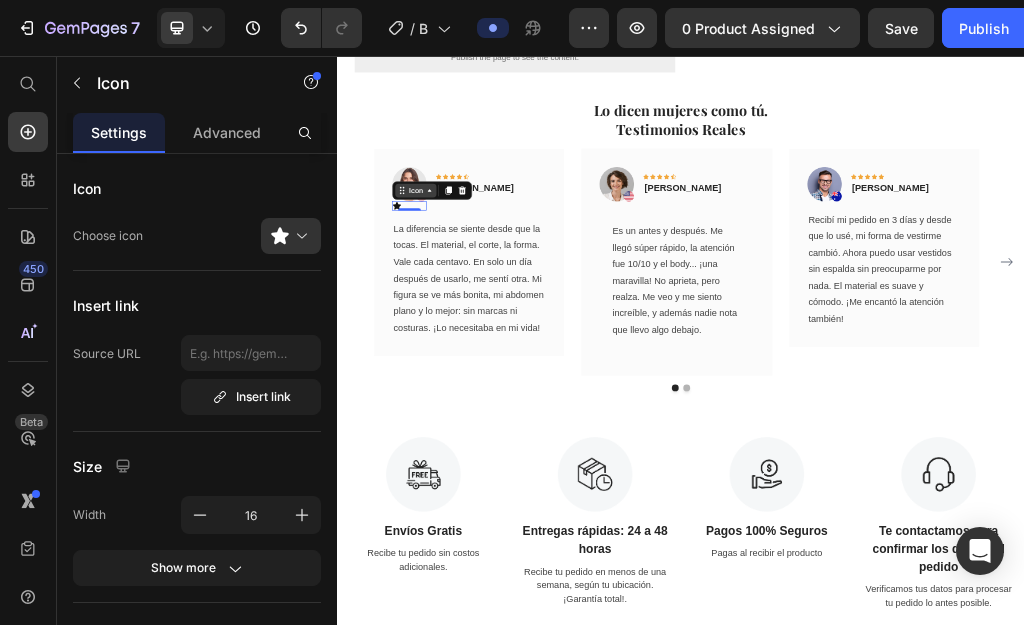 click on "Icon" at bounding box center (473, 290) 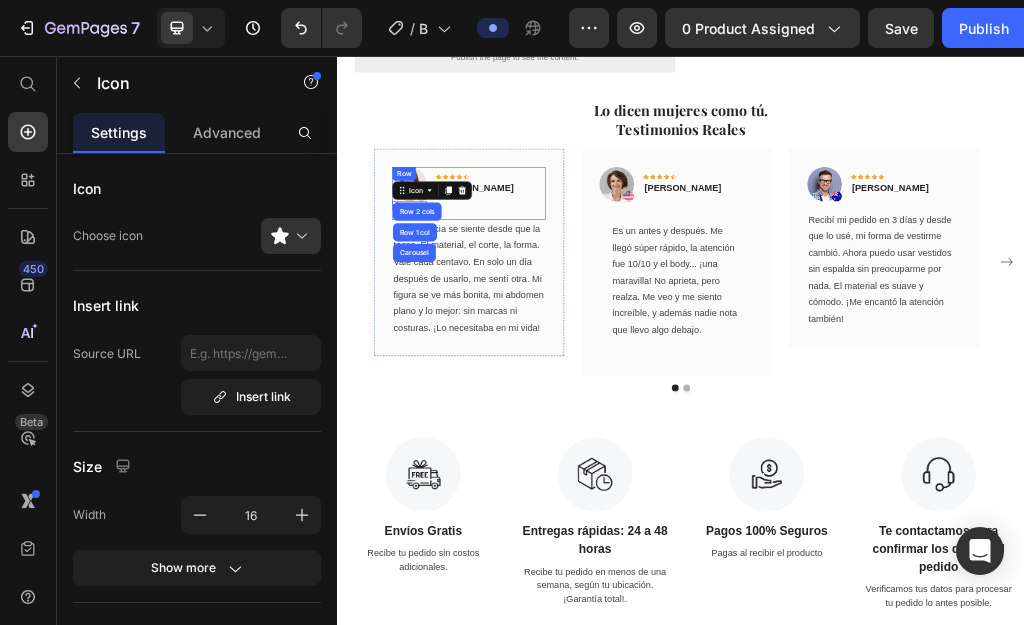 click on "Icon
Icon
Icon
Icon
Icon Row [PERSON_NAME] Text block" at bounding box center [577, 287] 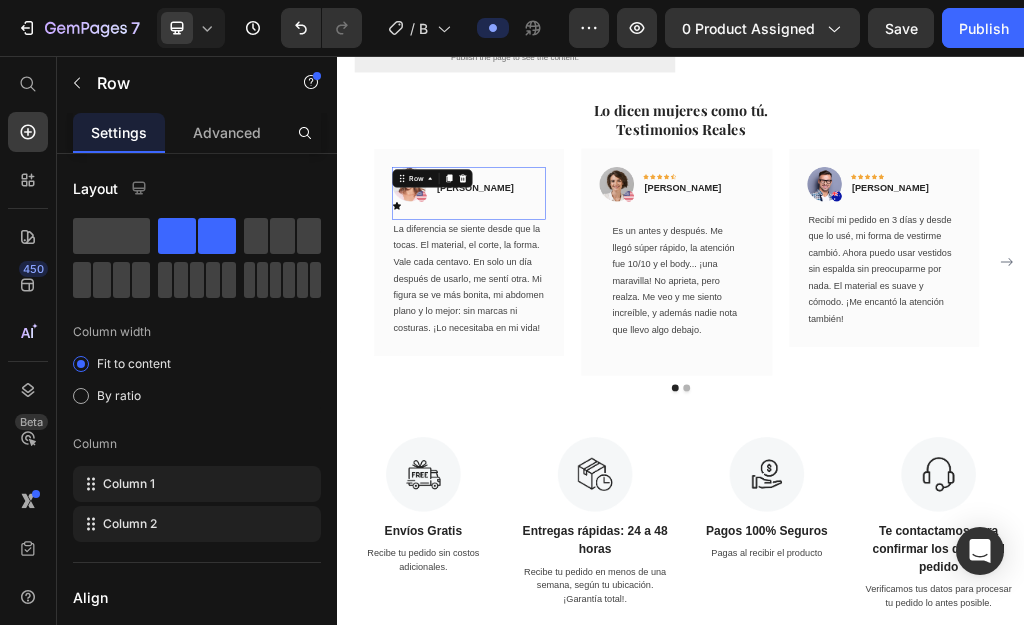 click on "Icon
Icon
Icon
Icon
Icon Row [PERSON_NAME] Text block" at bounding box center [577, 287] 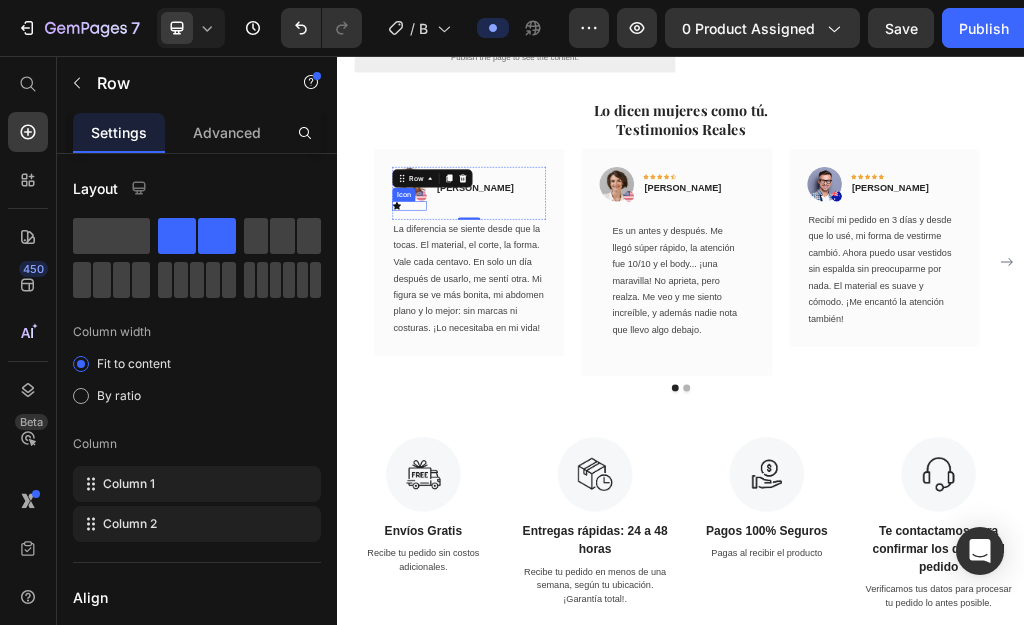 click 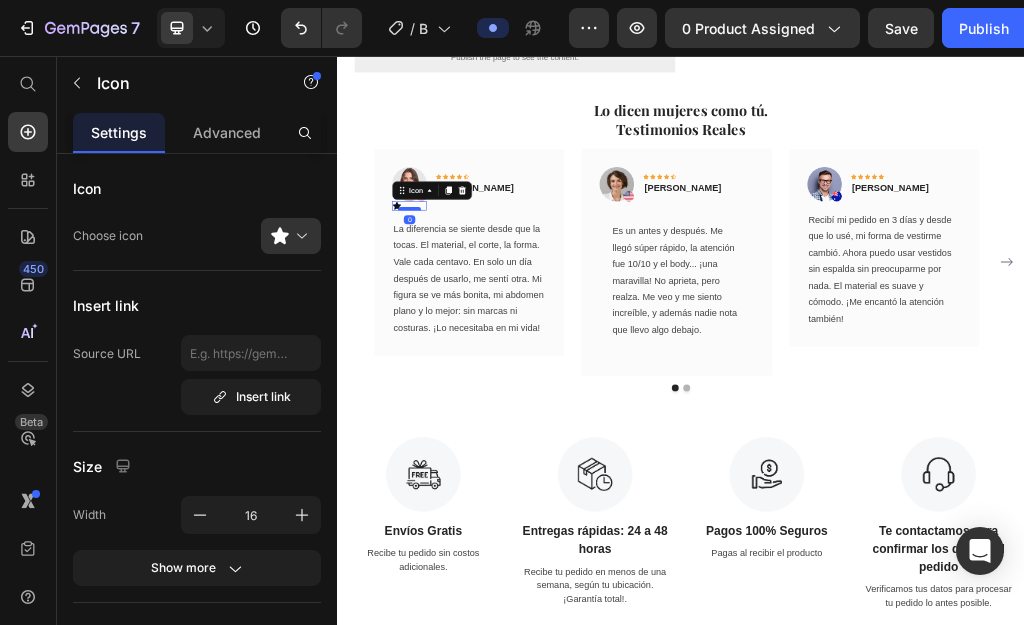 click at bounding box center [462, 322] 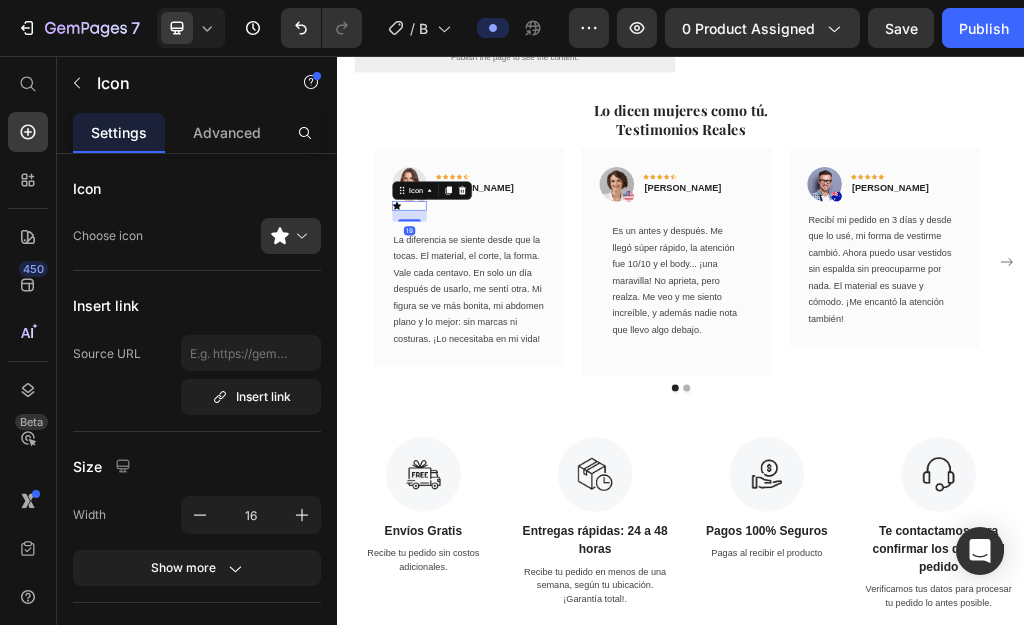 drag, startPoint x: 469, startPoint y: 487, endPoint x: 487, endPoint y: 506, distance: 26.172504 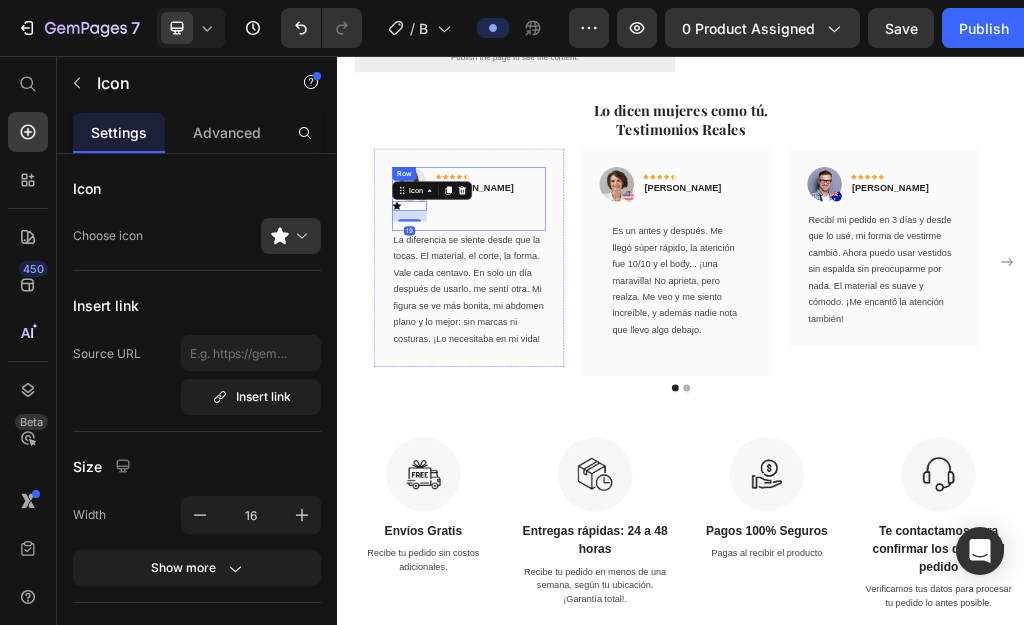 click on "Icon
Icon
Icon
Icon
Icon Row [PERSON_NAME] Text block" at bounding box center [577, 296] 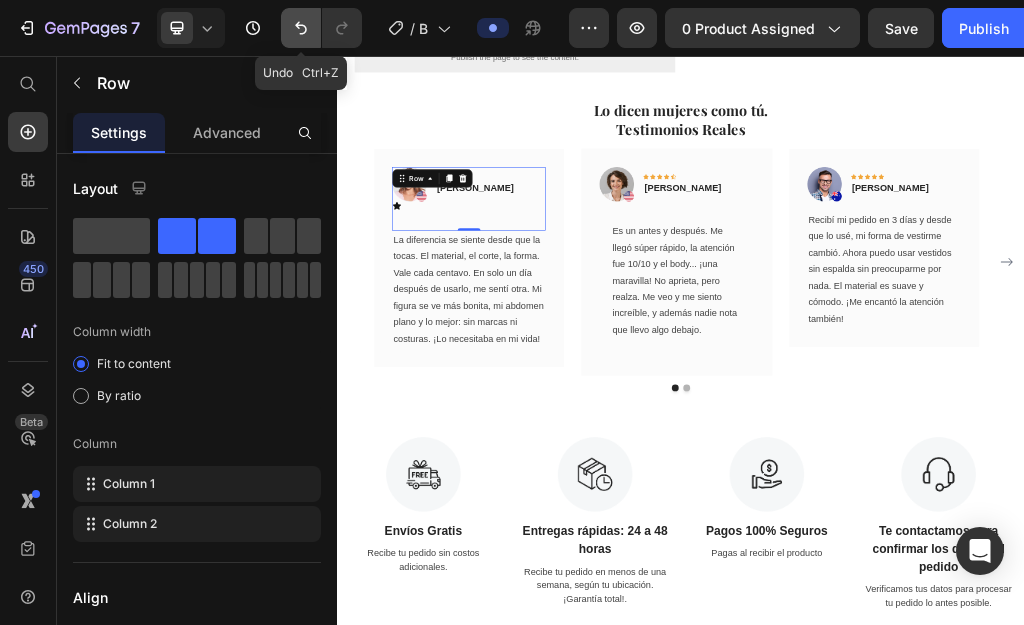 click 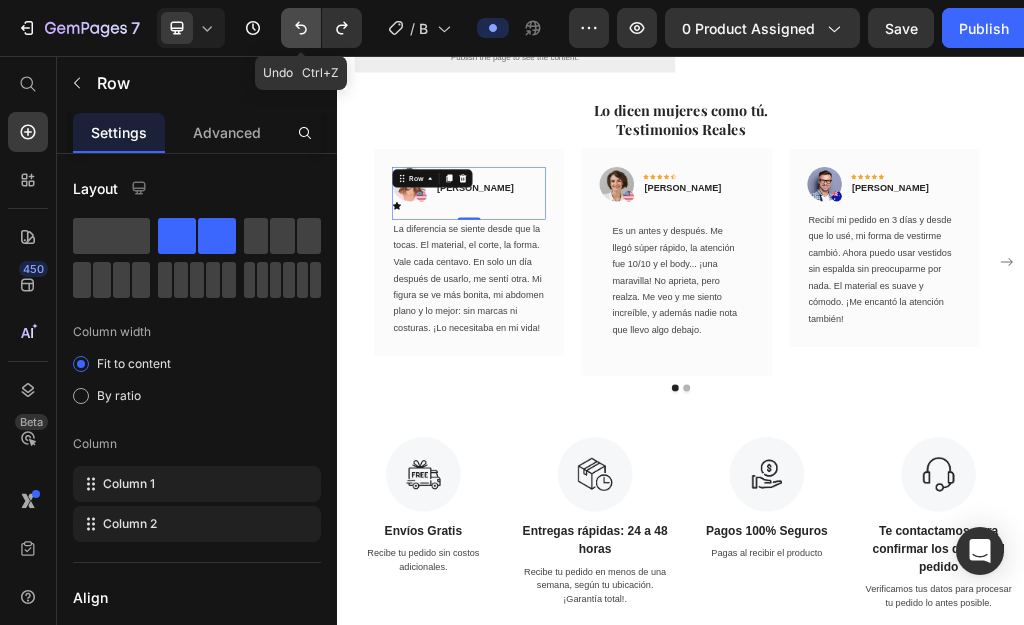 click 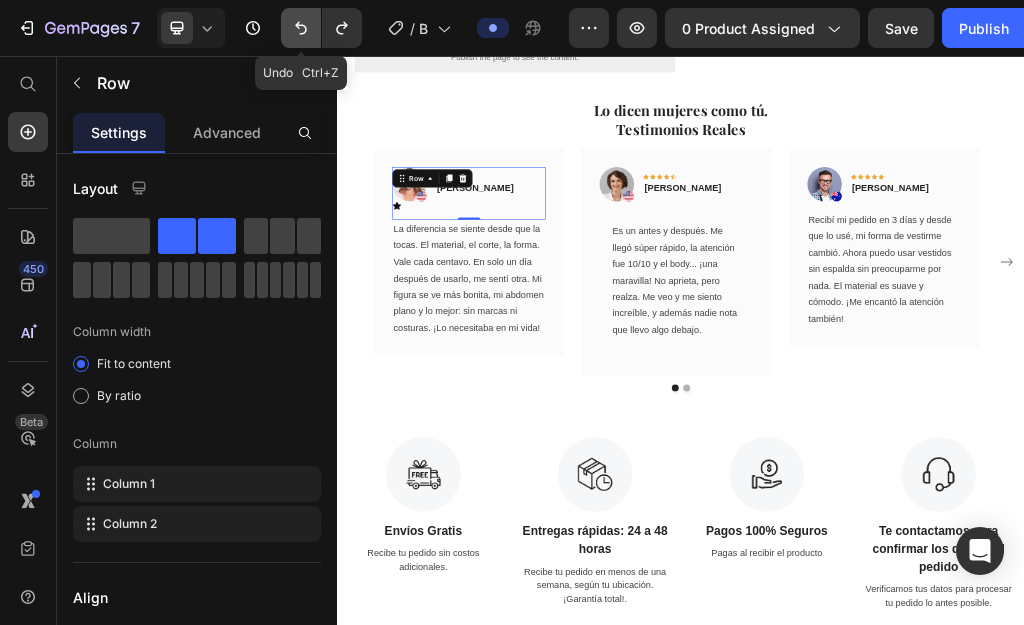 click 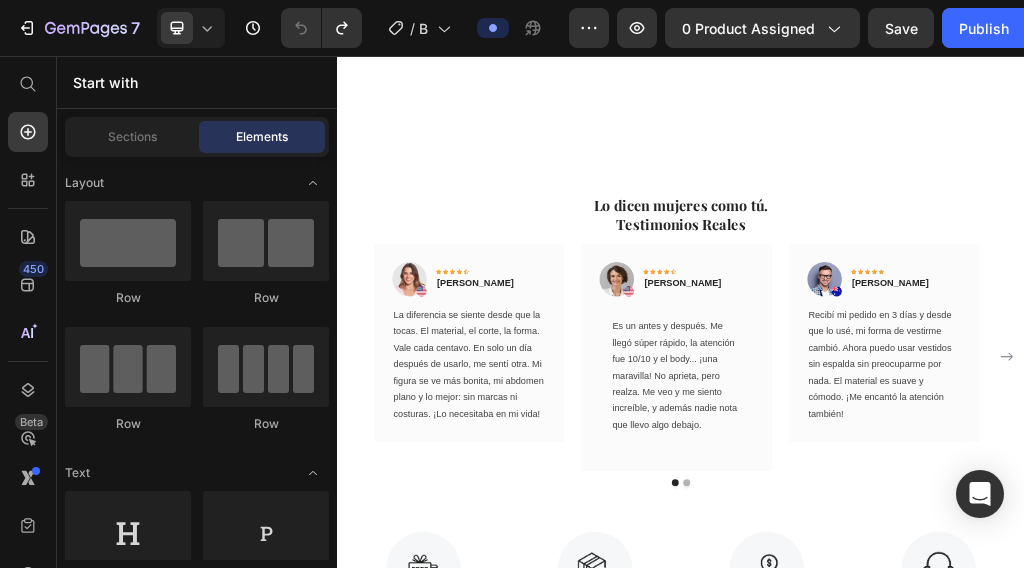 scroll, scrollTop: 3416, scrollLeft: 0, axis: vertical 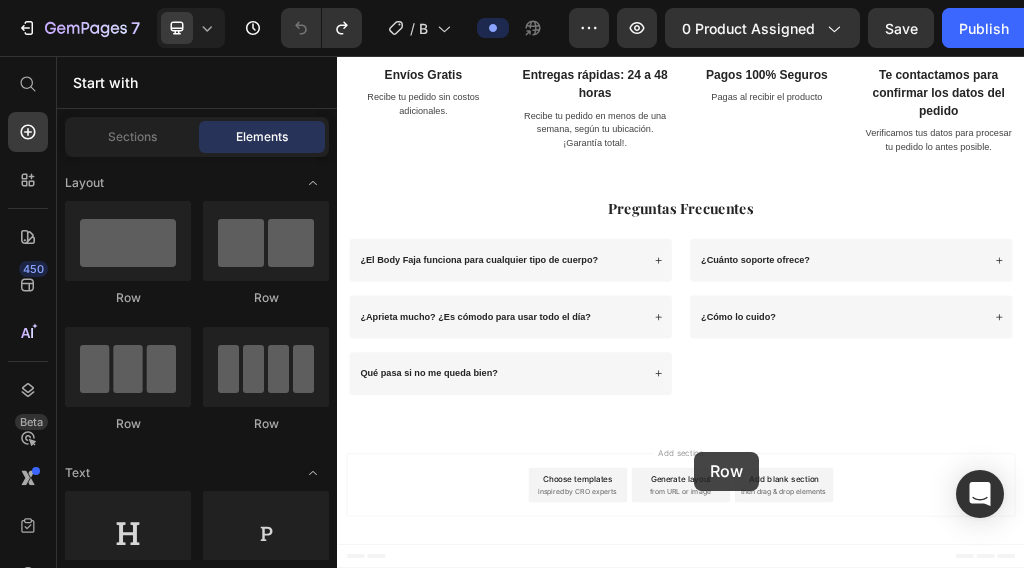 drag, startPoint x: 675, startPoint y: 749, endPoint x: 960, endPoint y: 747, distance: 285.00702 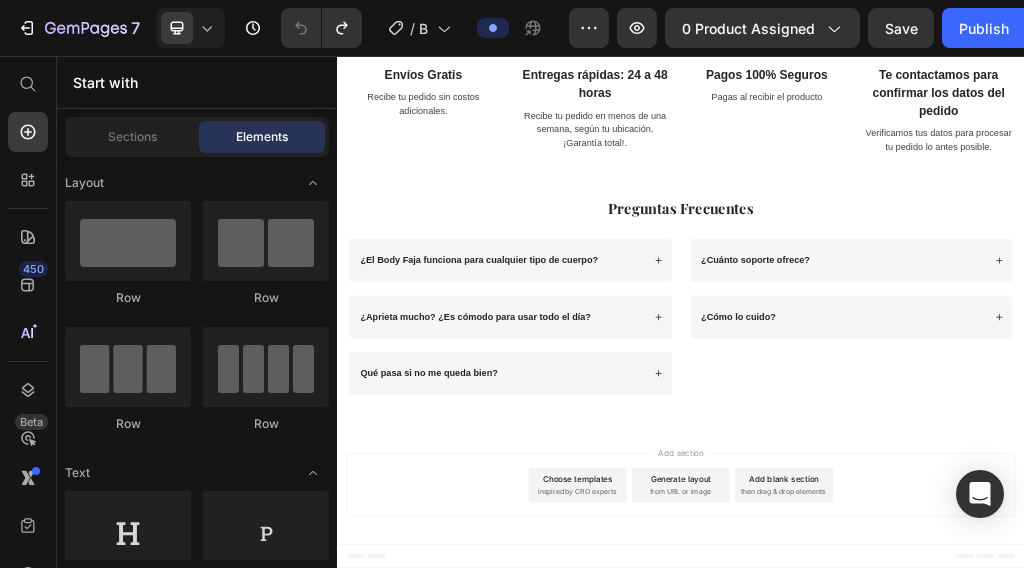 click on "Add section" at bounding box center (937, 749) 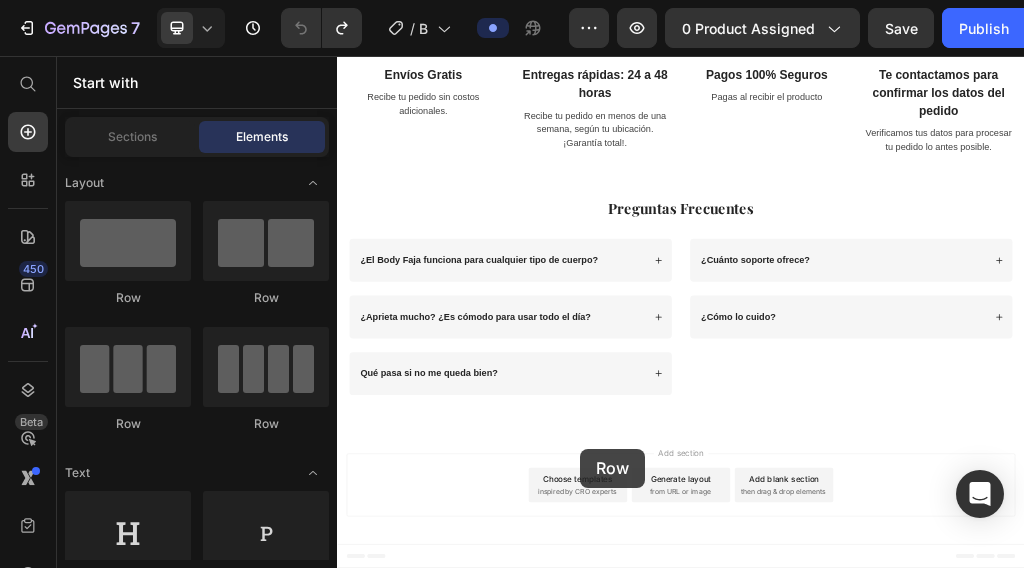 drag, startPoint x: 501, startPoint y: 335, endPoint x: 761, endPoint y: 742, distance: 482.9586 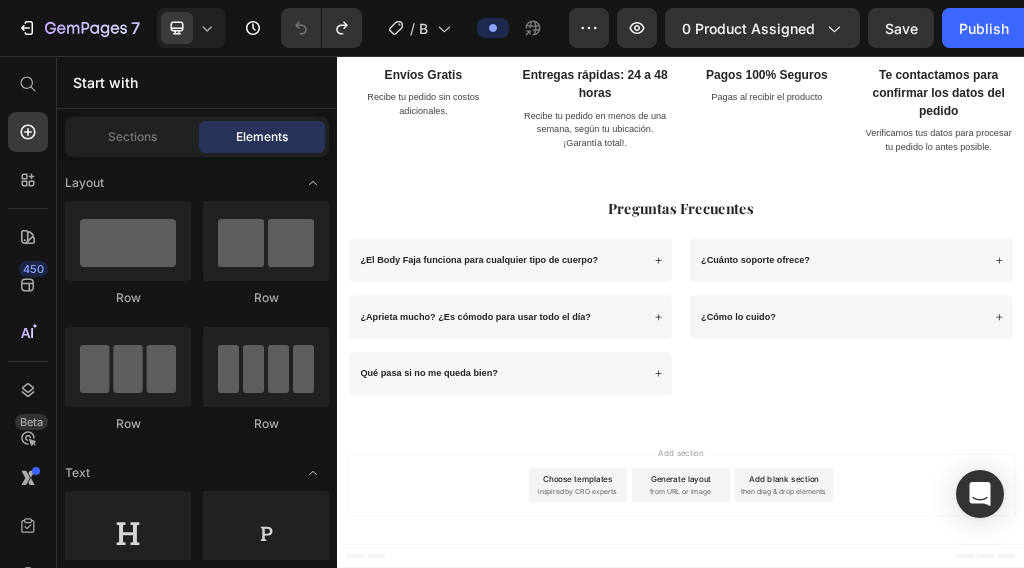 click on "Add section Choose templates inspired by CRO experts Generate layout from URL or image Add blank section then drag & drop elements" at bounding box center (937, 809) 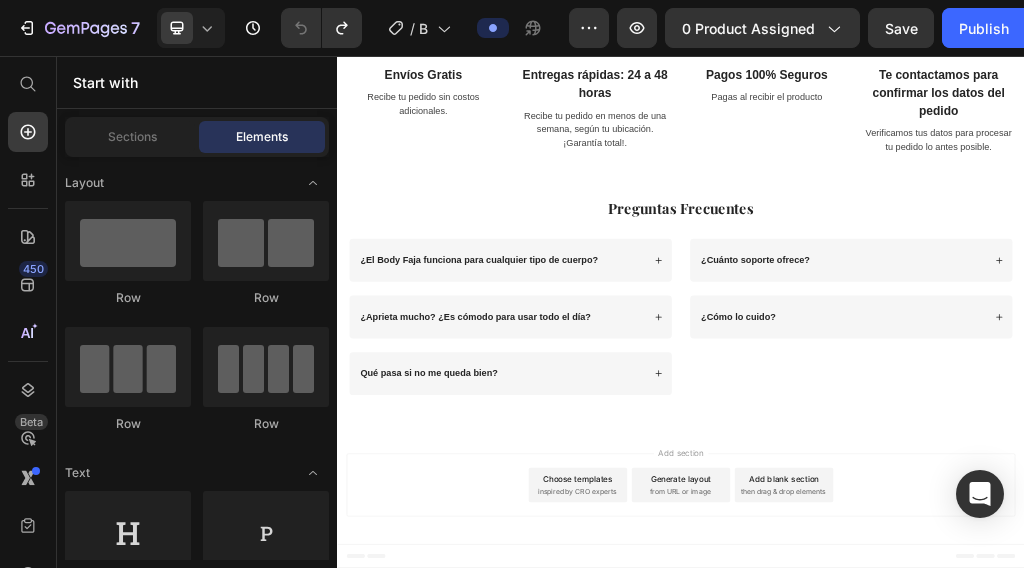 click on "Add section Choose templates inspired by CRO experts Generate layout from URL or image Add blank section then drag & drop elements" at bounding box center (937, 809) 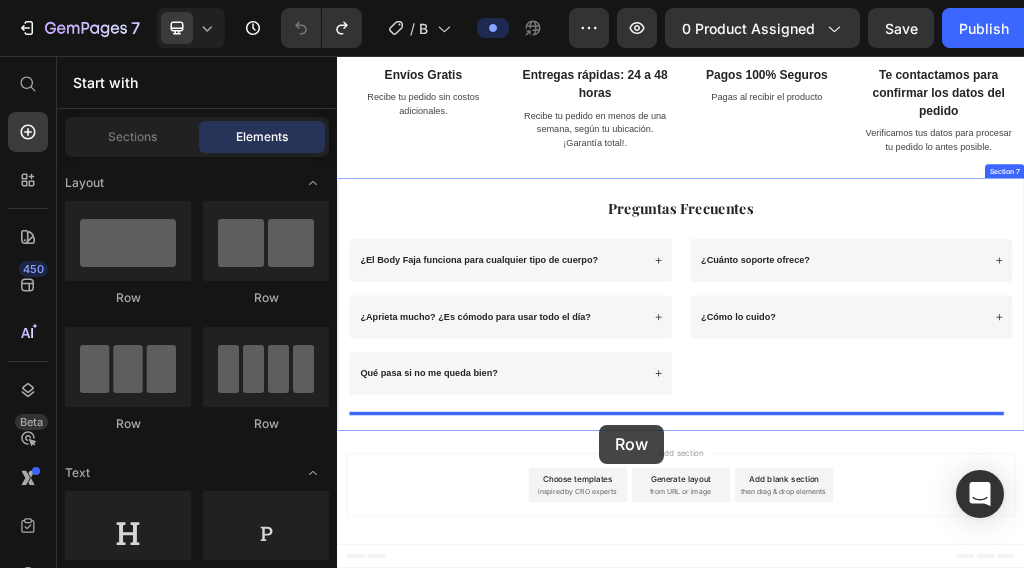 drag, startPoint x: 503, startPoint y: 304, endPoint x: 794, endPoint y: 700, distance: 491.42343 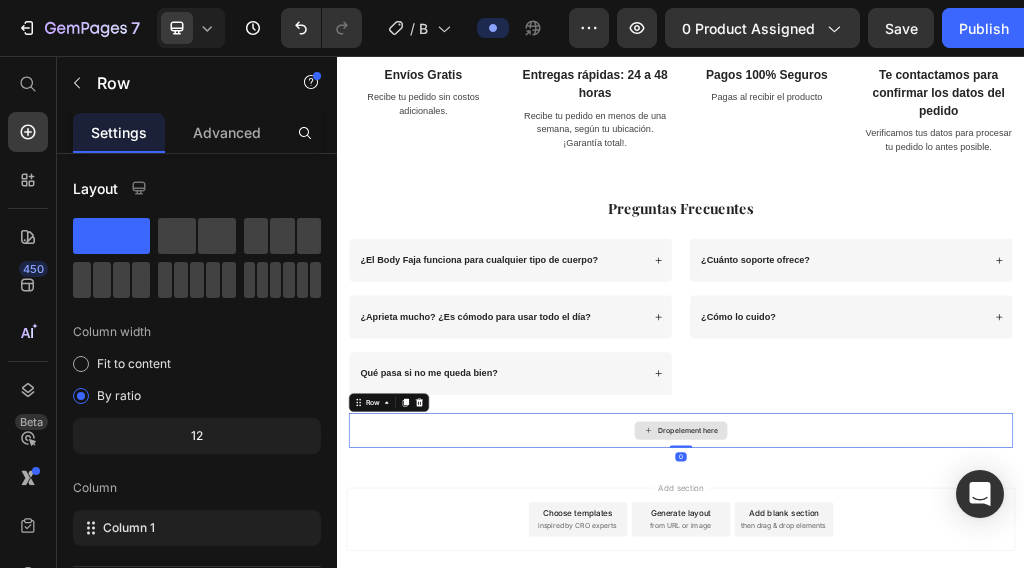 click on "Drop element here" at bounding box center (937, 710) 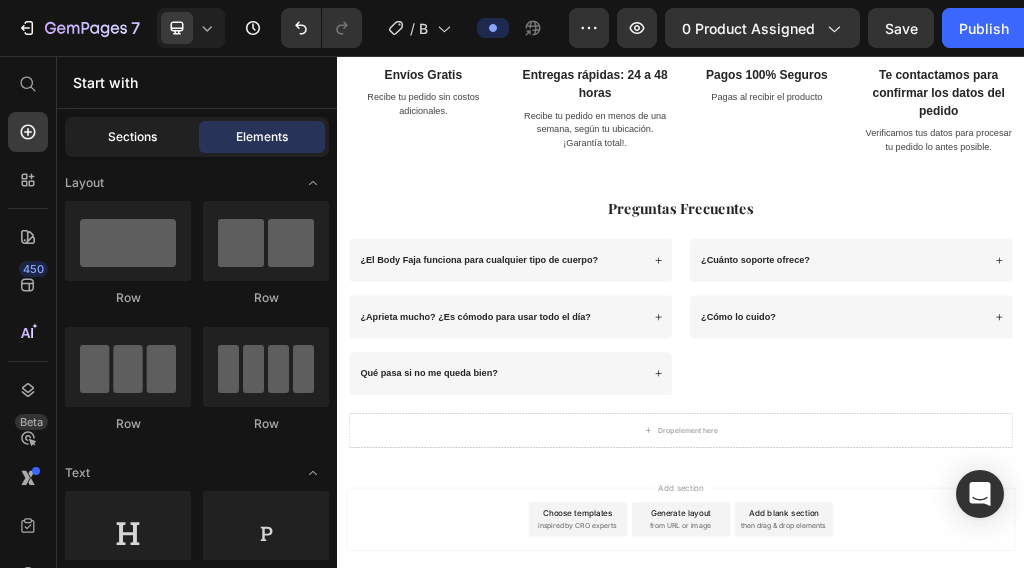 click on "Sections" at bounding box center [132, 137] 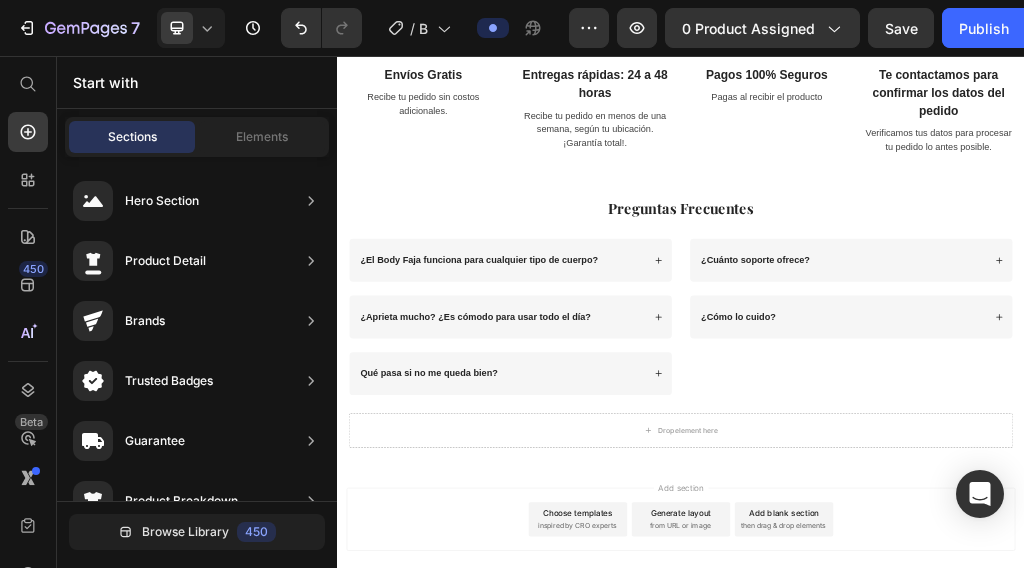 scroll, scrollTop: 0, scrollLeft: 0, axis: both 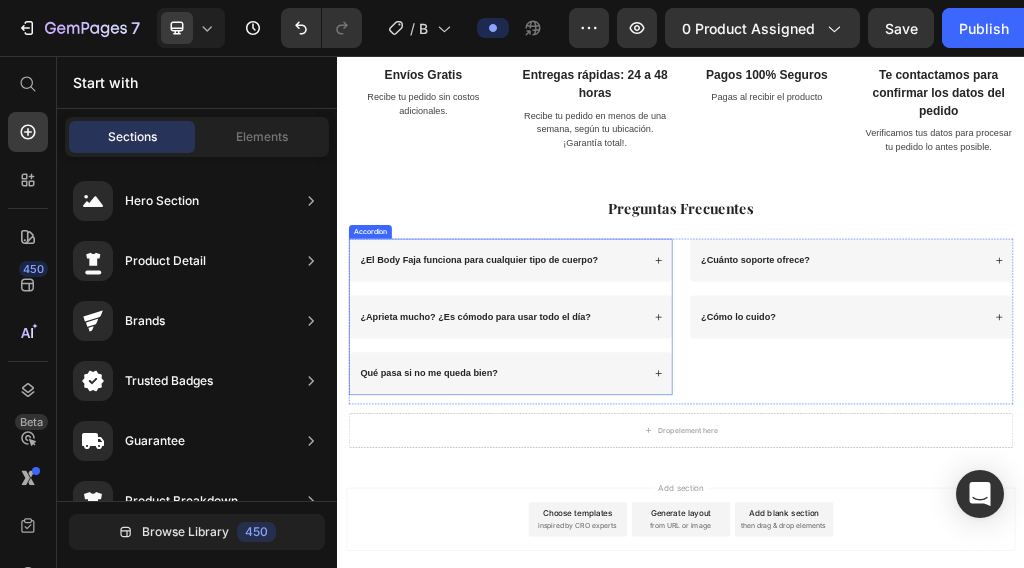 drag, startPoint x: 944, startPoint y: 270, endPoint x: 829, endPoint y: 616, distance: 364.61075 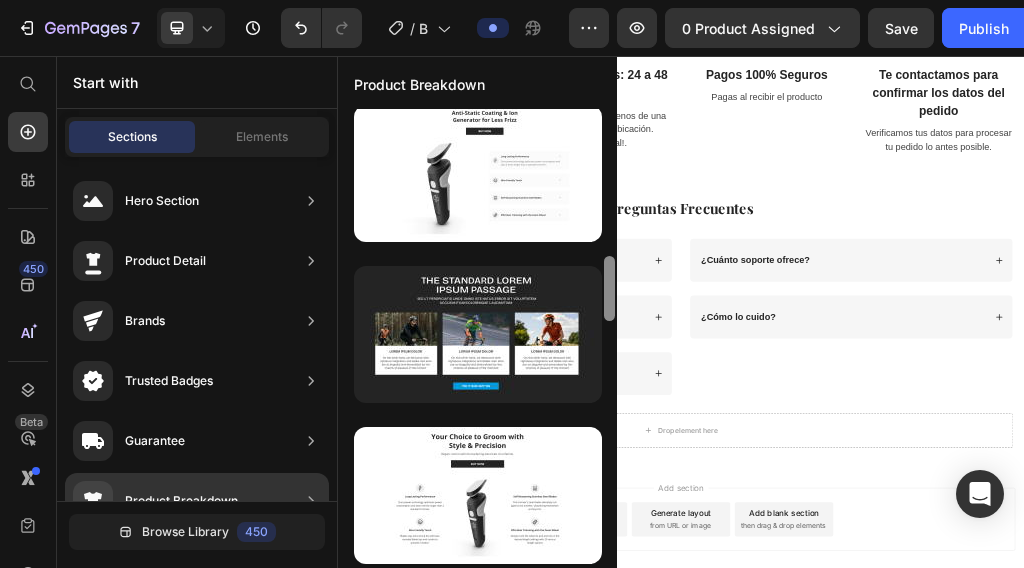 scroll, scrollTop: 983, scrollLeft: 0, axis: vertical 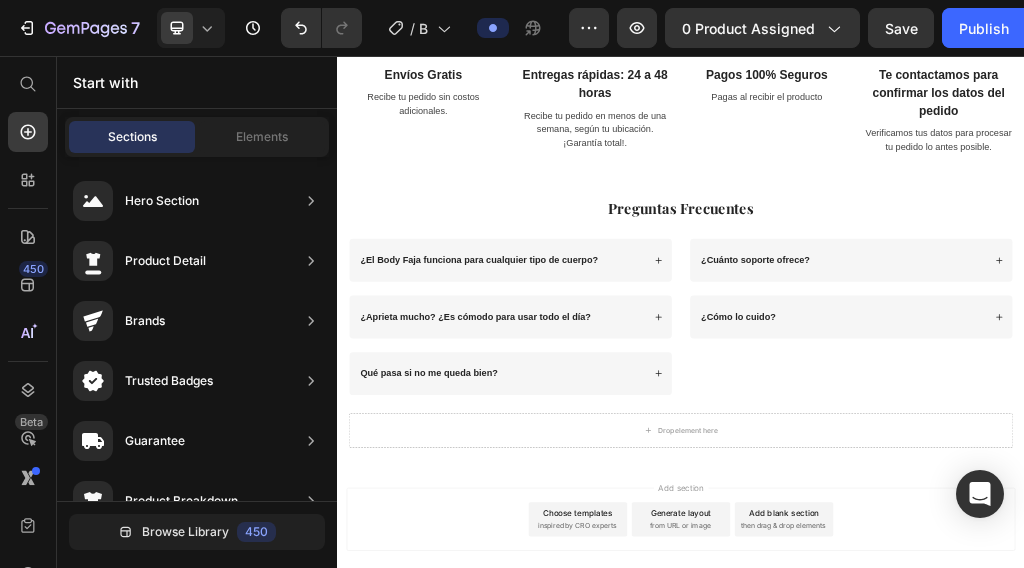 click on "Hero Section Product Detail Brands Trusted Badges Guarantee Product Breakdown How to use Testimonials Compare Bundle FAQs Social Proof Brand Story Product List Collection Blog List Contact Sticky Add to Cart Custom Footer Browse Library 450" at bounding box center [197, 359] 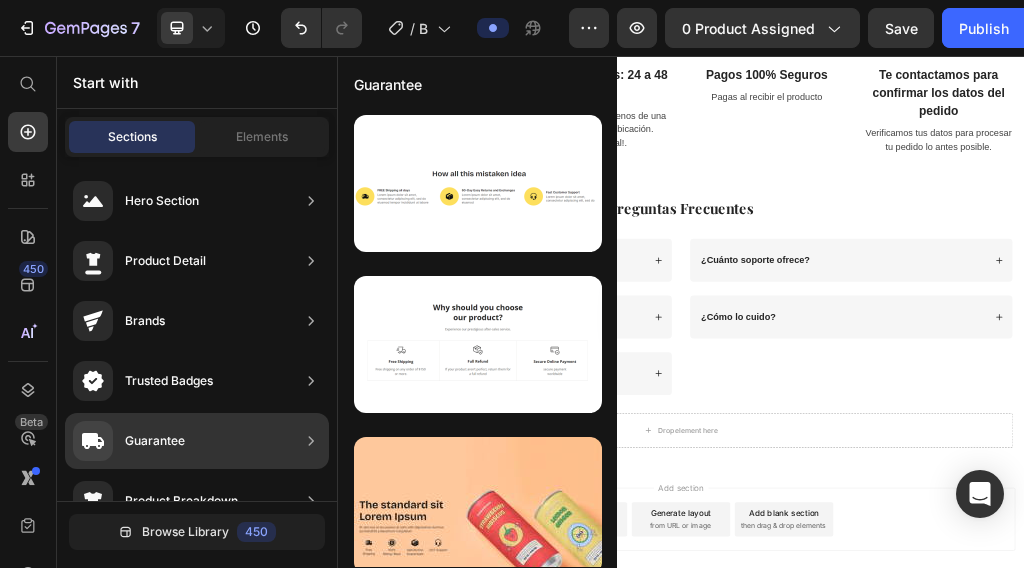 scroll, scrollTop: 496, scrollLeft: 0, axis: vertical 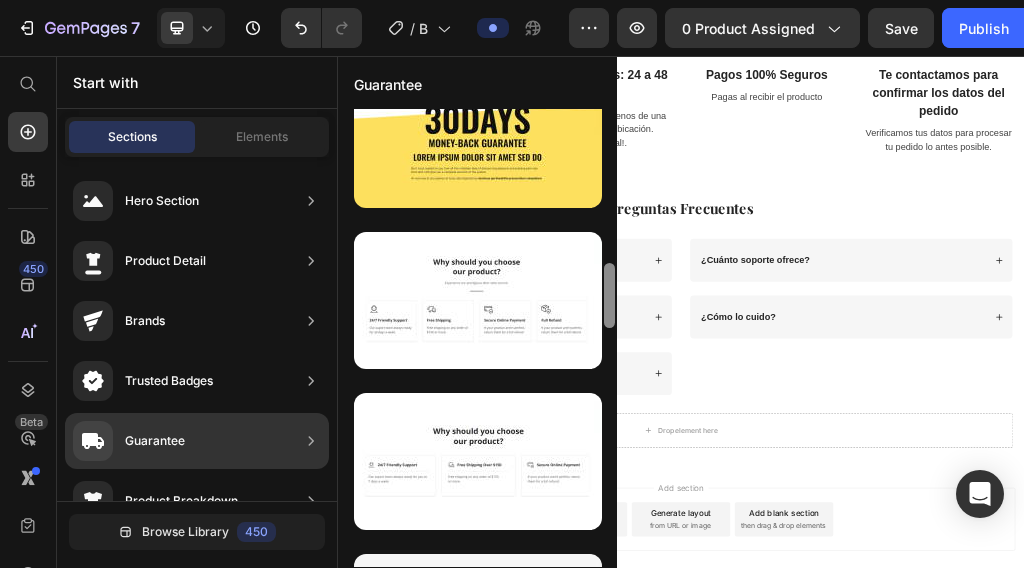 drag, startPoint x: 605, startPoint y: 327, endPoint x: 537, endPoint y: 513, distance: 198.0404 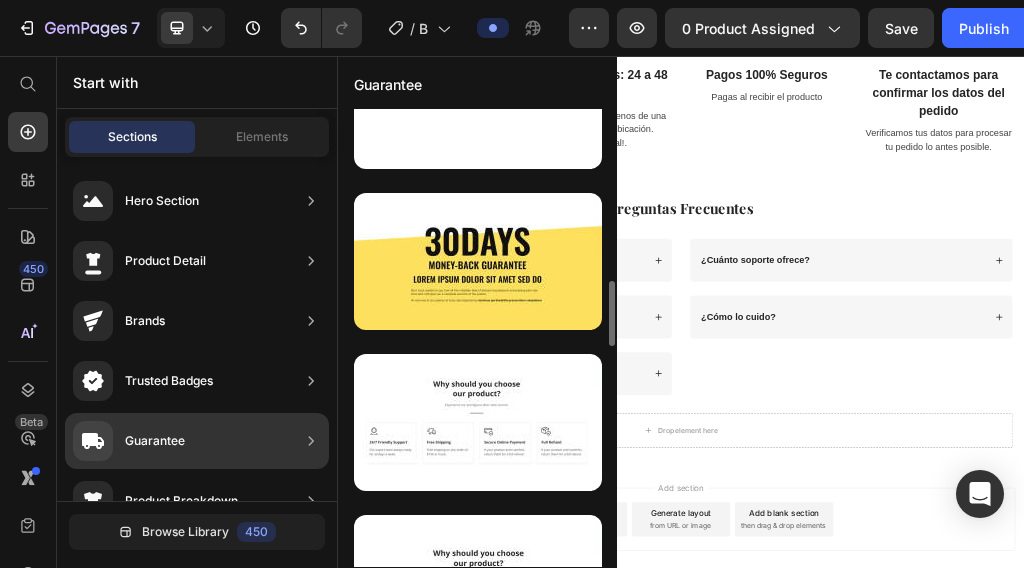 scroll, scrollTop: 1140, scrollLeft: 0, axis: vertical 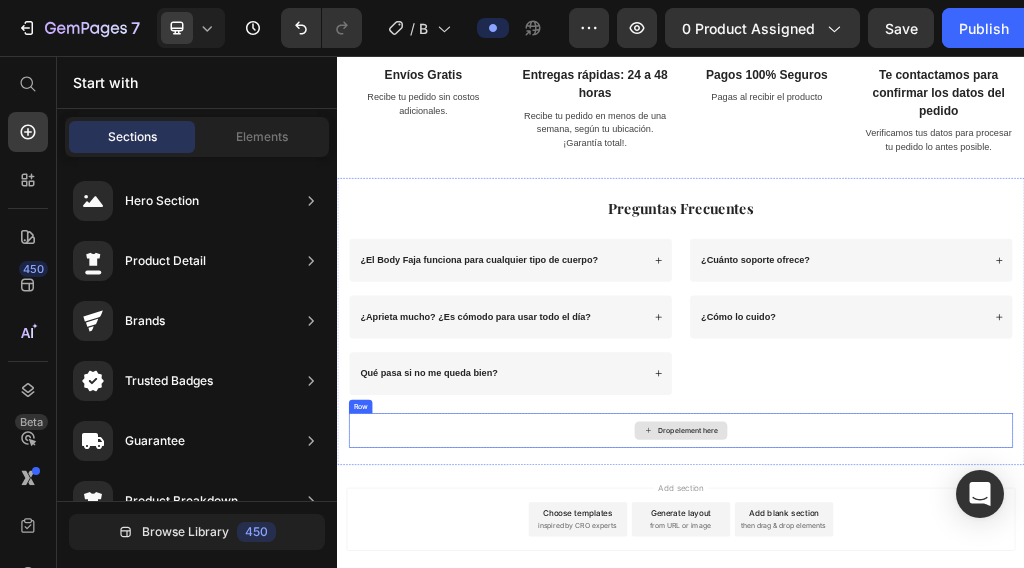 click on "Drop element here" at bounding box center (949, 710) 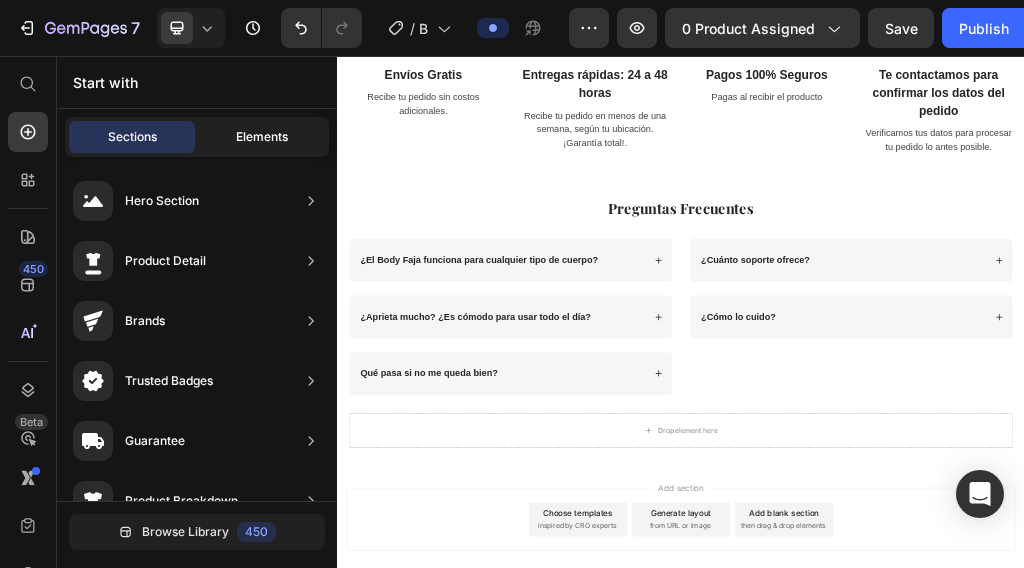 click on "Elements" at bounding box center [262, 137] 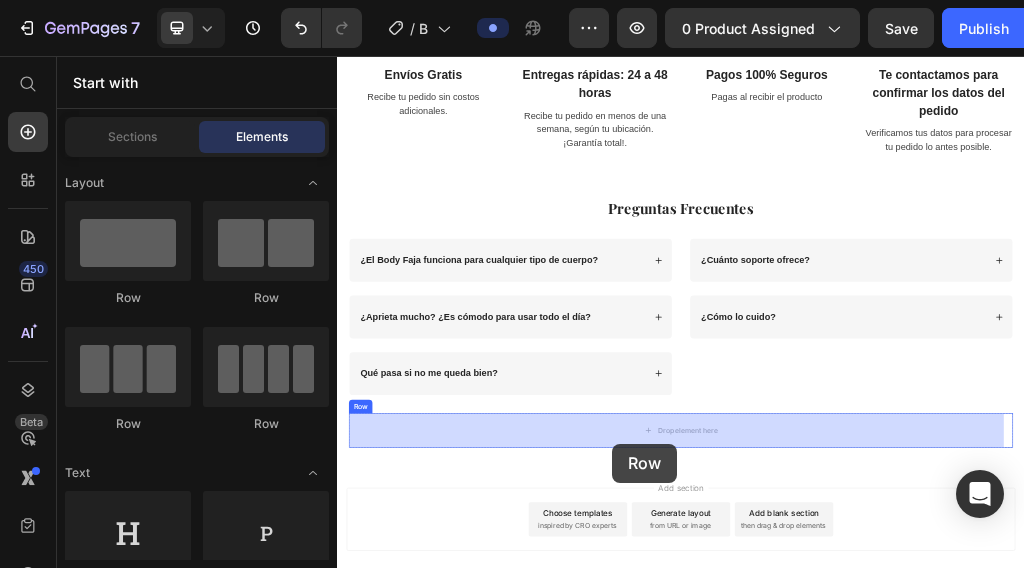 scroll, scrollTop: 3664, scrollLeft: 0, axis: vertical 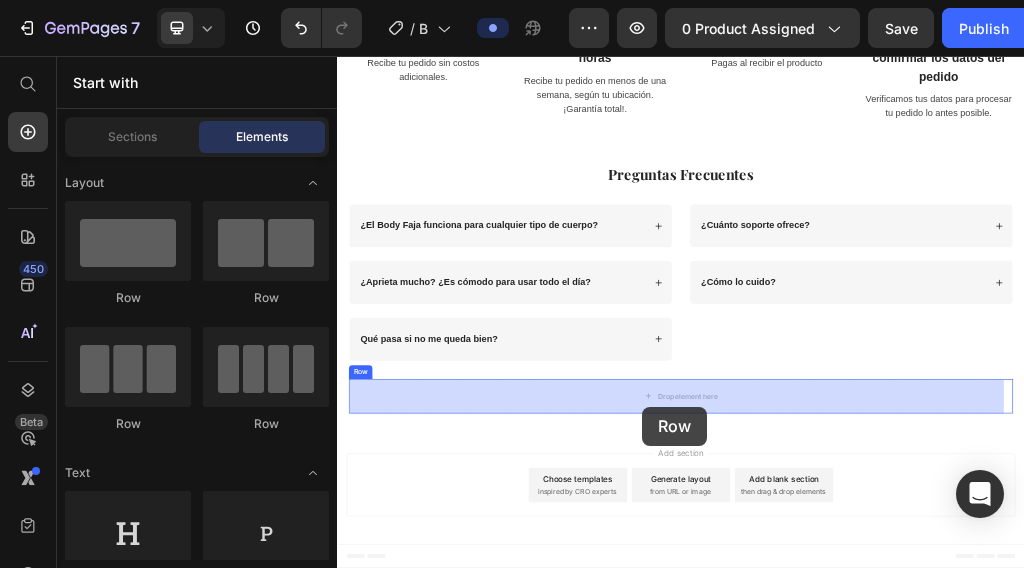 drag, startPoint x: 819, startPoint y: 398, endPoint x: 869, endPoint y: 669, distance: 275.57394 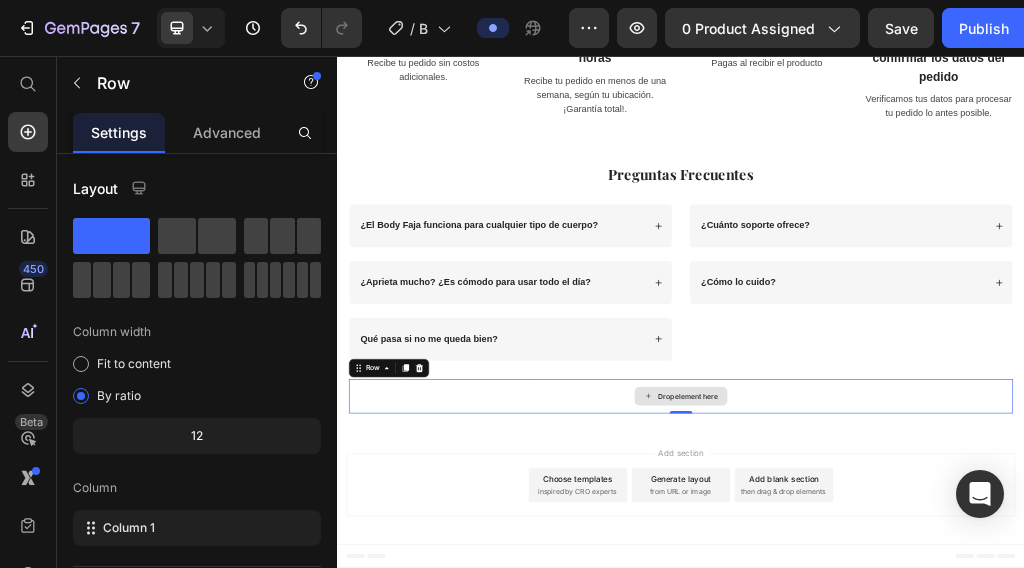 click on "Drop element here" at bounding box center (937, 650) 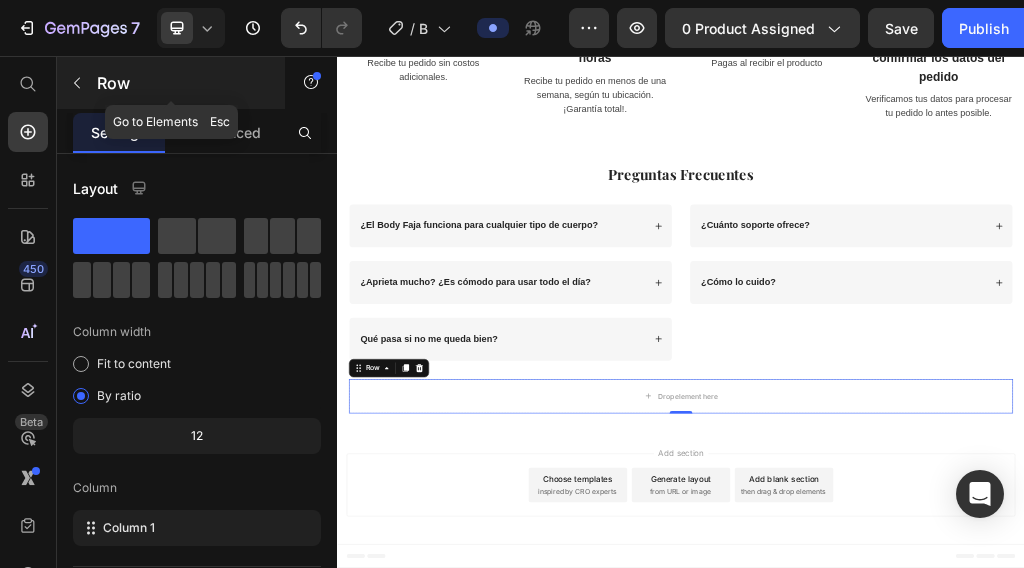 click at bounding box center (77, 83) 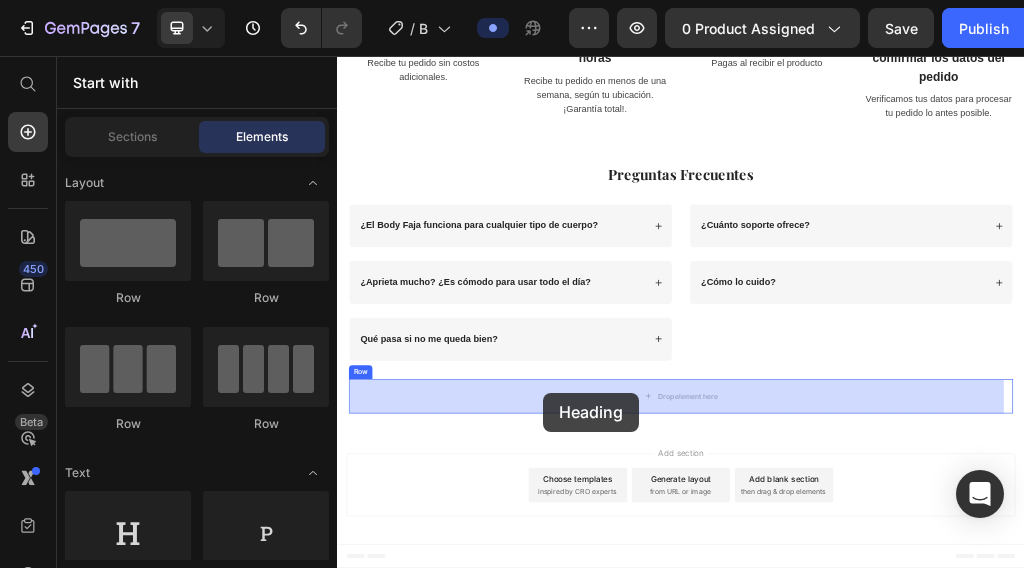 drag, startPoint x: 480, startPoint y: 579, endPoint x: 758, endPoint y: 511, distance: 286.19574 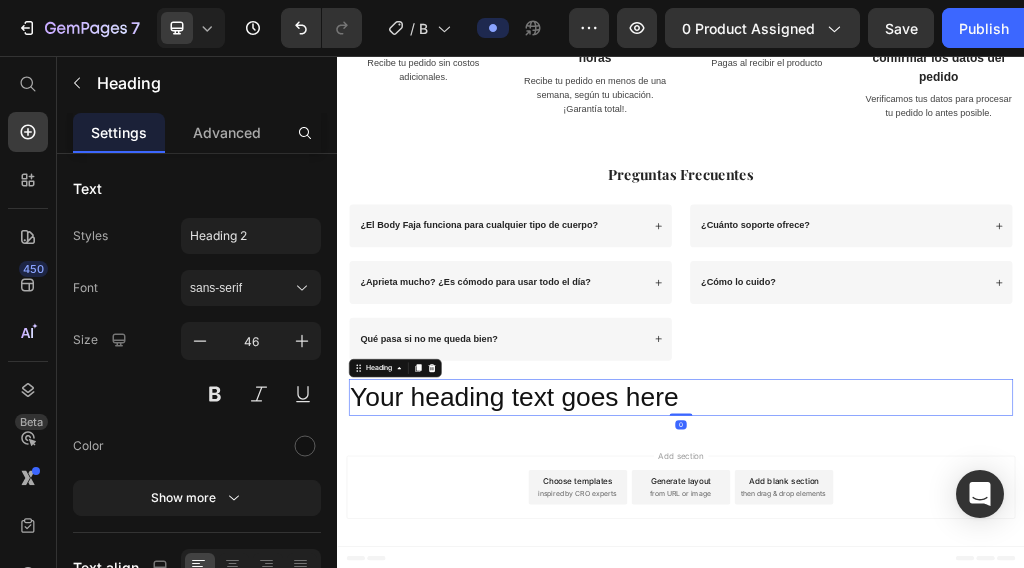 click on "Your heading text goes here" at bounding box center (937, 652) 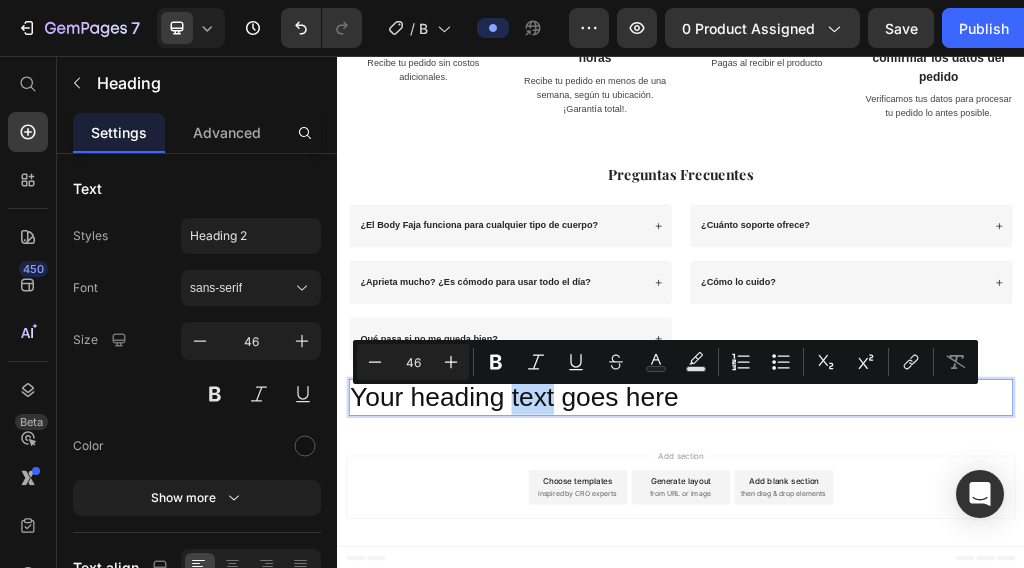 click on "Your heading text goes here" at bounding box center [937, 652] 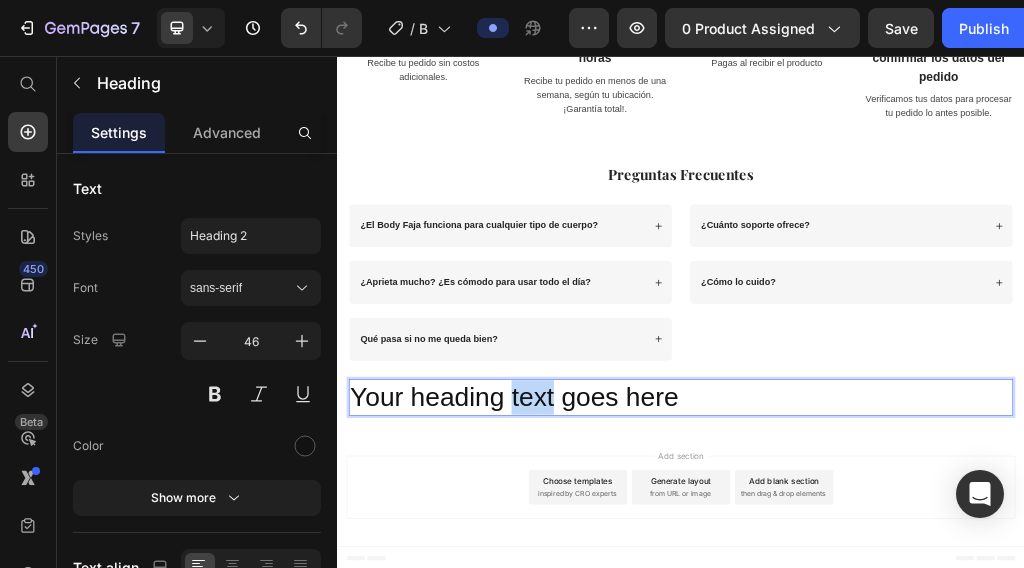 click on "Your heading text goes here" at bounding box center [937, 652] 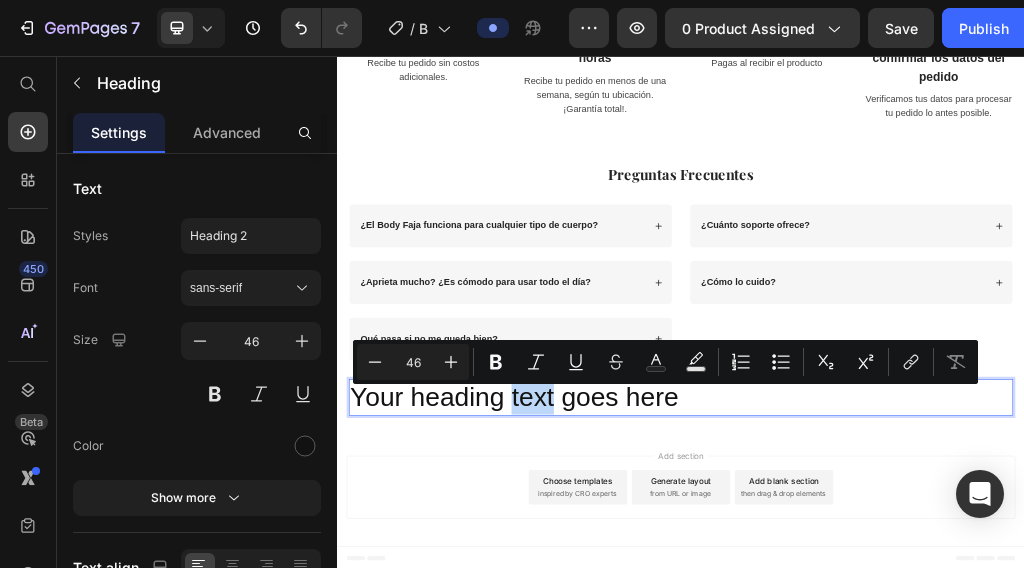 click on "Your heading text goes here" at bounding box center [937, 652] 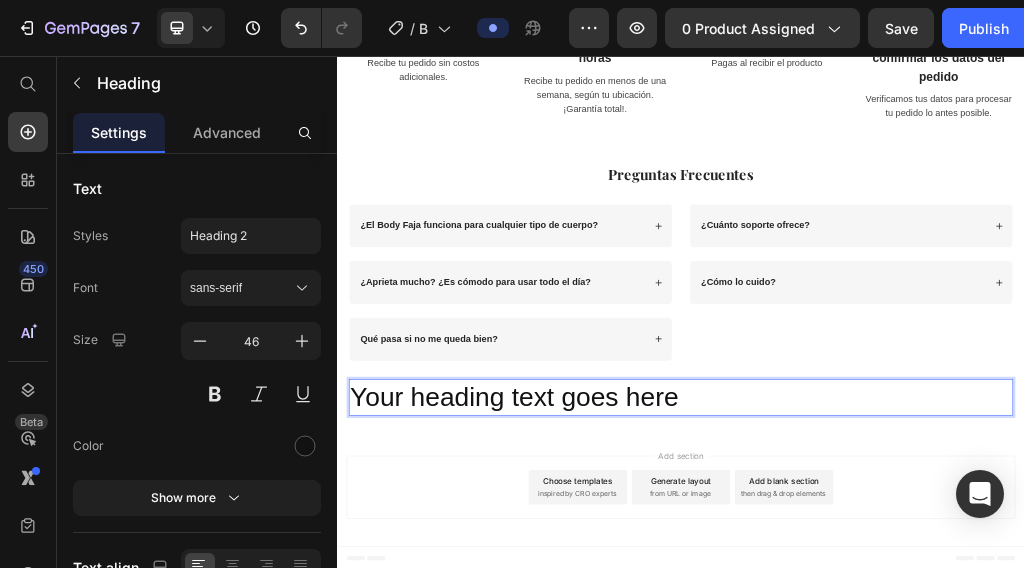 click on "Your heading text goes here" at bounding box center (937, 652) 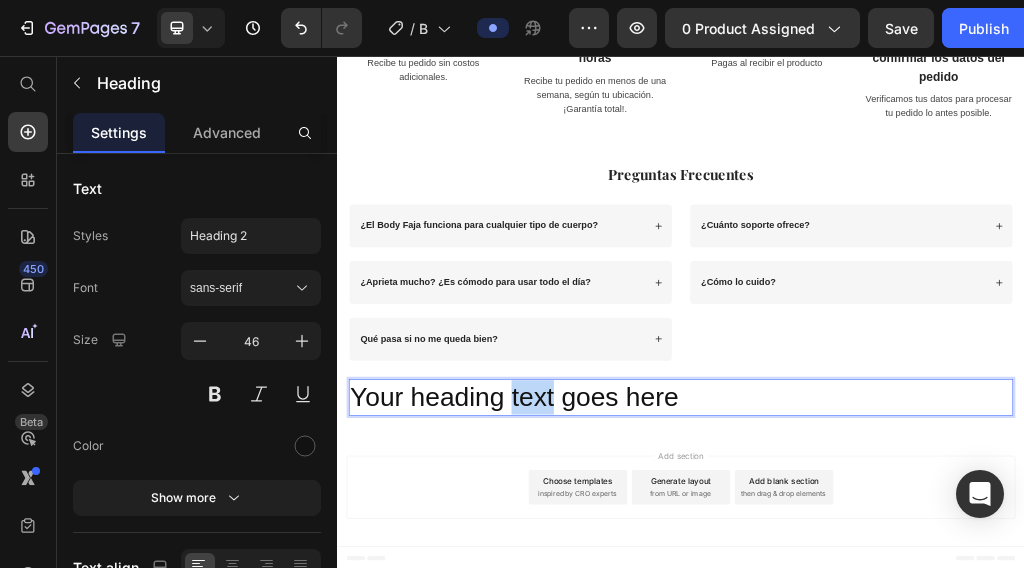 click on "Your heading text goes here" at bounding box center (937, 652) 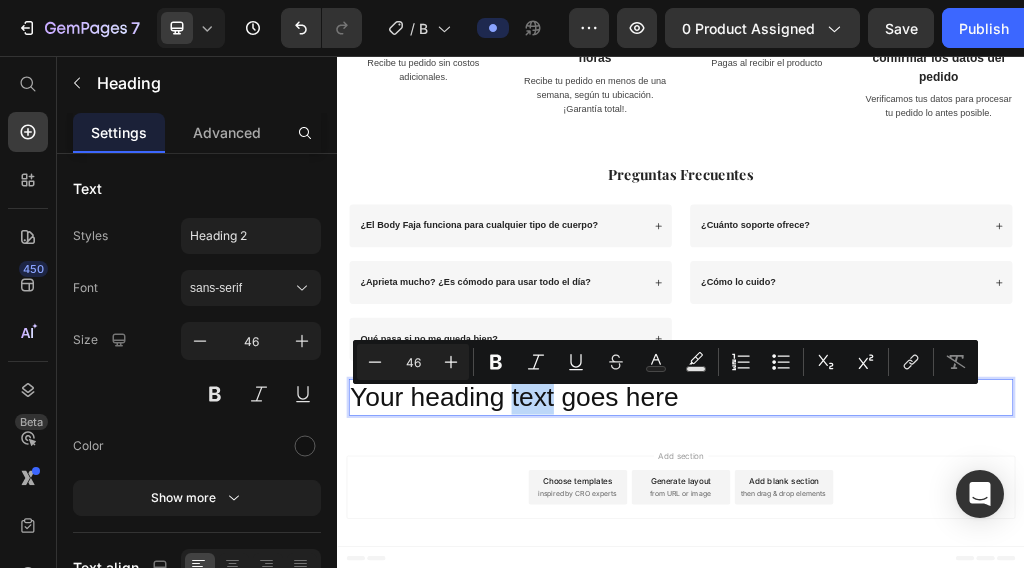 click on "Your heading text goes here" at bounding box center (937, 652) 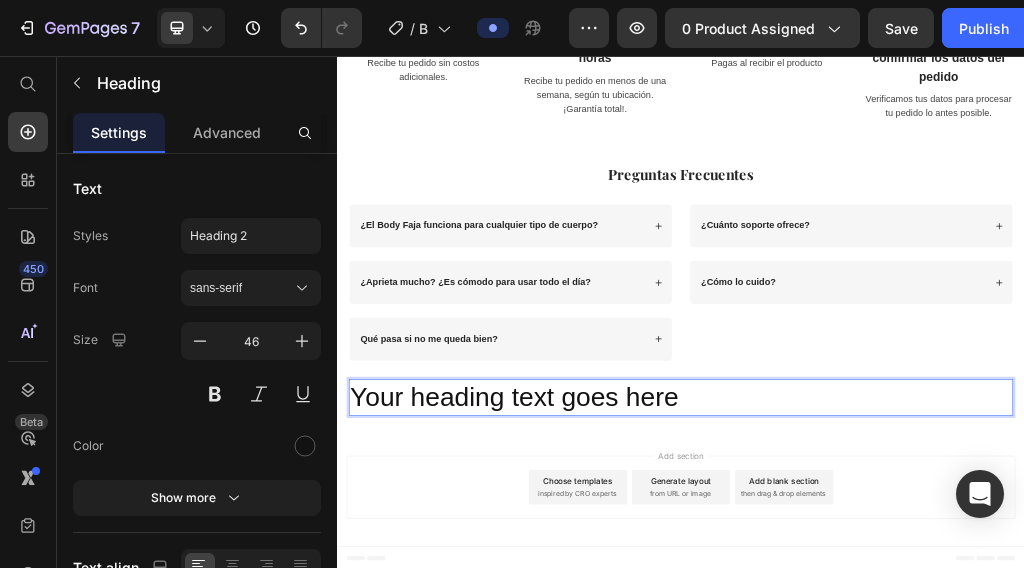 click on "Your heading text goes here" at bounding box center (937, 652) 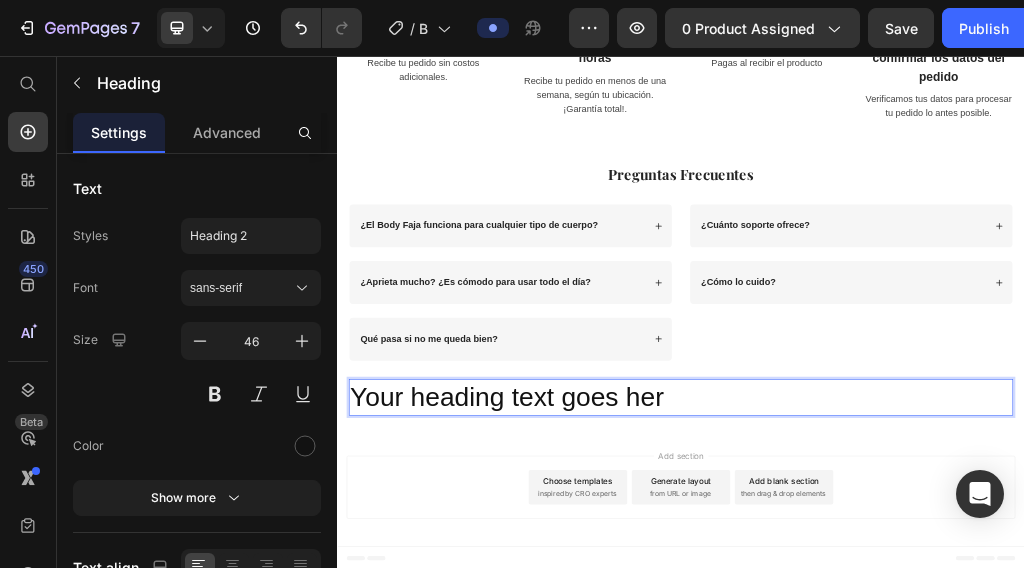 click on "Your heading text goes her" at bounding box center (937, 652) 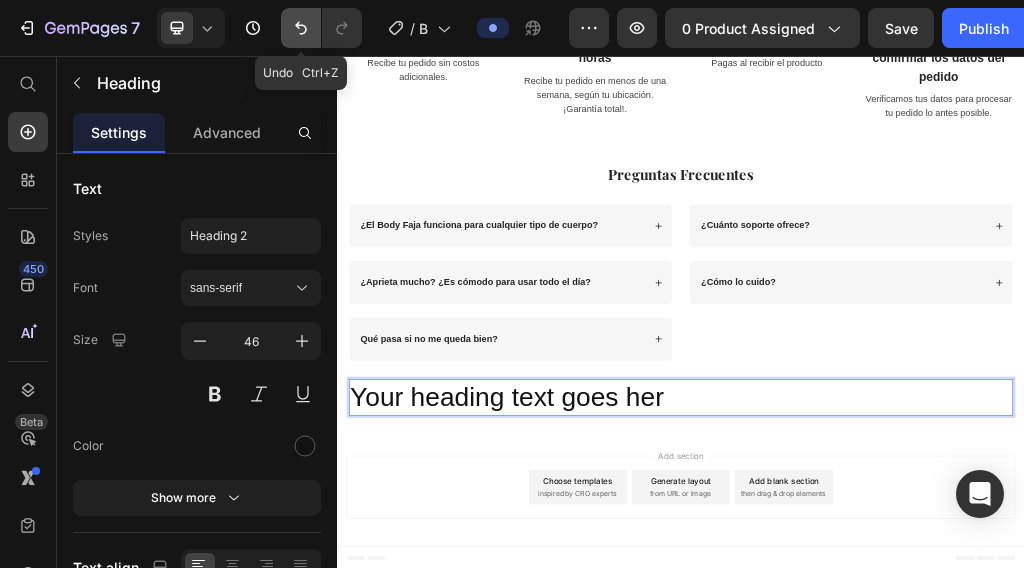 click 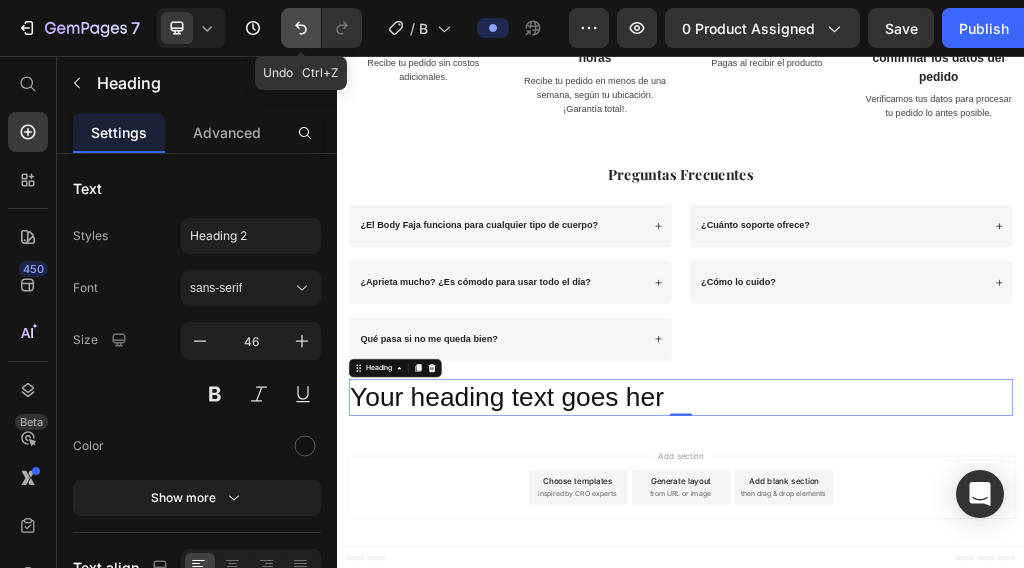 click 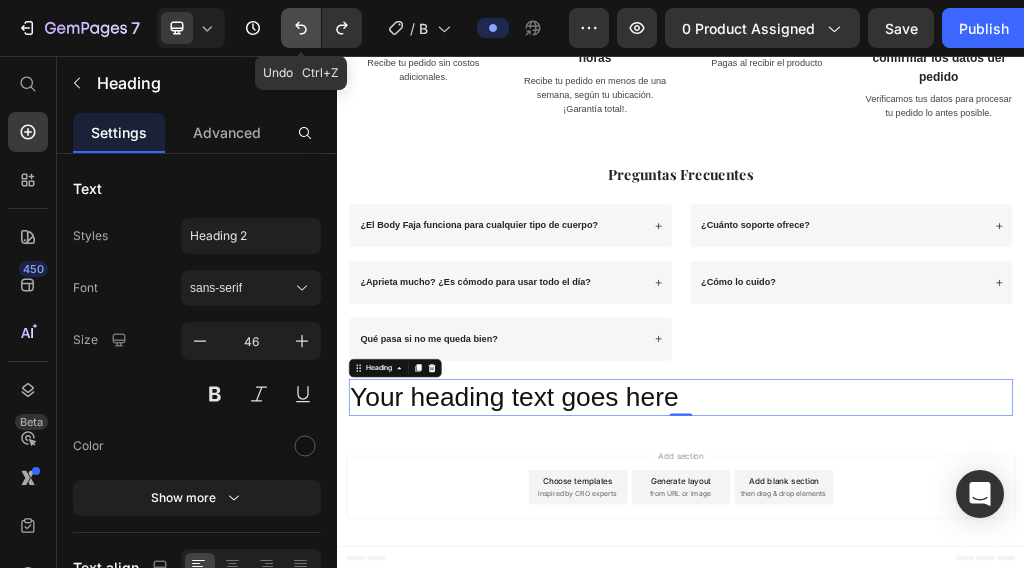 click 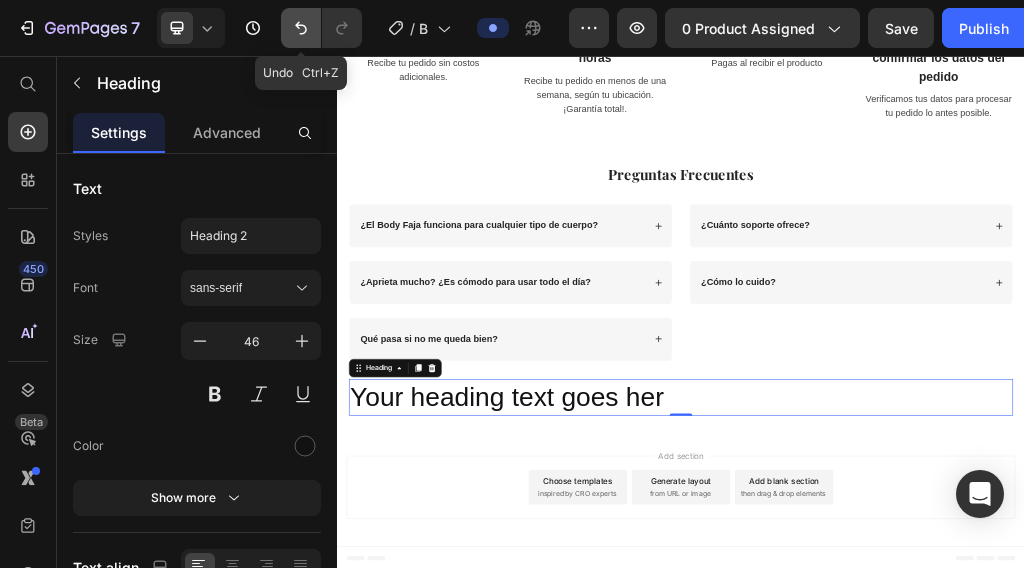 click 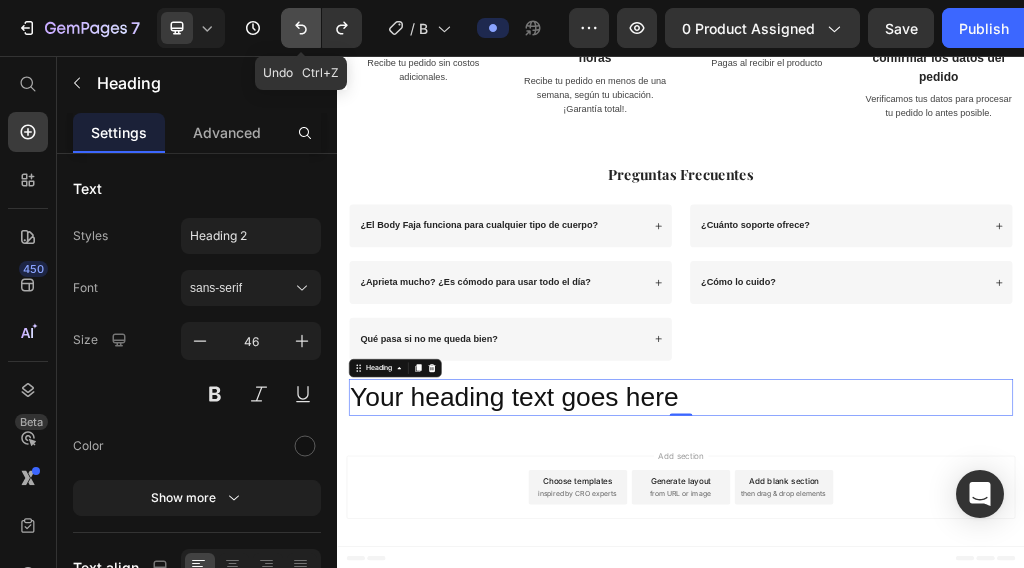 click 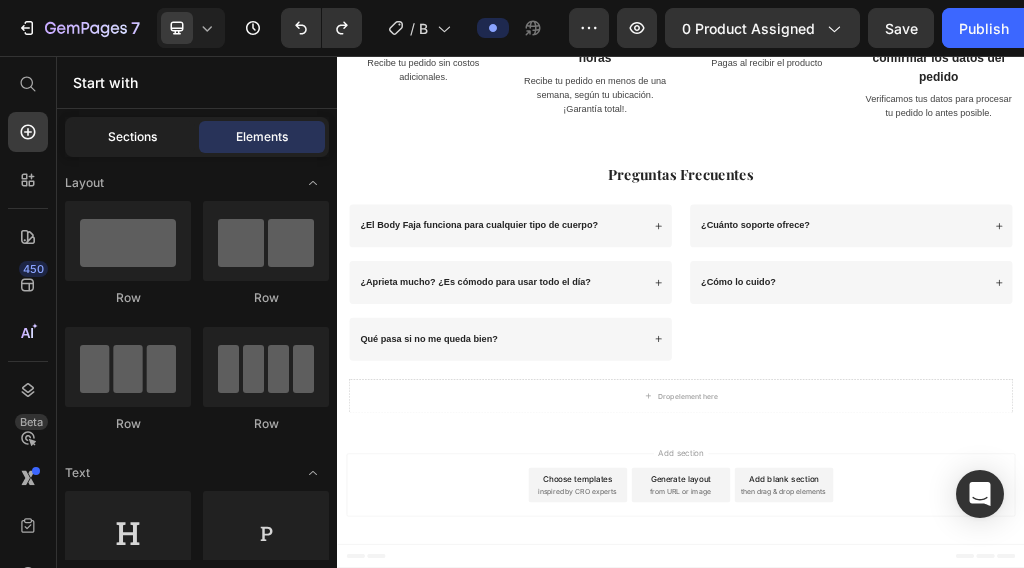 click on "Sections" at bounding box center (132, 137) 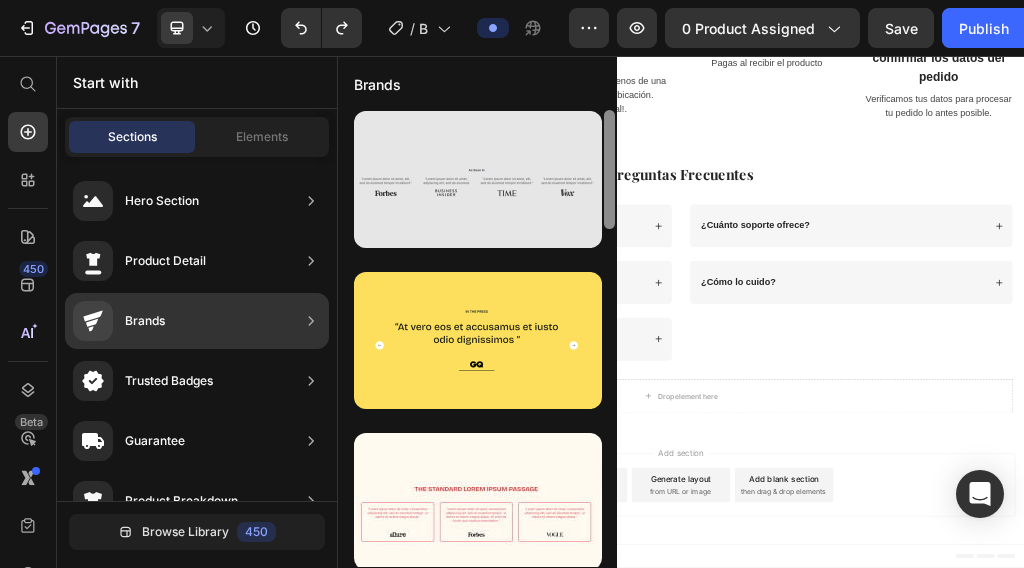 scroll, scrollTop: 0, scrollLeft: 0, axis: both 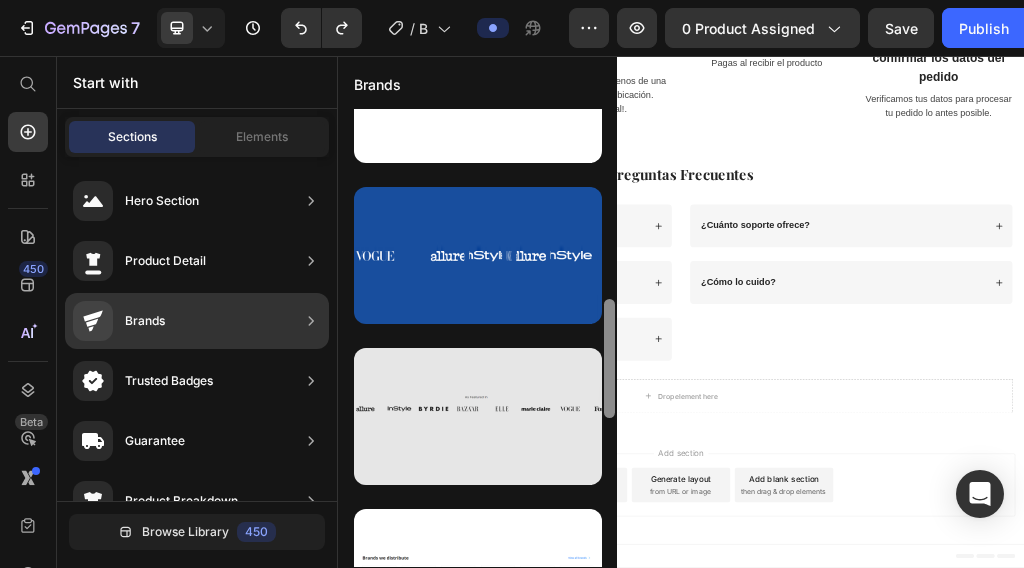 drag, startPoint x: 608, startPoint y: 302, endPoint x: 536, endPoint y: 363, distance: 94.36631 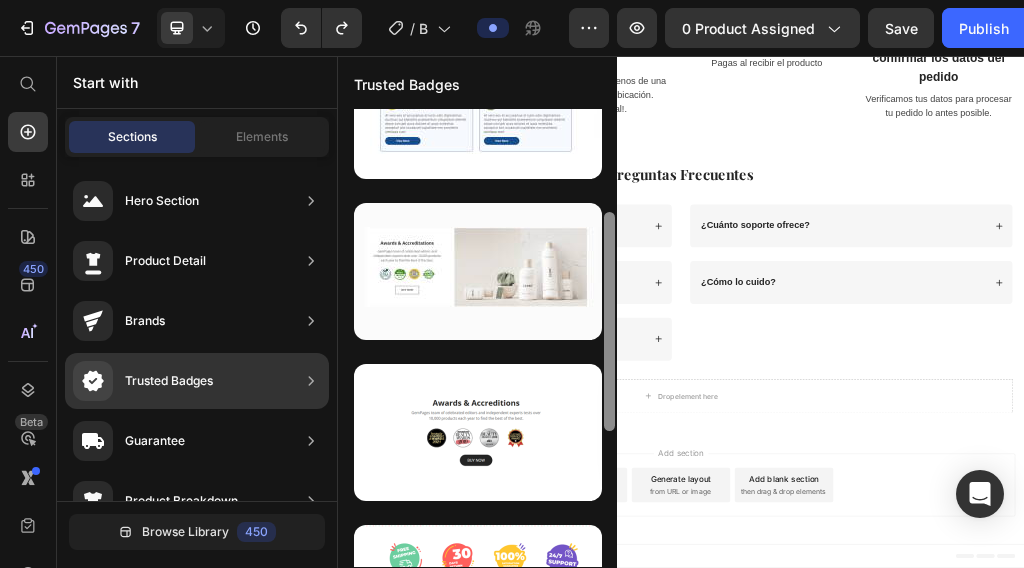 scroll, scrollTop: 0, scrollLeft: 0, axis: both 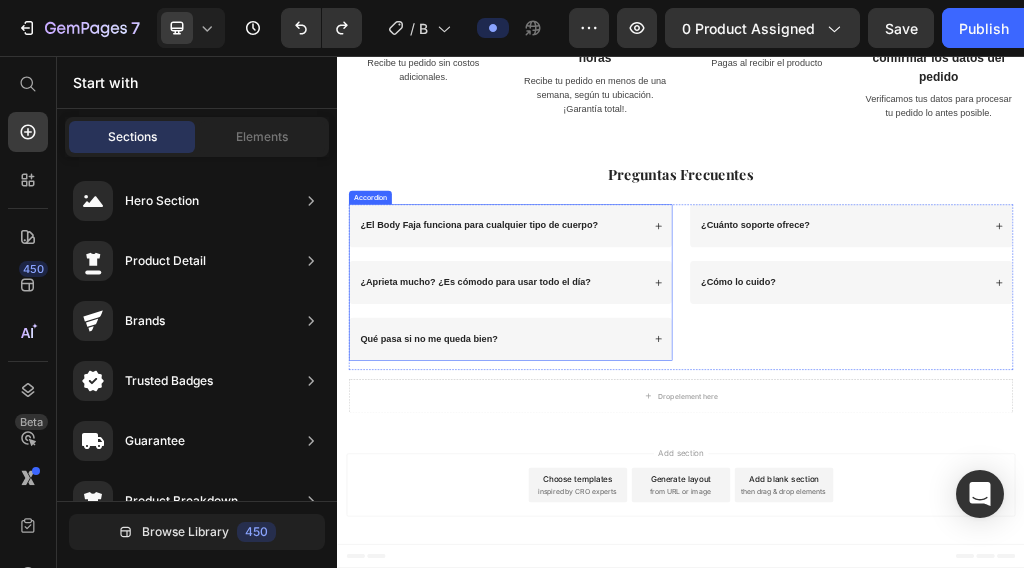 drag, startPoint x: 944, startPoint y: 453, endPoint x: 826, endPoint y: 384, distance: 136.69308 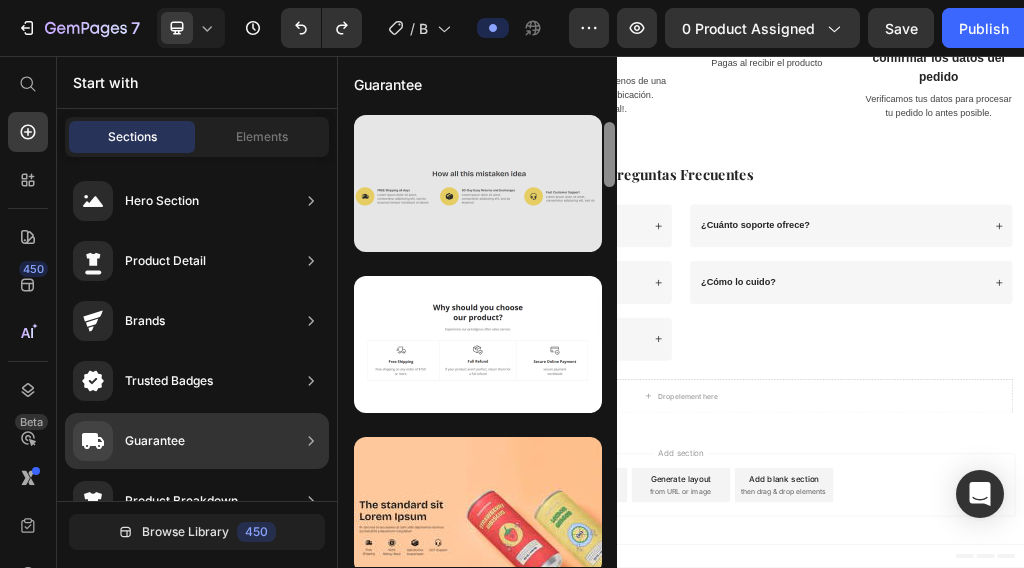 scroll, scrollTop: 14, scrollLeft: 0, axis: vertical 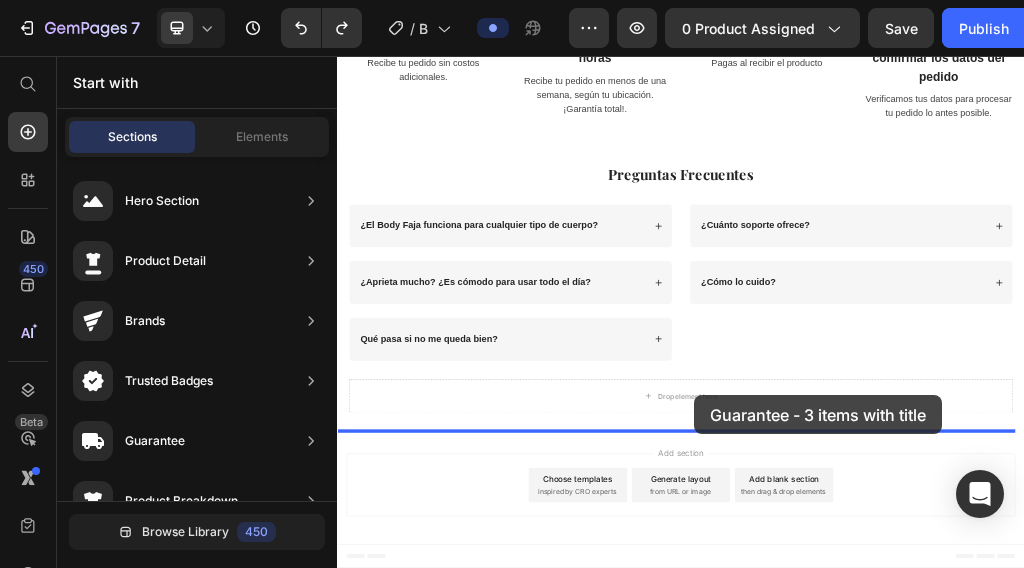drag, startPoint x: 897, startPoint y: 221, endPoint x: 960, endPoint y: 649, distance: 432.61185 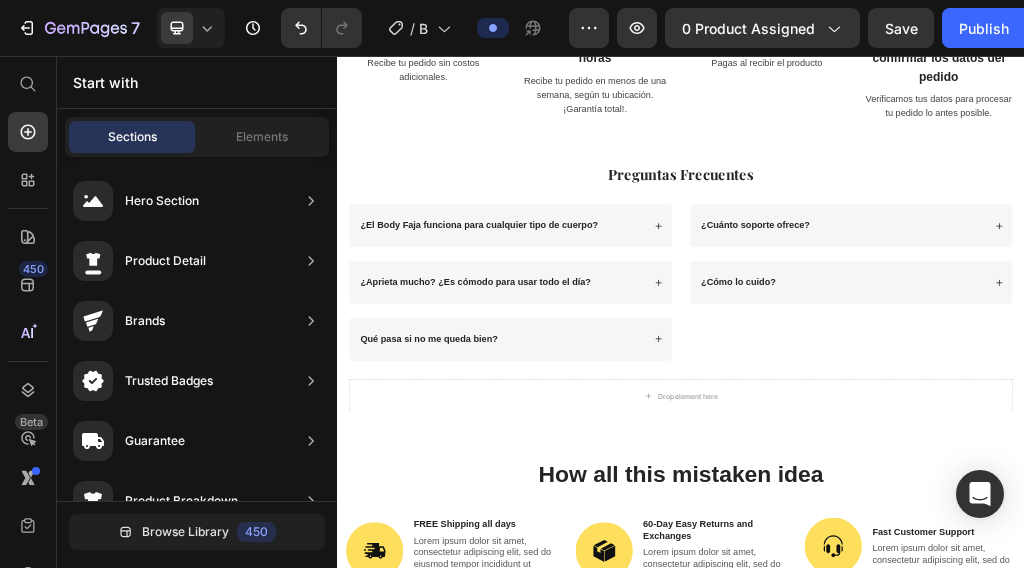 scroll, scrollTop: 3889, scrollLeft: 0, axis: vertical 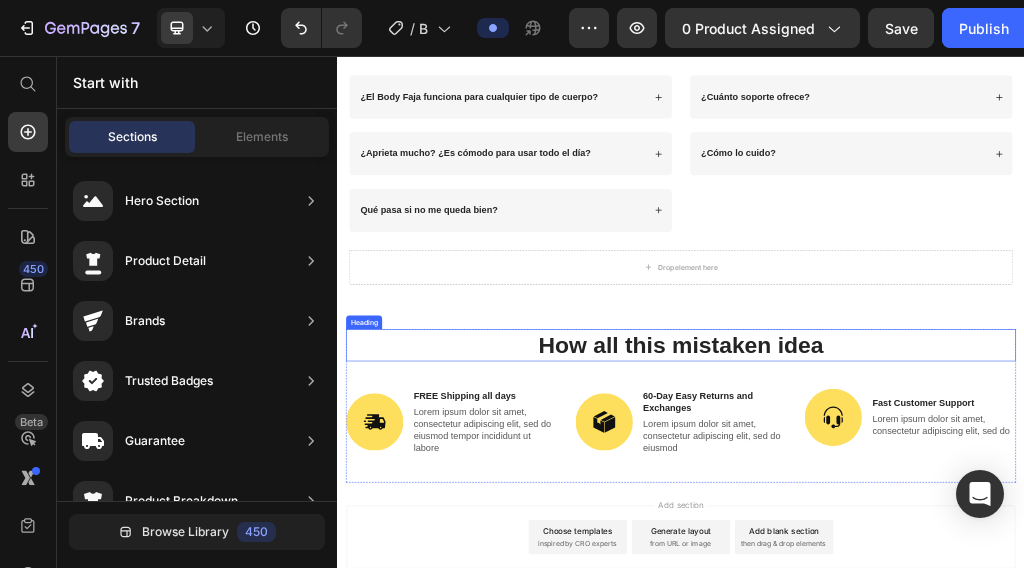 click on "How all this mistaken idea" at bounding box center [937, 561] 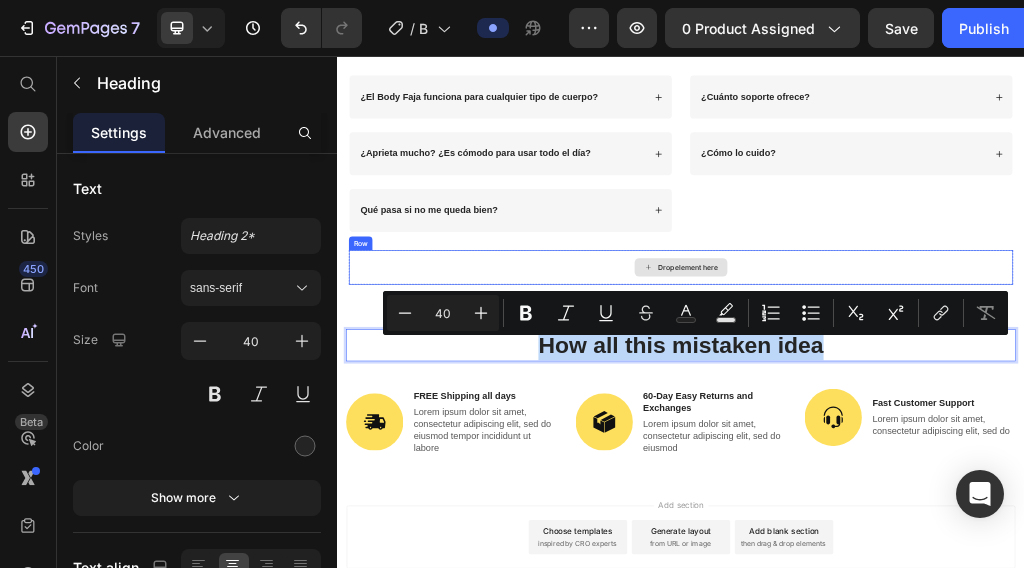drag, startPoint x: 1021, startPoint y: 417, endPoint x: 854, endPoint y: 375, distance: 172.20047 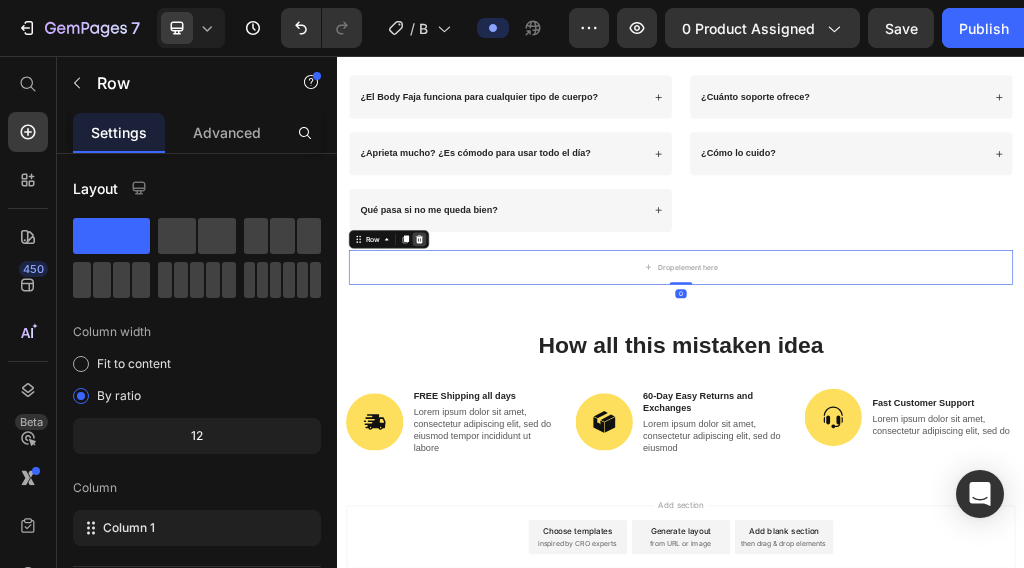 click 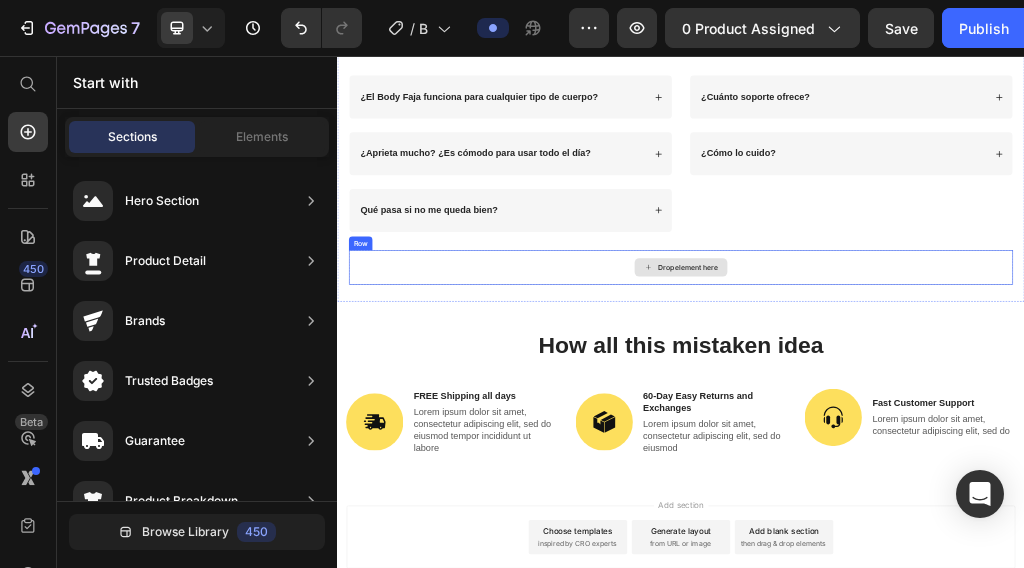 click on "Drop element here" at bounding box center (937, 425) 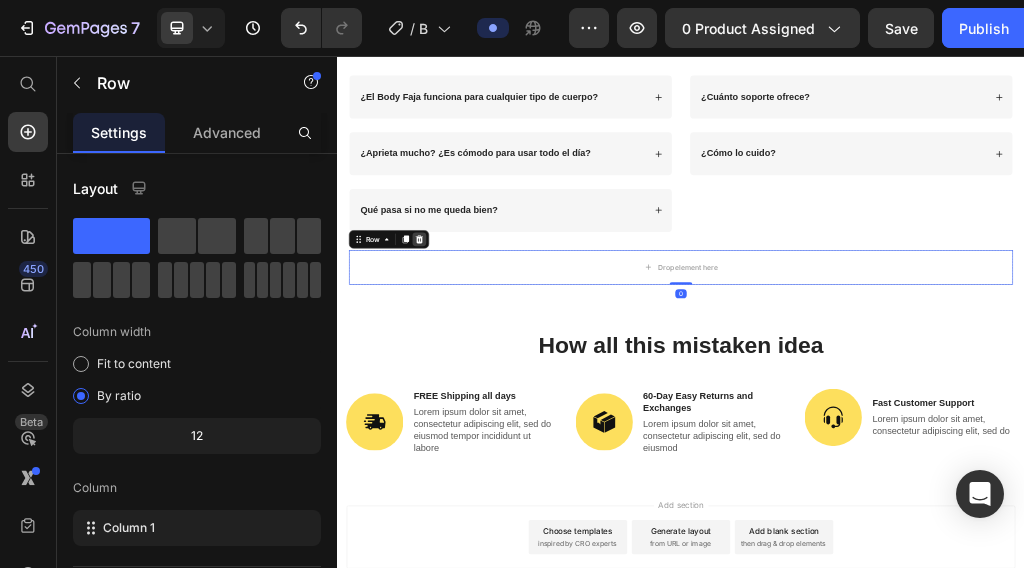 click 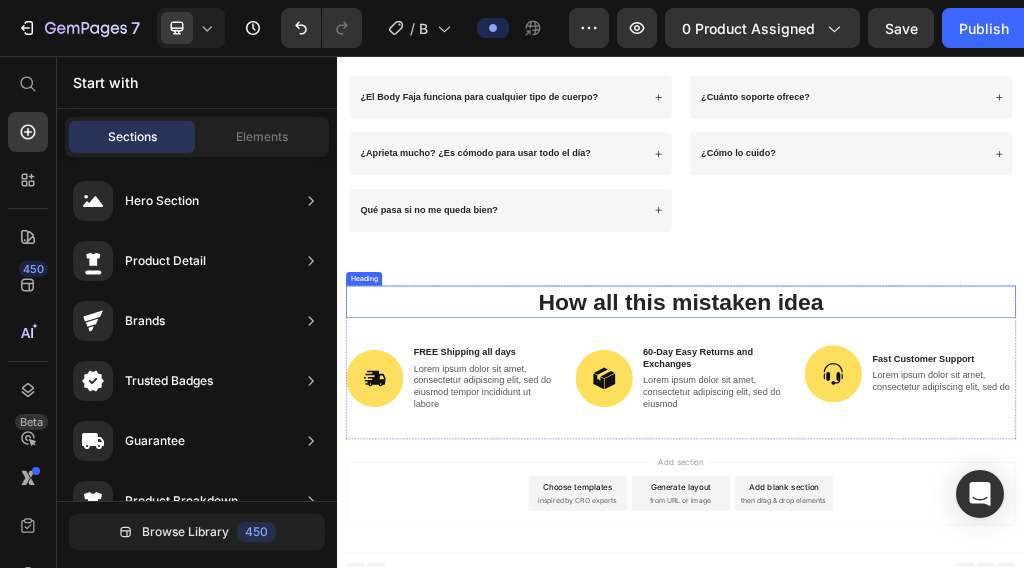 click on "How all this mistaken idea" at bounding box center (937, 485) 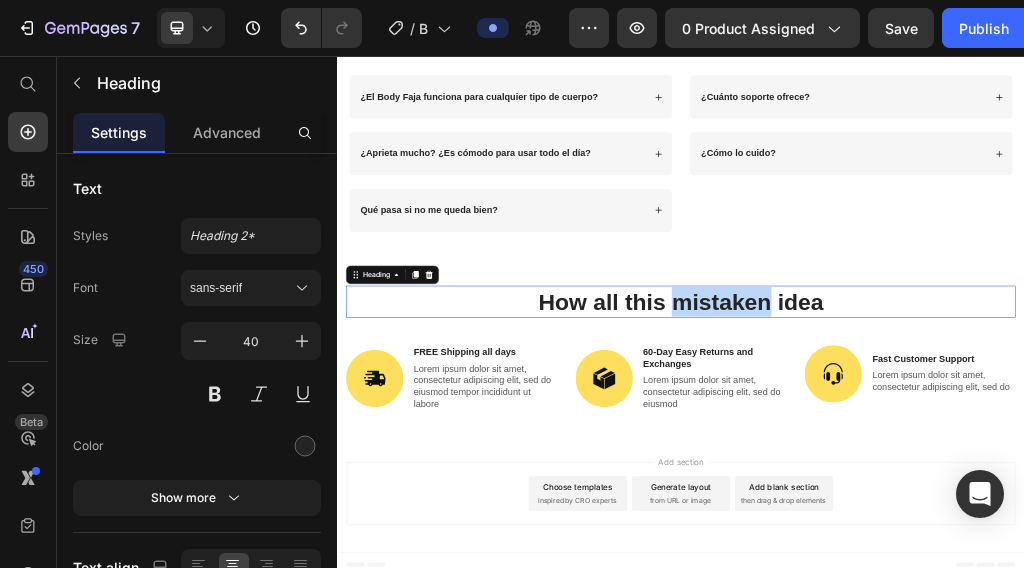 click on "How all this mistaken idea" at bounding box center (937, 485) 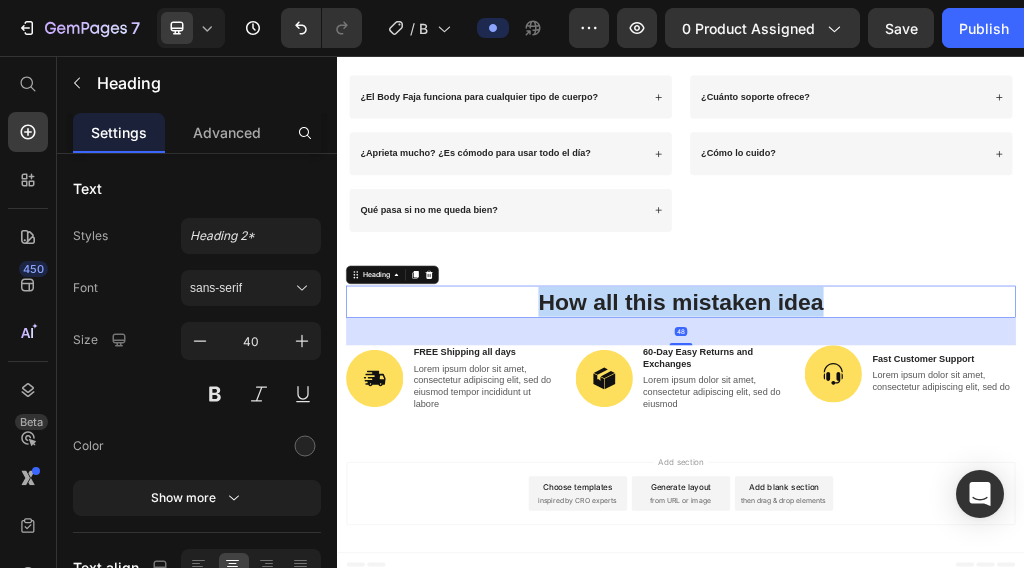 click on "How all this mistaken idea" at bounding box center (937, 485) 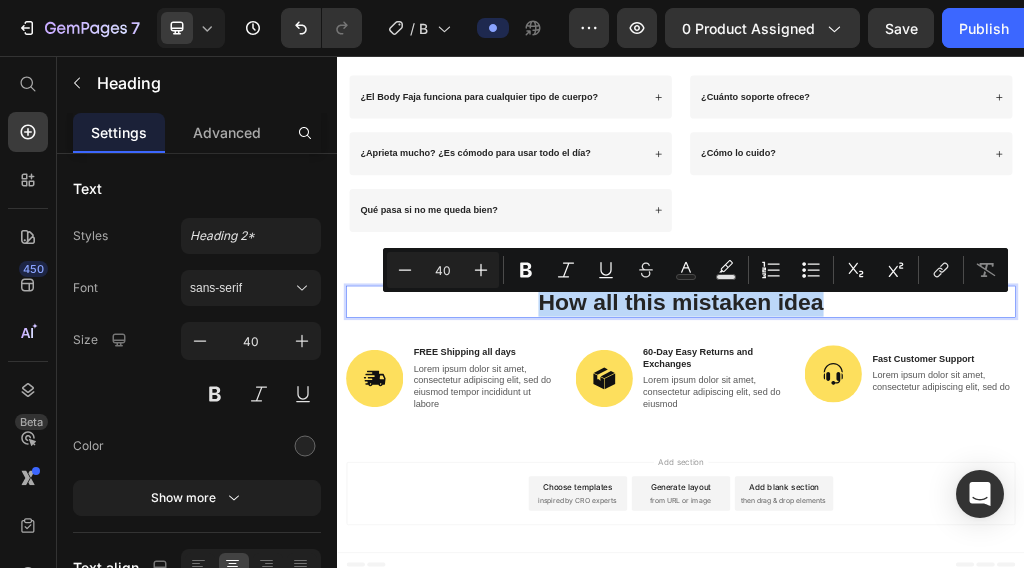 click on "How all this mistaken idea" at bounding box center (937, 485) 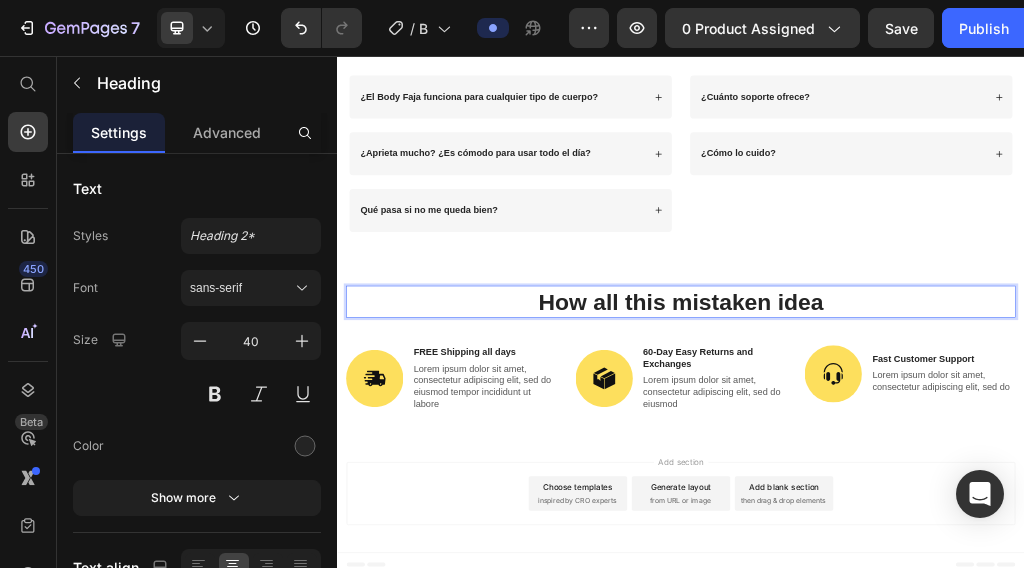 click on "How all this mistaken idea" at bounding box center (937, 485) 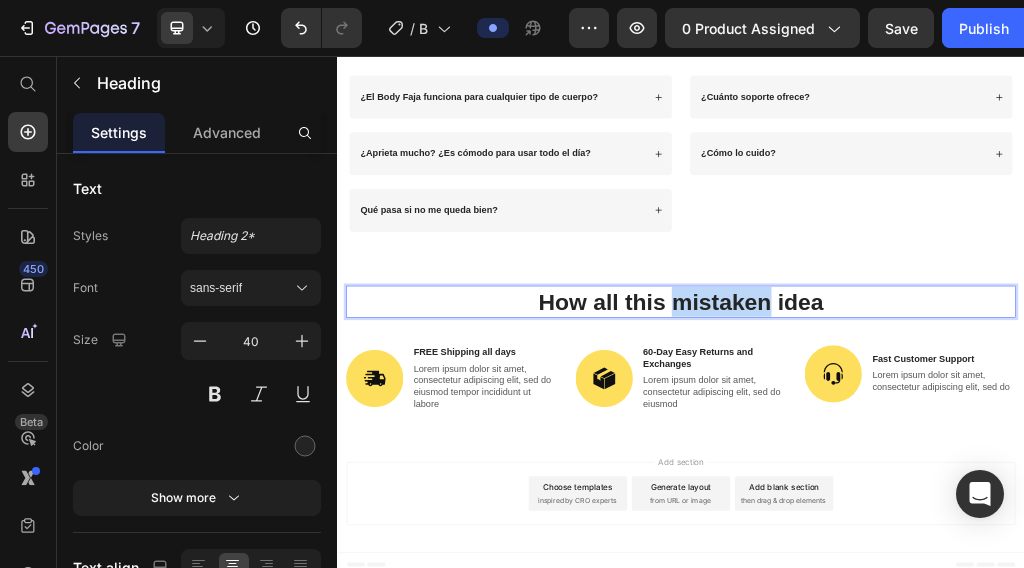 click on "How all this mistaken idea" at bounding box center (937, 485) 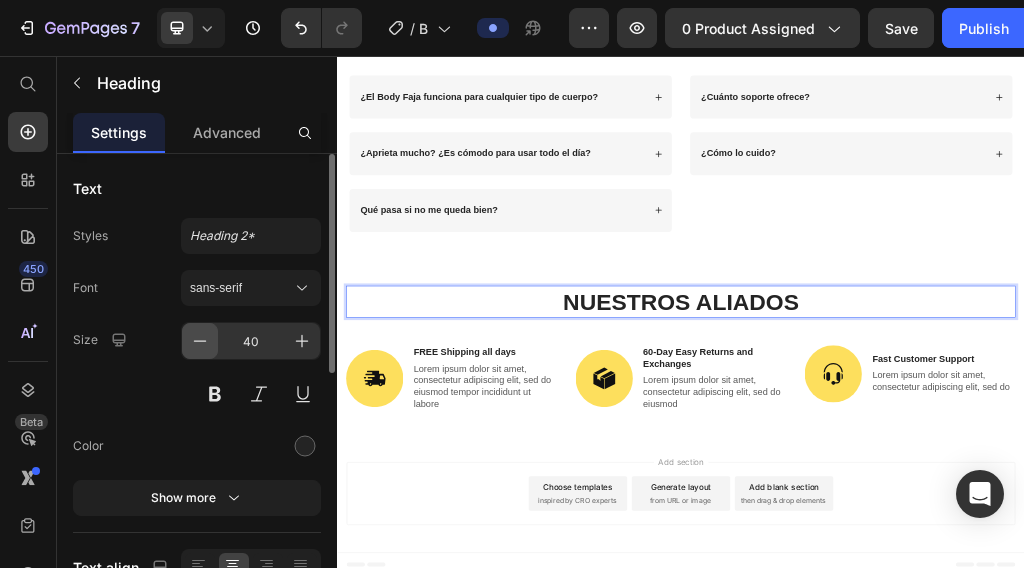 click 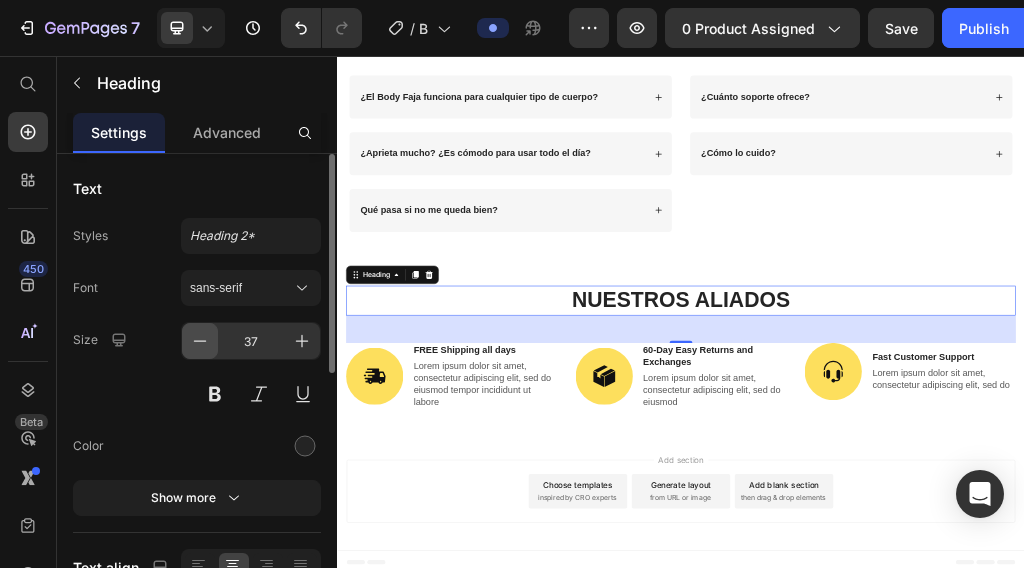 click at bounding box center (200, 341) 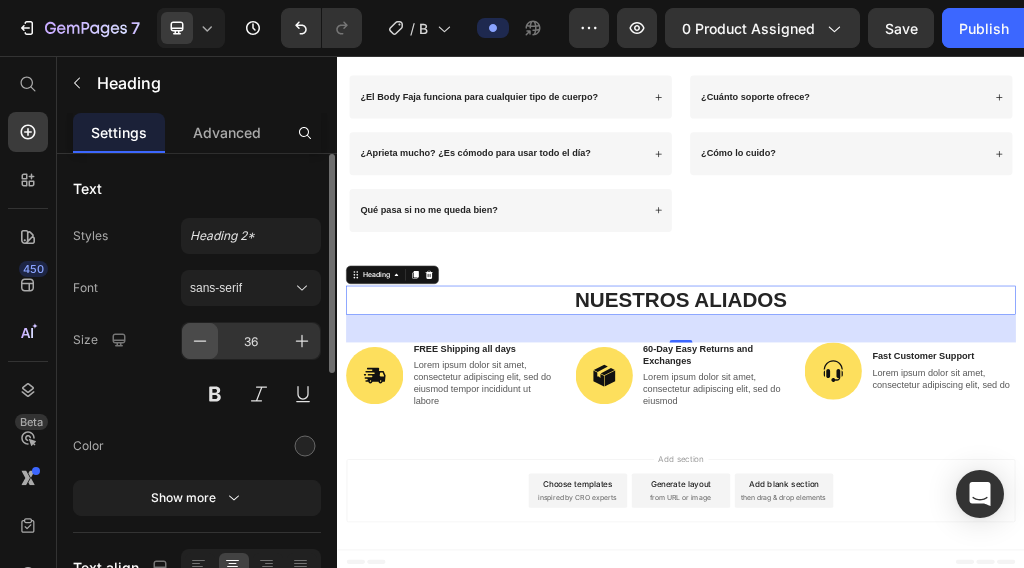 click at bounding box center (200, 341) 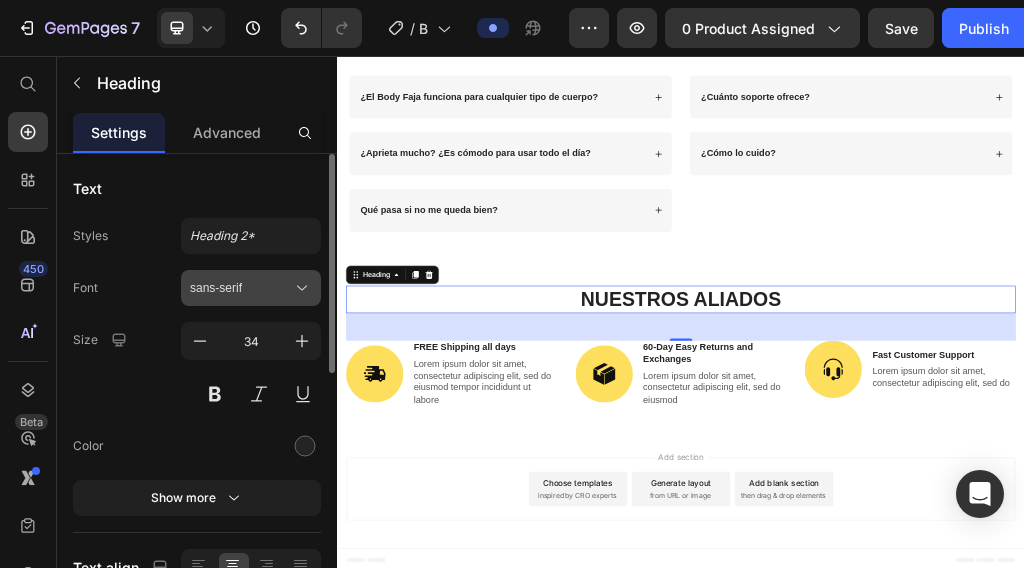 click on "sans-serif" at bounding box center [241, 288] 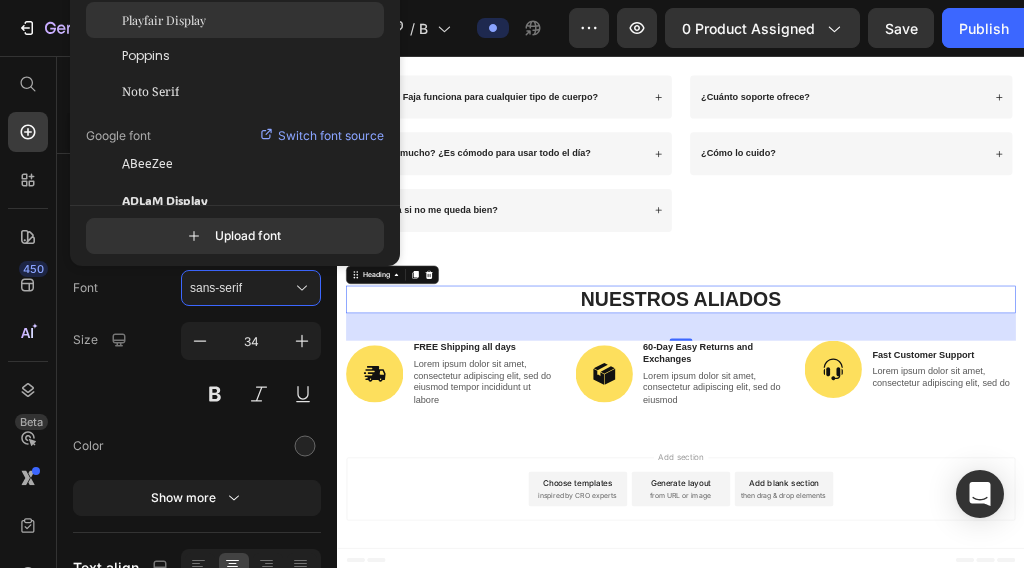 click on "Playfair Display" 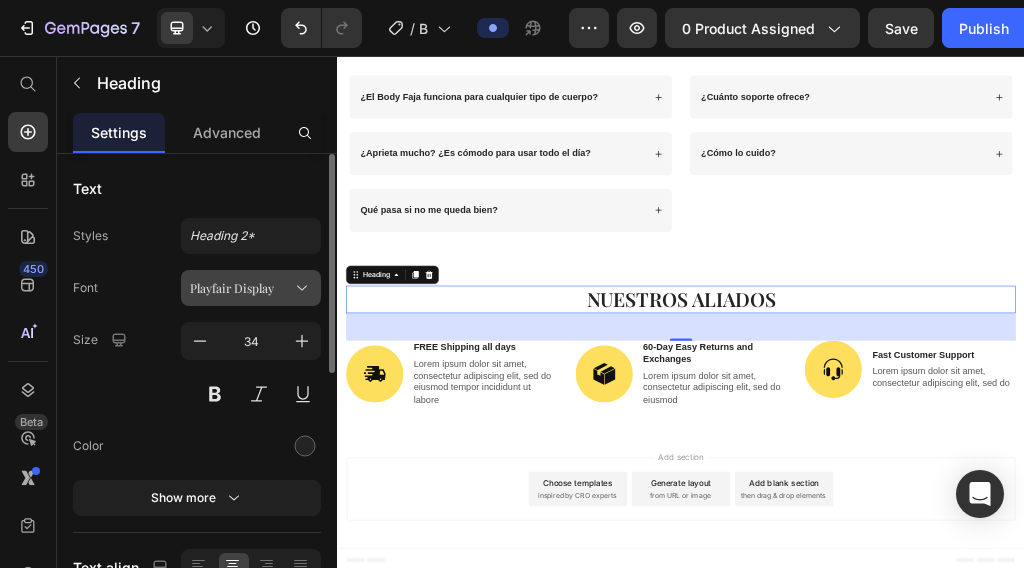 click on "Playfair Display" at bounding box center (251, 288) 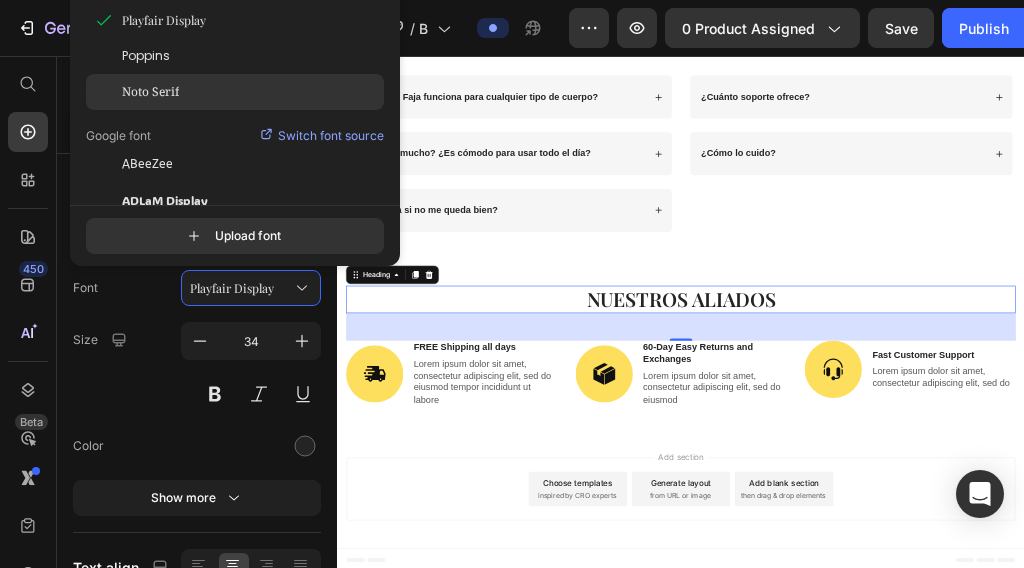 click on "Noto Serif" 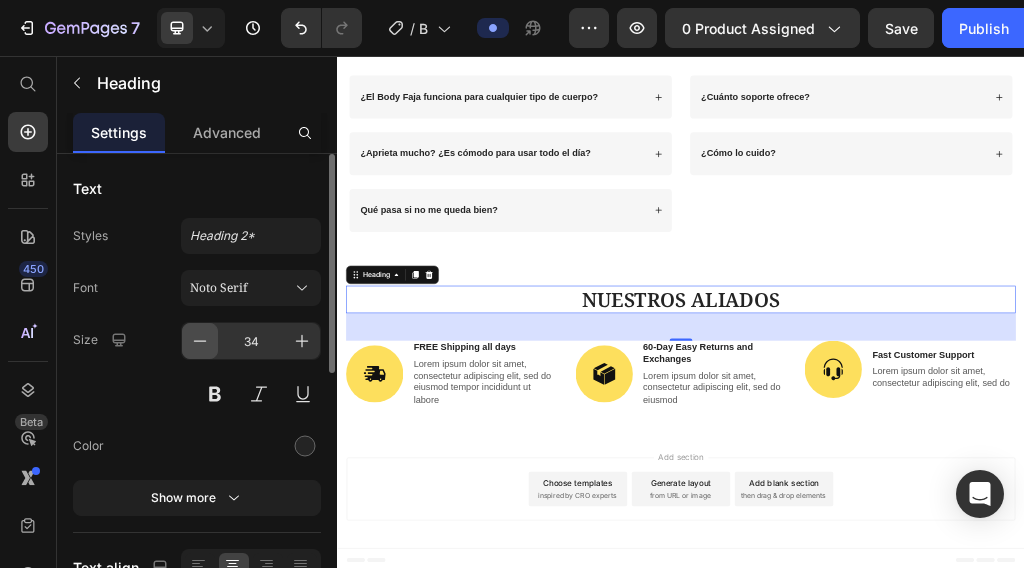 click 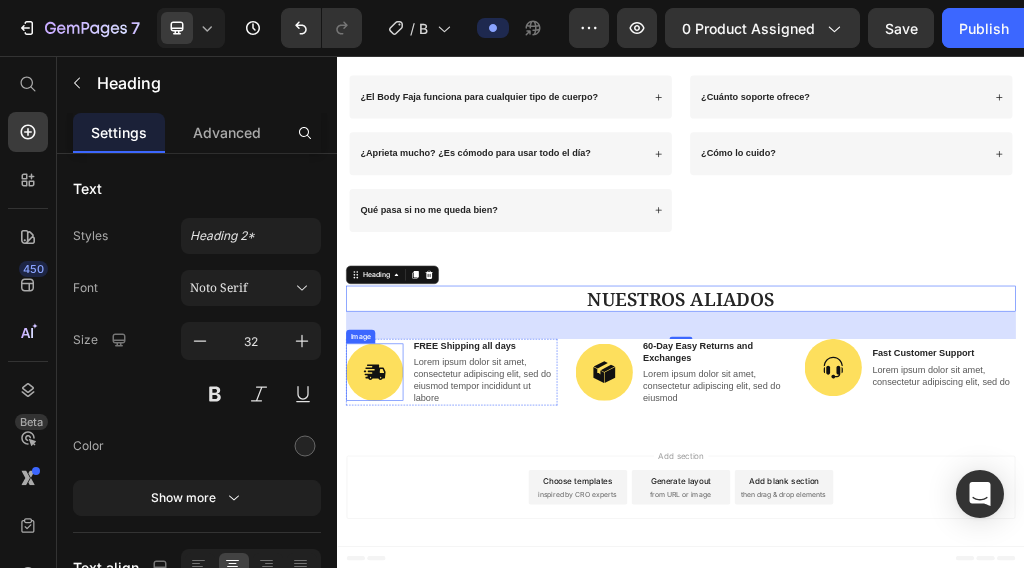 click at bounding box center [402, 608] 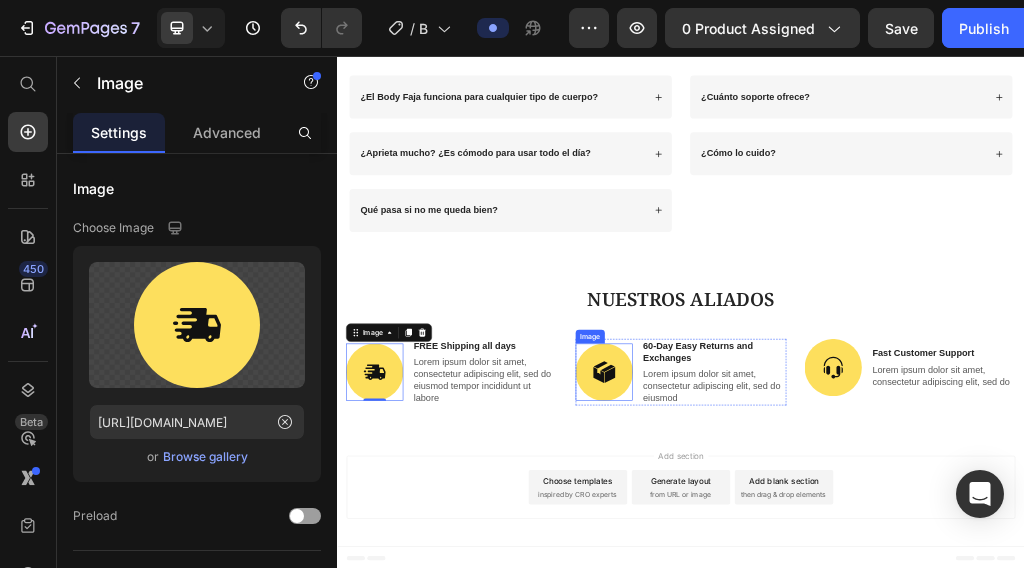 click at bounding box center (803, 608) 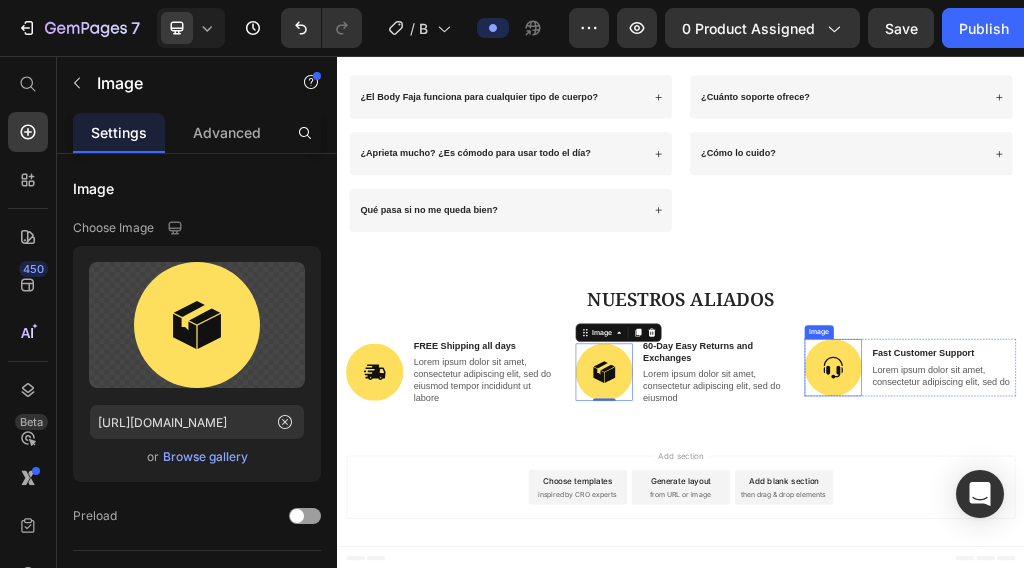 click at bounding box center [1203, 600] 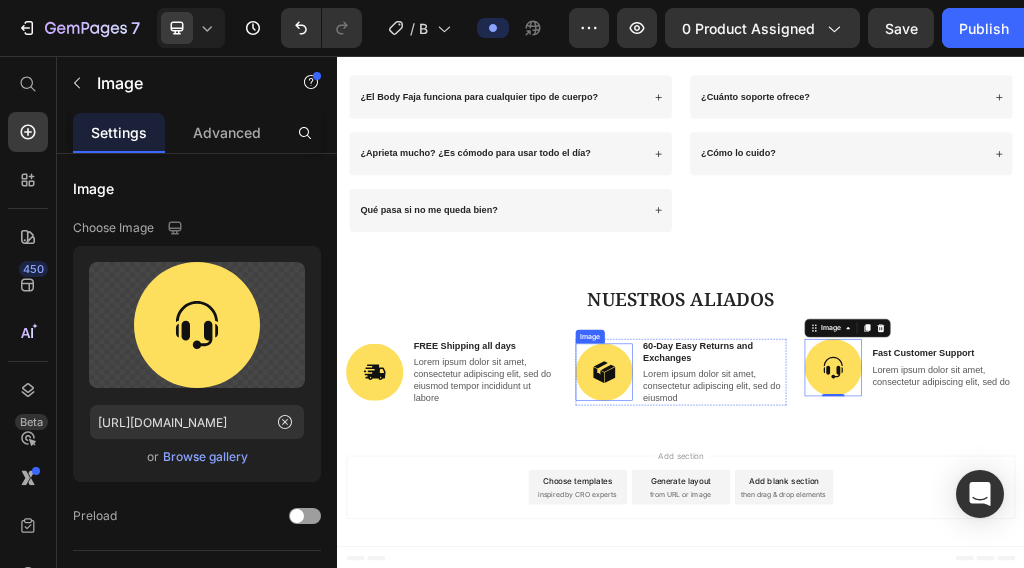 click at bounding box center [803, 608] 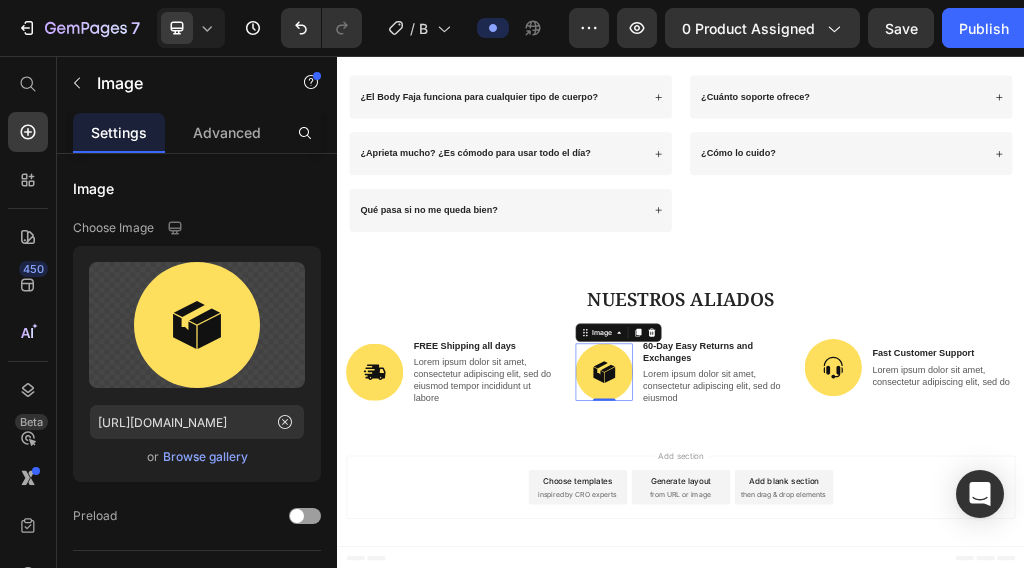 click at bounding box center [803, 608] 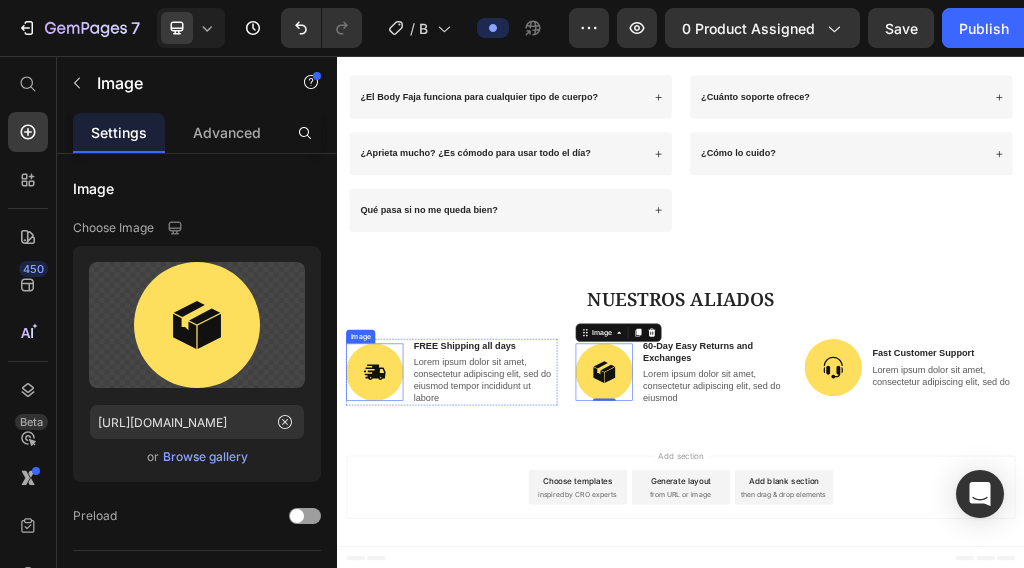 drag, startPoint x: 398, startPoint y: 585, endPoint x: 410, endPoint y: 550, distance: 37 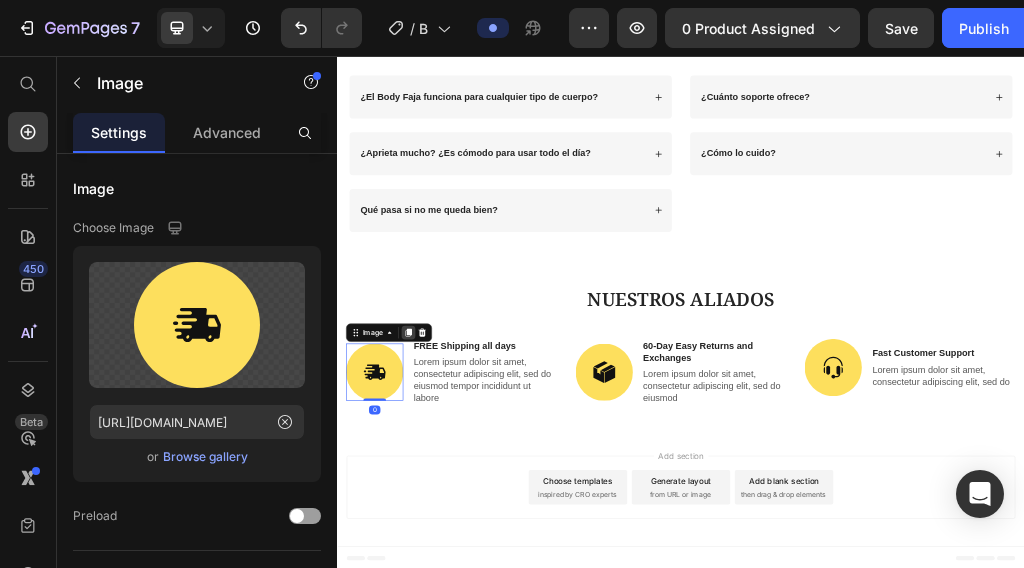 click 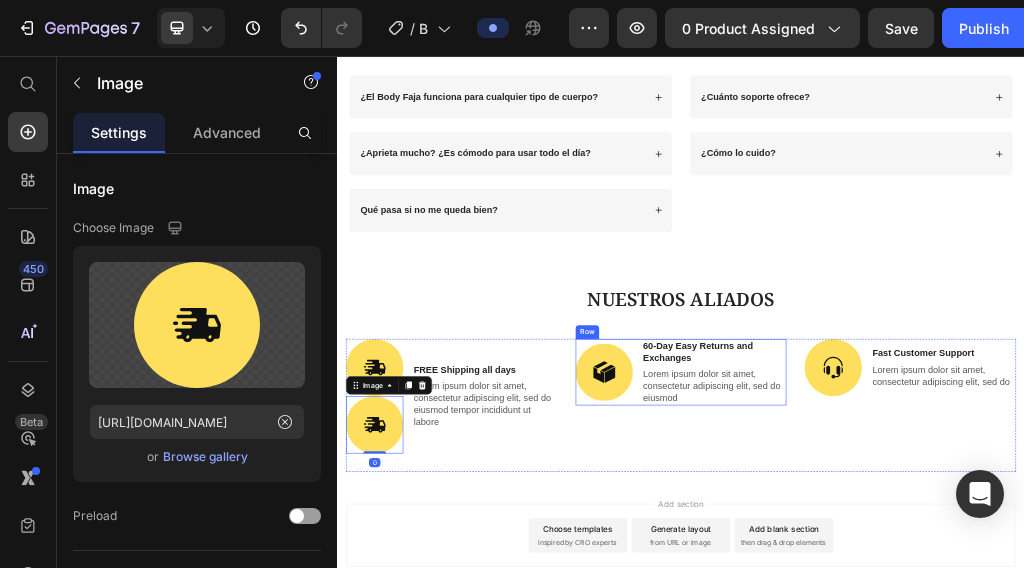 drag, startPoint x: 812, startPoint y: 592, endPoint x: 824, endPoint y: 550, distance: 43.68066 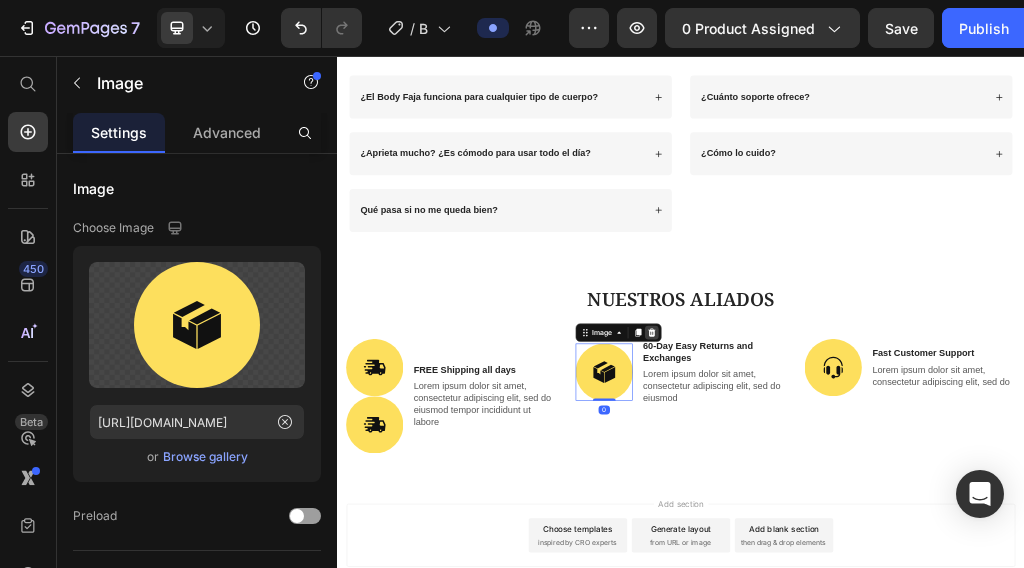 click 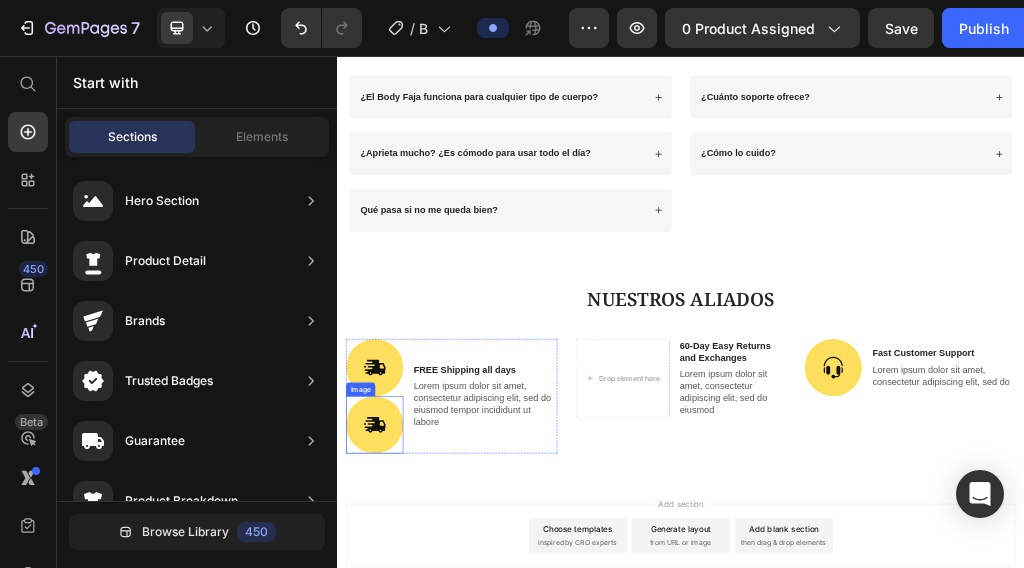 click at bounding box center (402, 700) 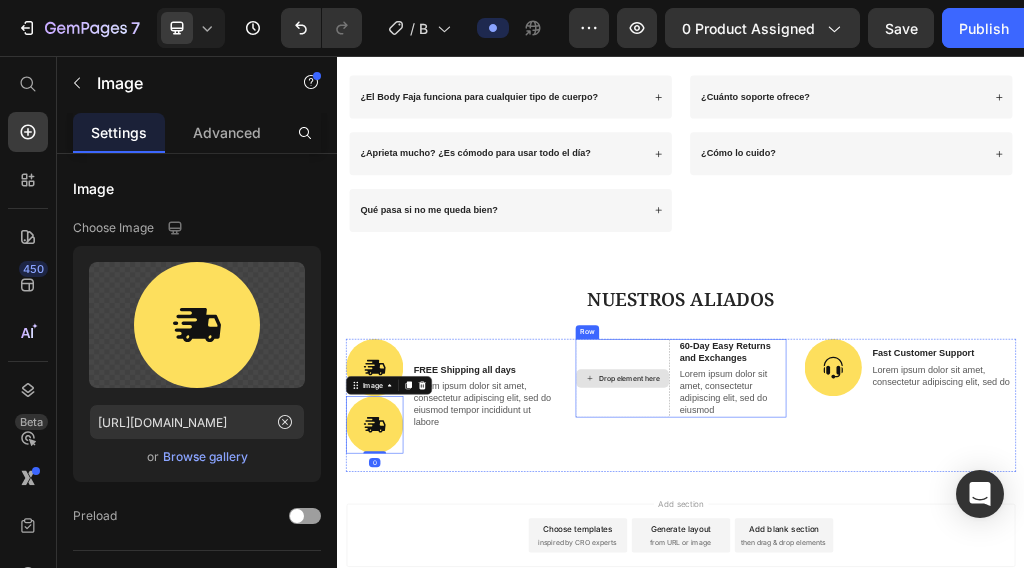 drag, startPoint x: 429, startPoint y: 697, endPoint x: 806, endPoint y: 614, distance: 386.0285 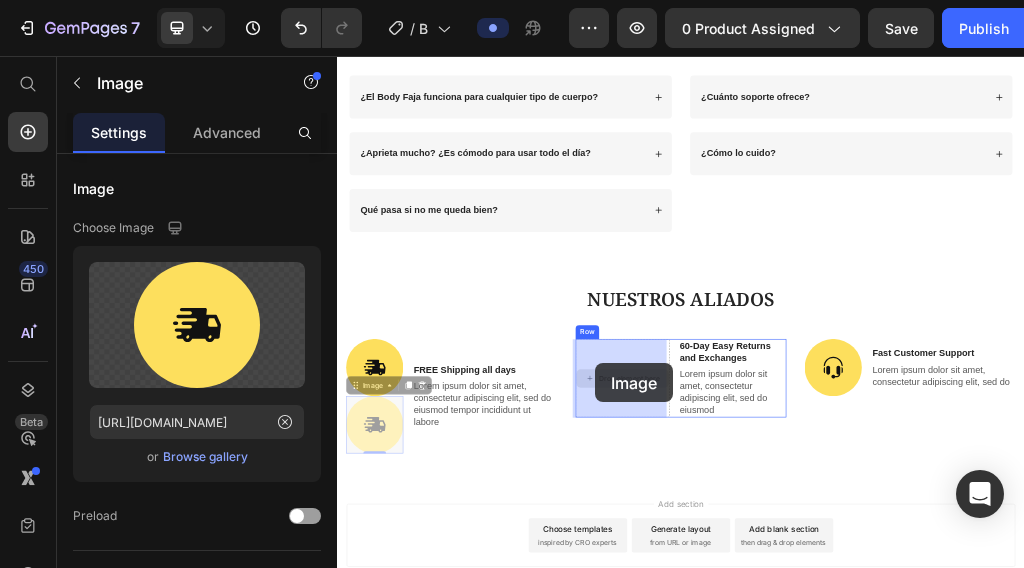 drag, startPoint x: 413, startPoint y: 686, endPoint x: 787, endPoint y: 593, distance: 385.3894 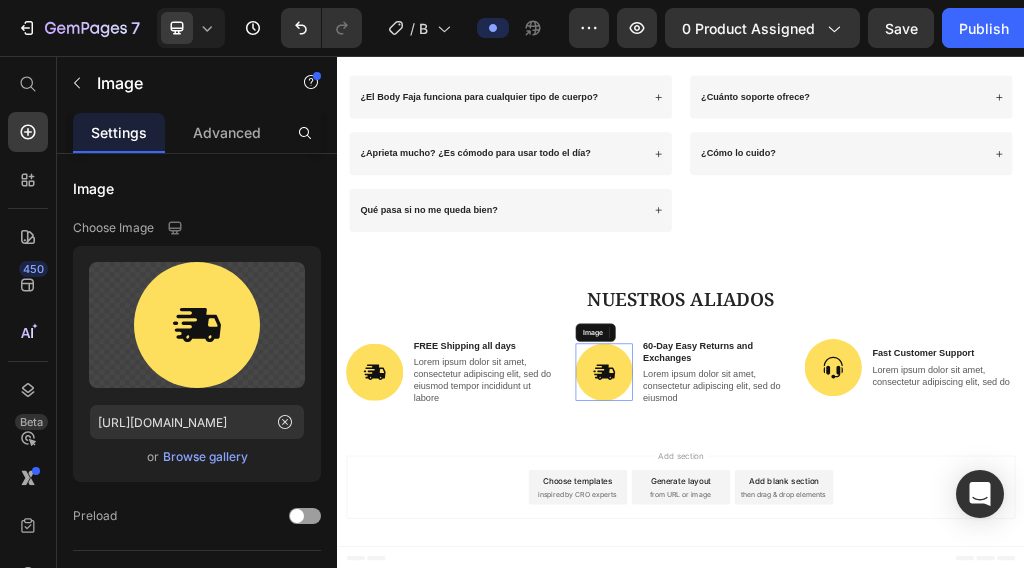scroll, scrollTop: 3893, scrollLeft: 0, axis: vertical 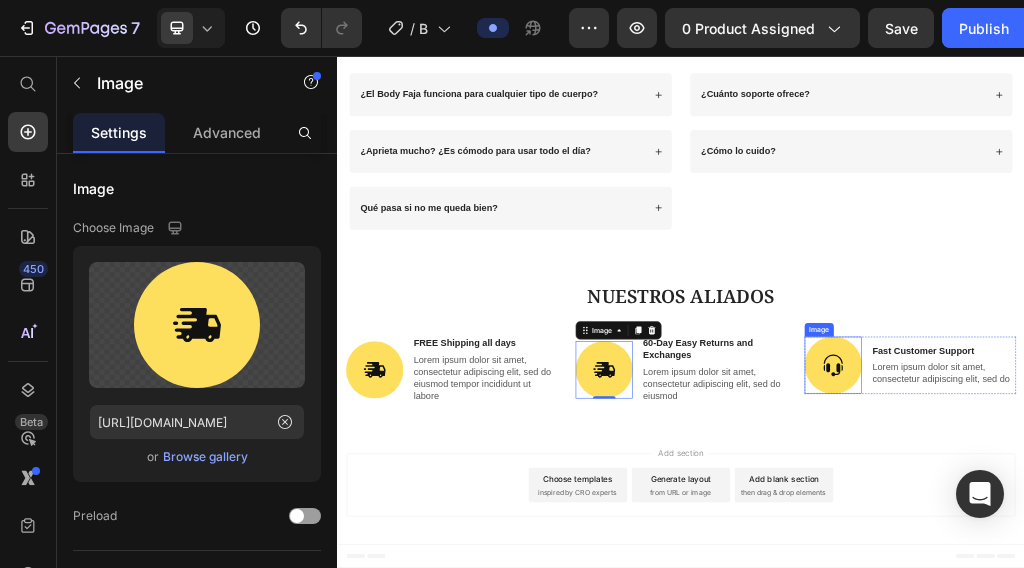 click at bounding box center (1203, 596) 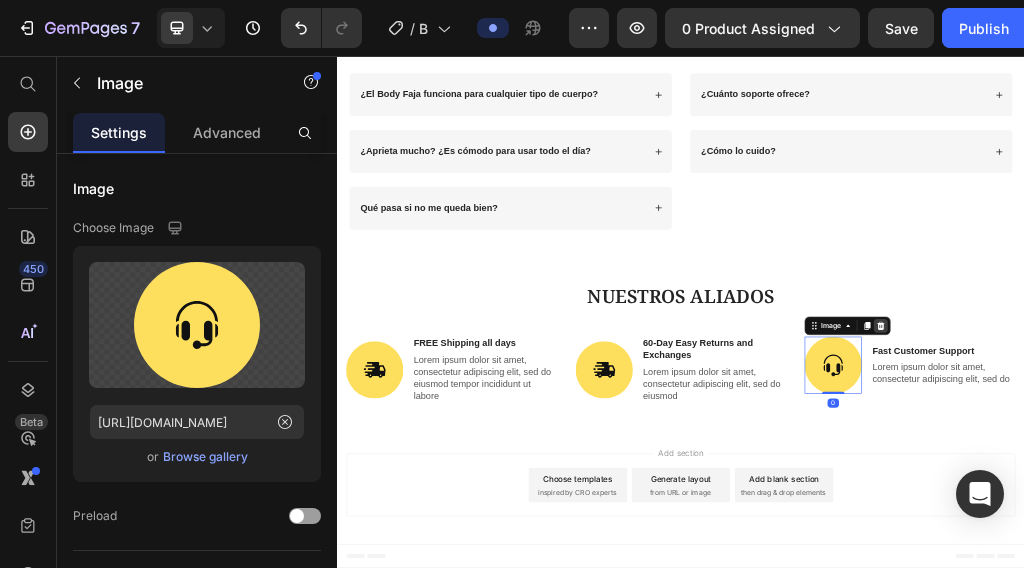 click 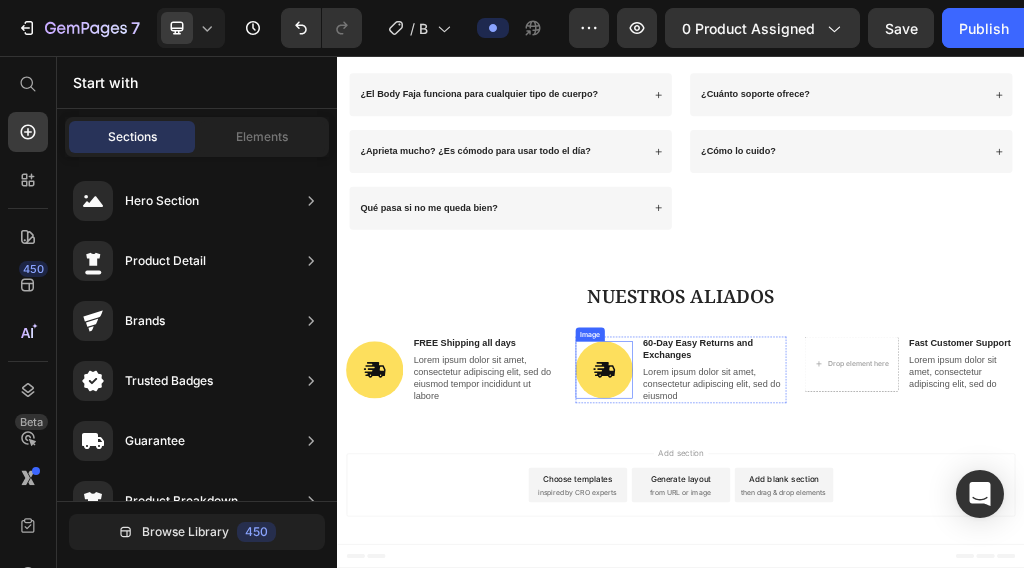 click at bounding box center (803, 604) 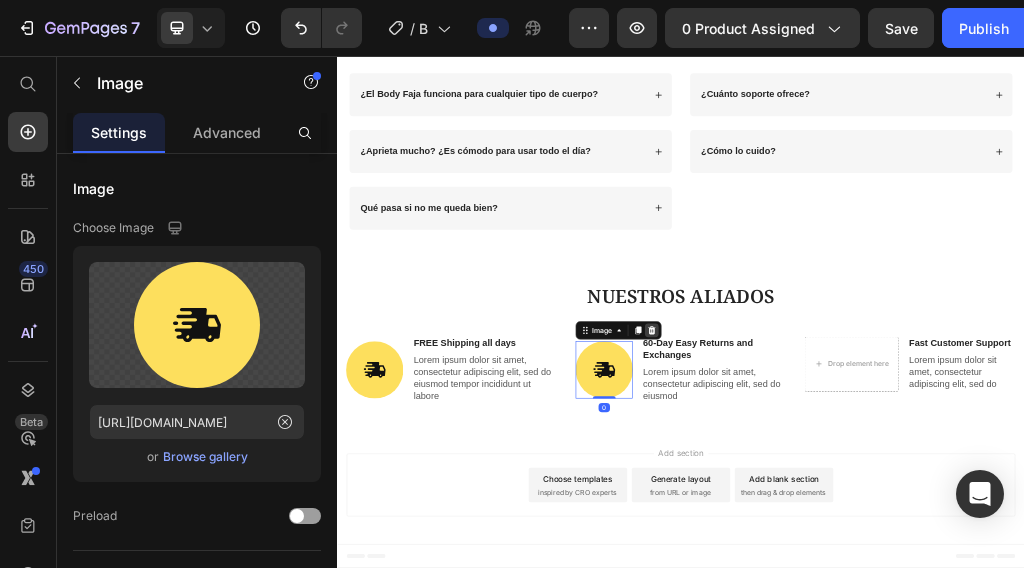 click at bounding box center [886, 535] 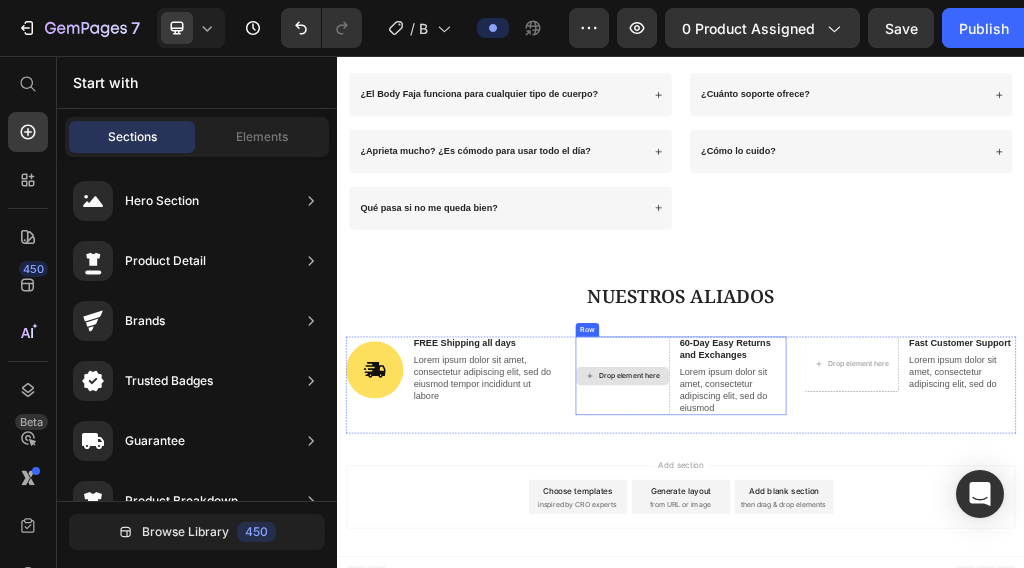 scroll, scrollTop: 3914, scrollLeft: 0, axis: vertical 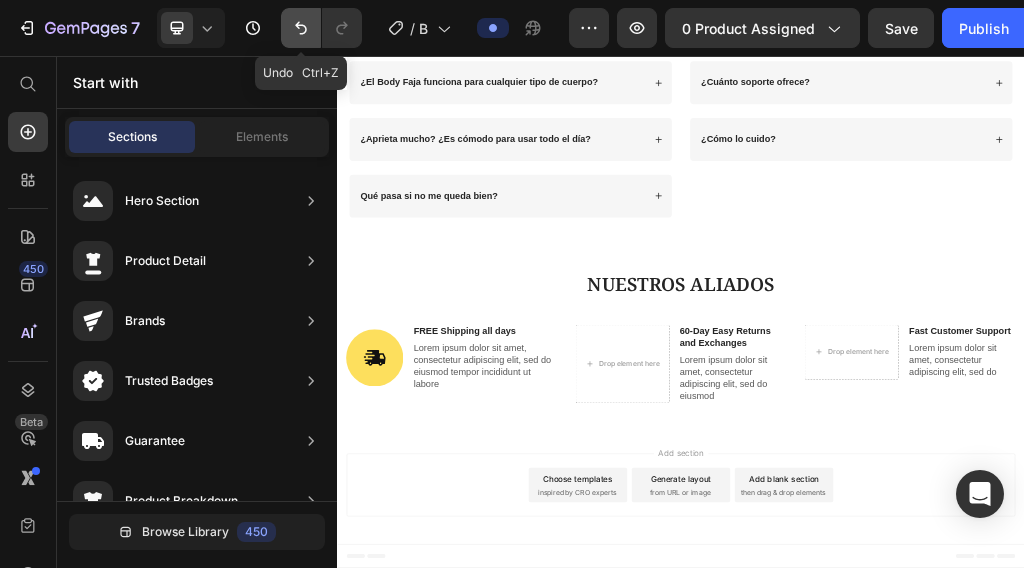 drag, startPoint x: 305, startPoint y: 39, endPoint x: 13, endPoint y: 178, distance: 323.39606 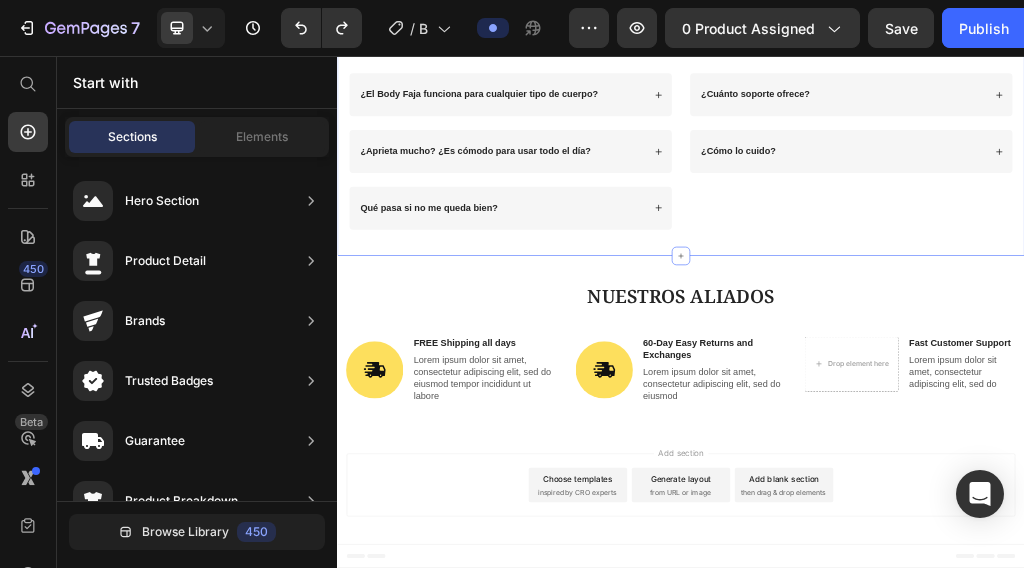 scroll, scrollTop: 3893, scrollLeft: 0, axis: vertical 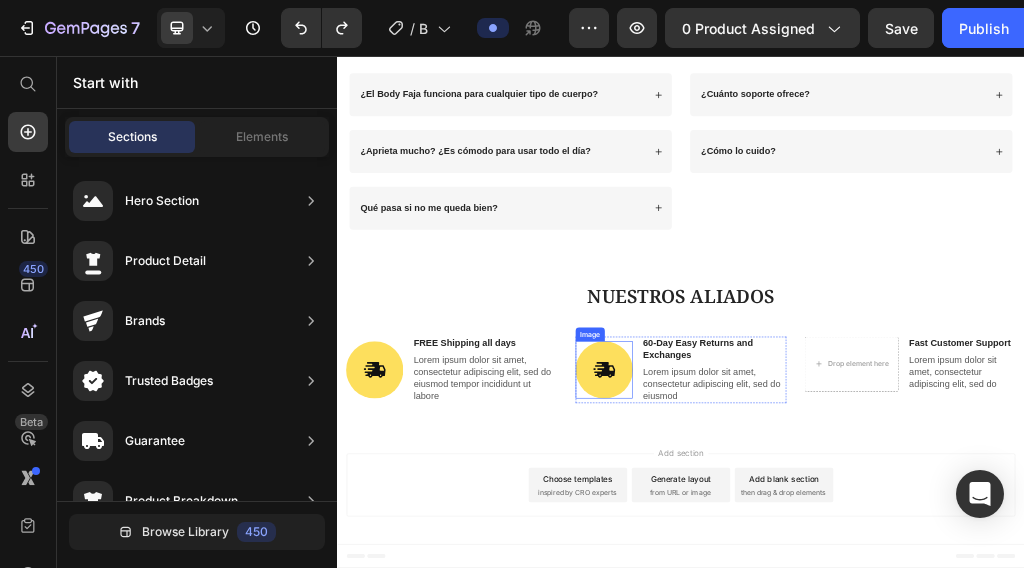 drag, startPoint x: 838, startPoint y: 562, endPoint x: 854, endPoint y: 550, distance: 20 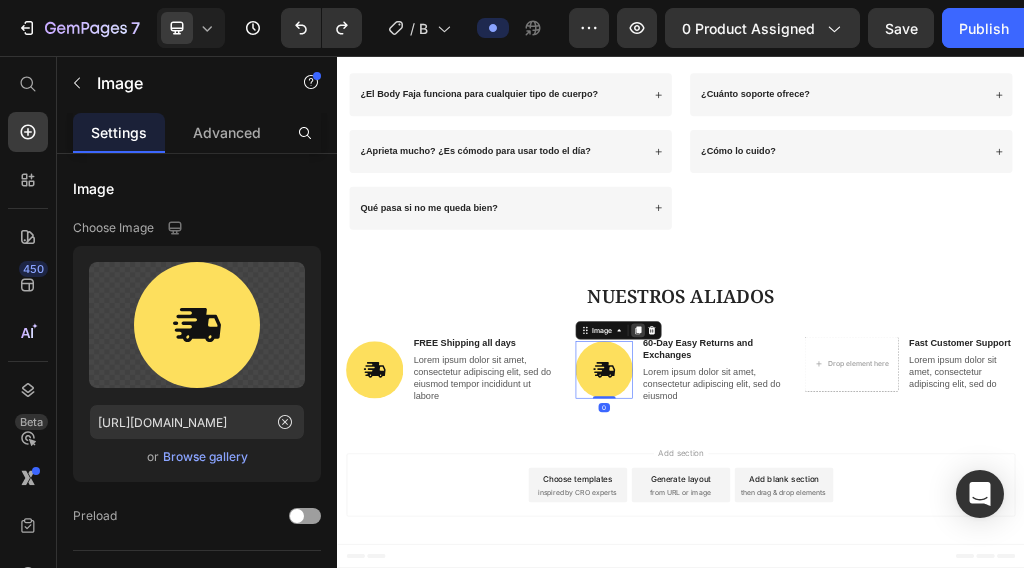 click 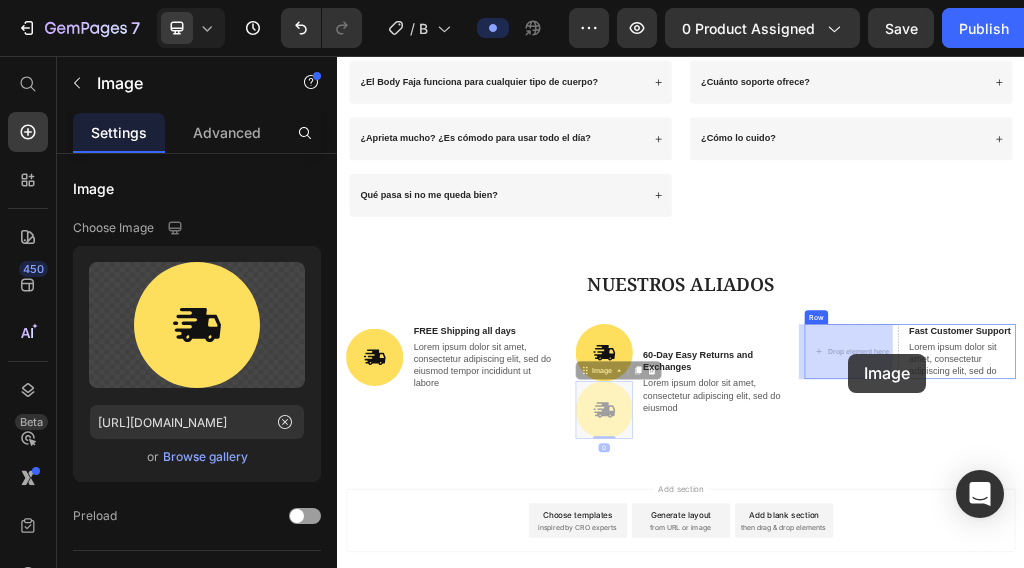 scroll, scrollTop: 3977, scrollLeft: 0, axis: vertical 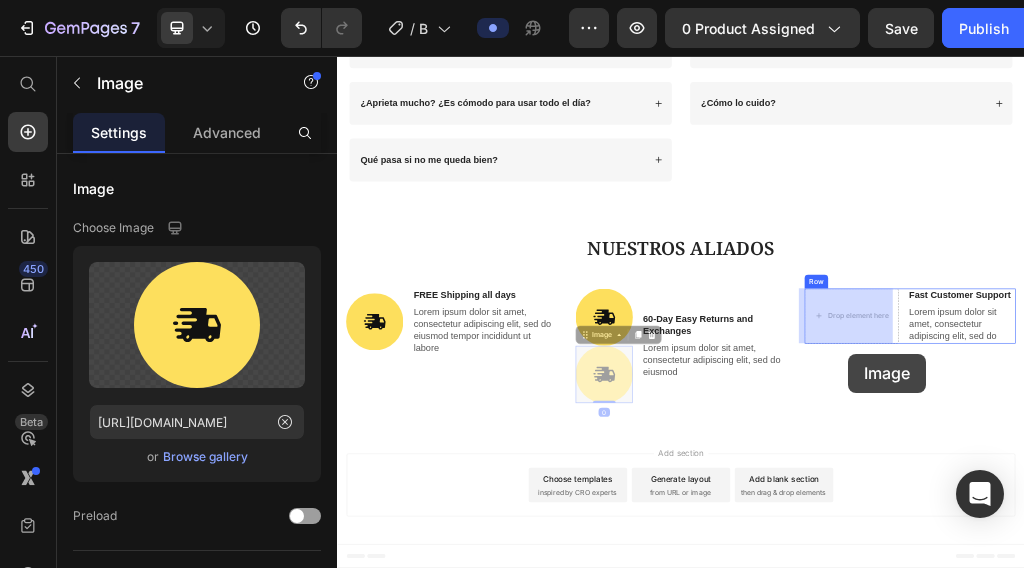drag, startPoint x: 820, startPoint y: 655, endPoint x: 1224, endPoint y: 583, distance: 410.3657 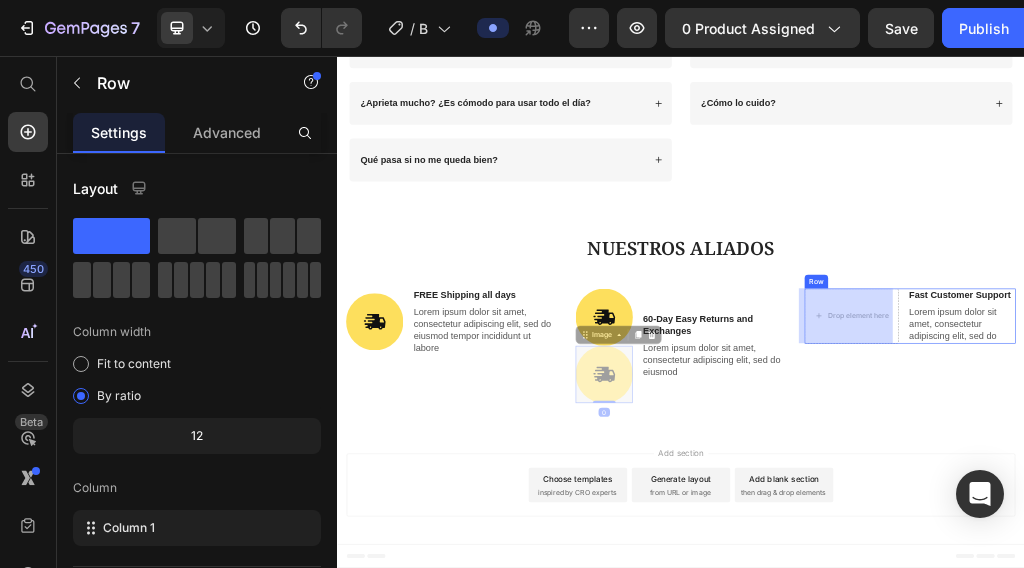 click on "NUESTROS ALIADOS Heading Image FREE Shipping all days Text Block Lorem ipsum dolor sit amet, consectetur adipiscing elit, sed do eiusmod tempor incididunt ut labore Text Block Row Image Image   0 Image   0 60-Day Easy Returns and Exchanges Text Block Lorem ipsum dolor sit amet, consectetur adipiscing elit, sed do eiusmod Text Block Row
Drop element here Fast Customer Support Text Block Lorem ipsum dolor sit amet, consectetur adipiscing elit, sed do Text Block Row Row" at bounding box center (937, 540) 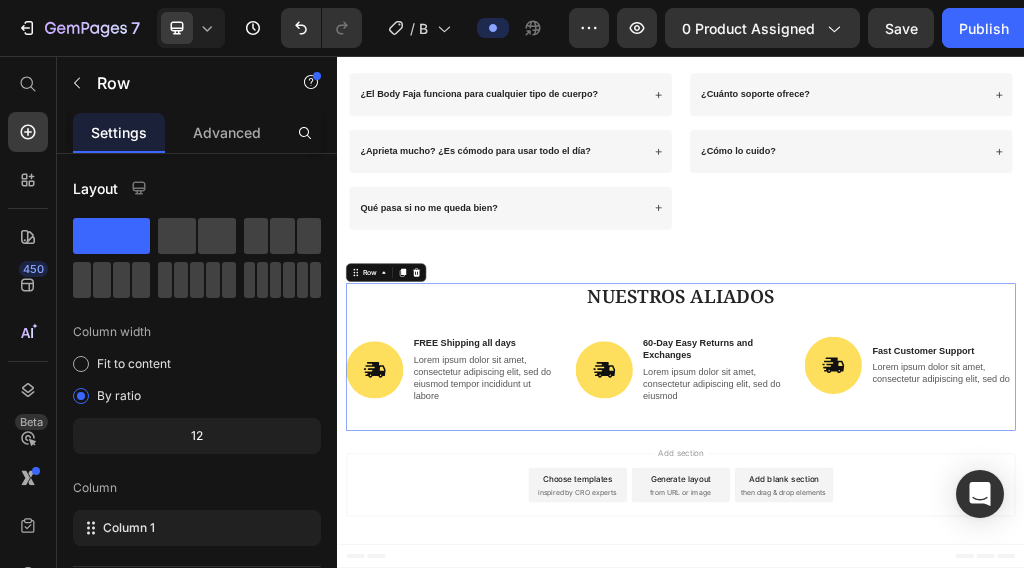 scroll, scrollTop: 3893, scrollLeft: 0, axis: vertical 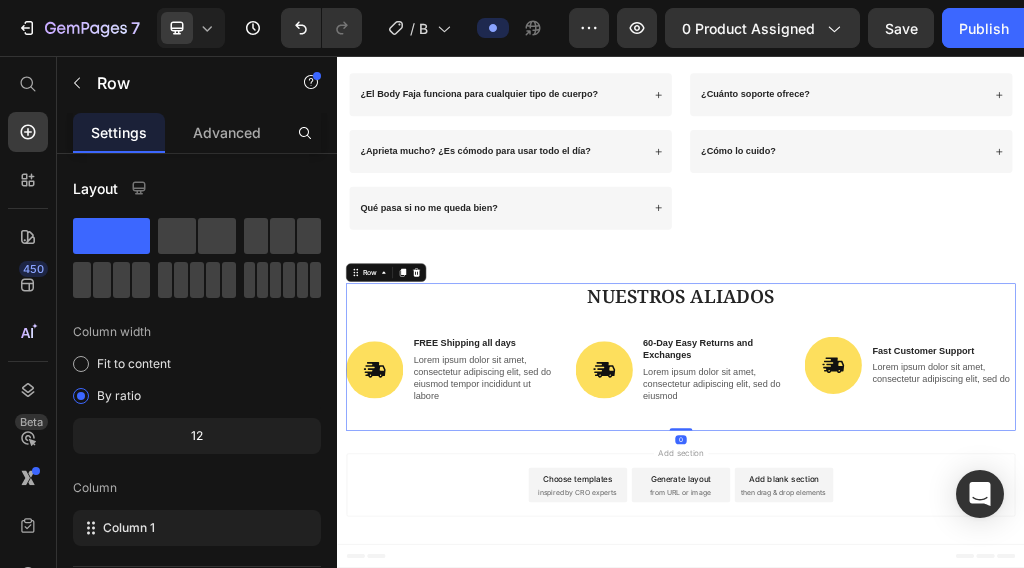 drag, startPoint x: 600, startPoint y: 772, endPoint x: 602, endPoint y: 758, distance: 14.142136 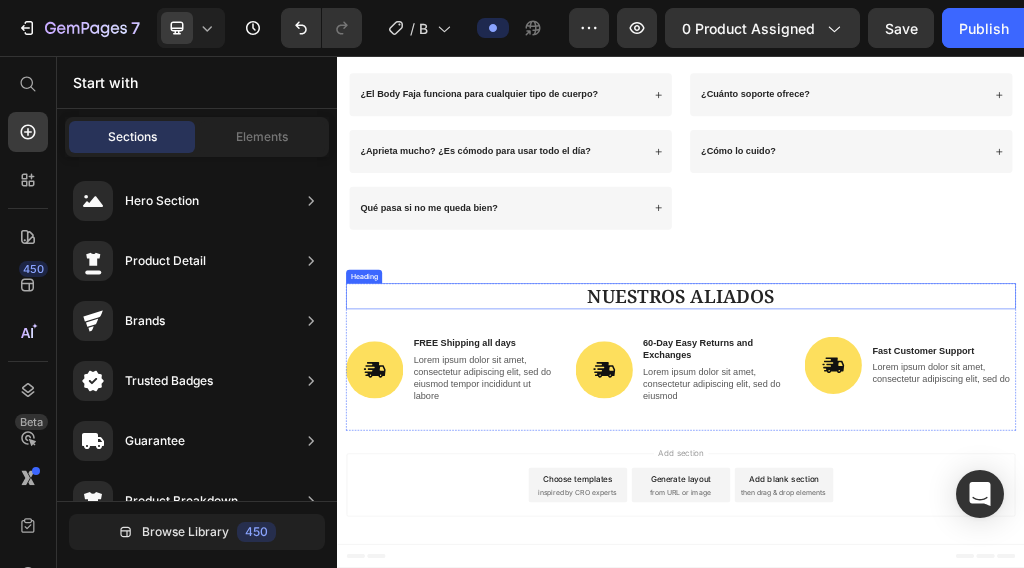 drag, startPoint x: 1248, startPoint y: 483, endPoint x: 1212, endPoint y: 476, distance: 36.67424 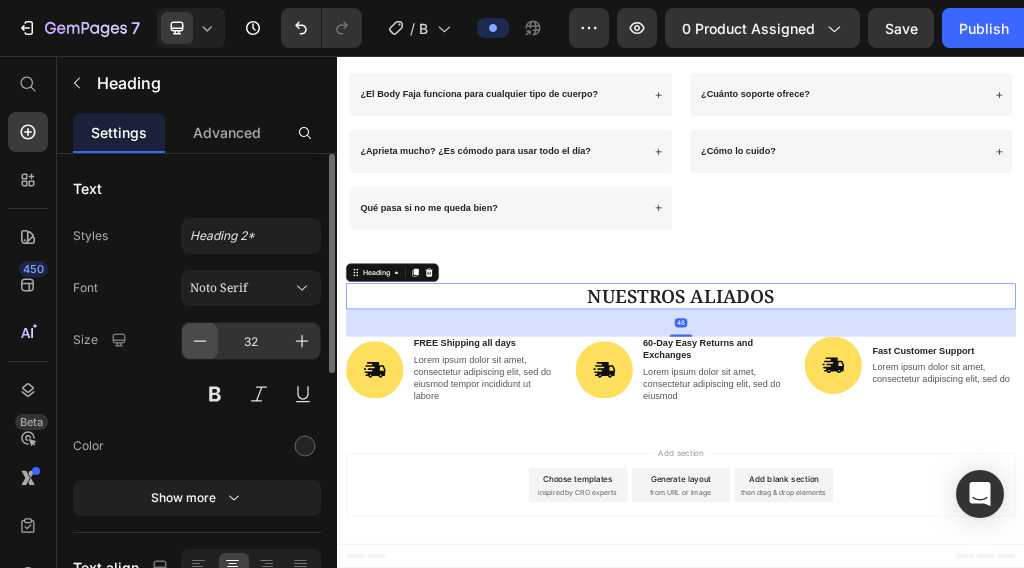 click at bounding box center (200, 341) 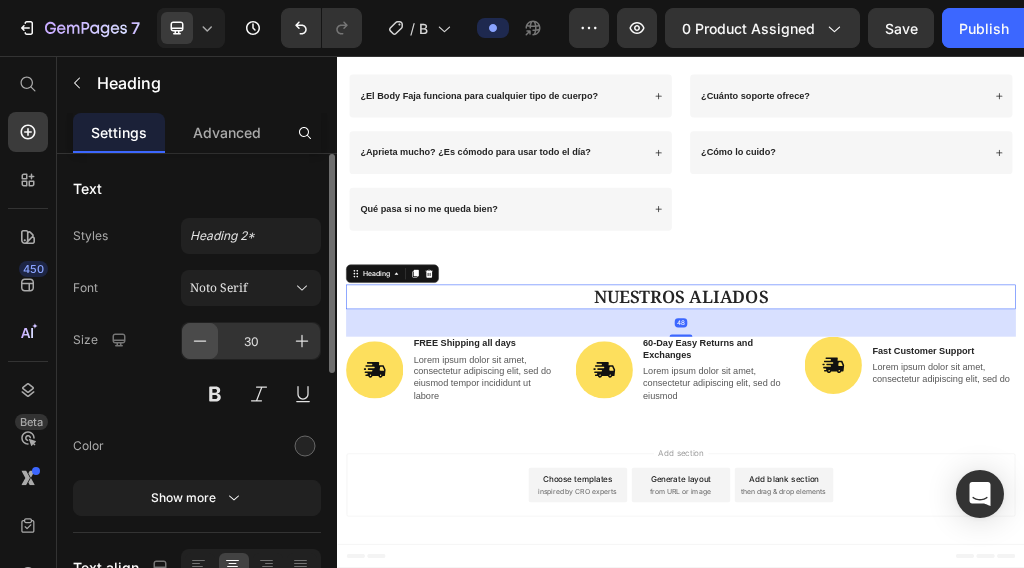 scroll, scrollTop: 3891, scrollLeft: 0, axis: vertical 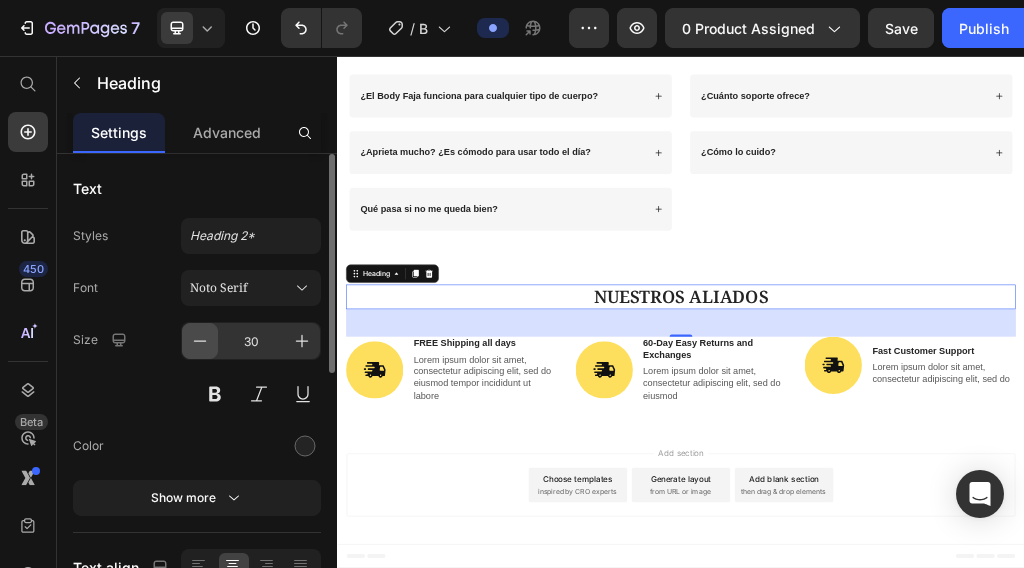 click at bounding box center (200, 341) 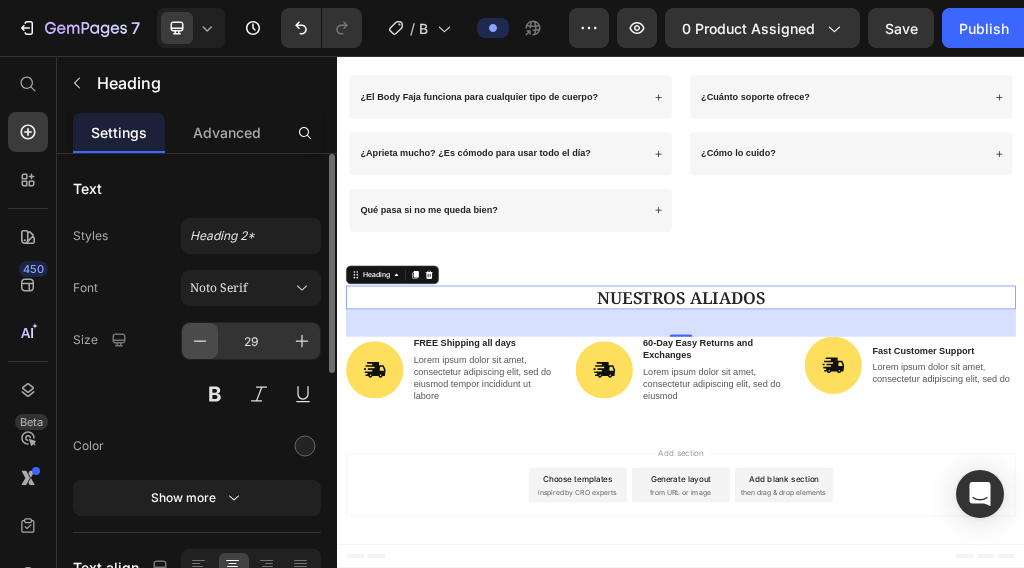 click at bounding box center (200, 341) 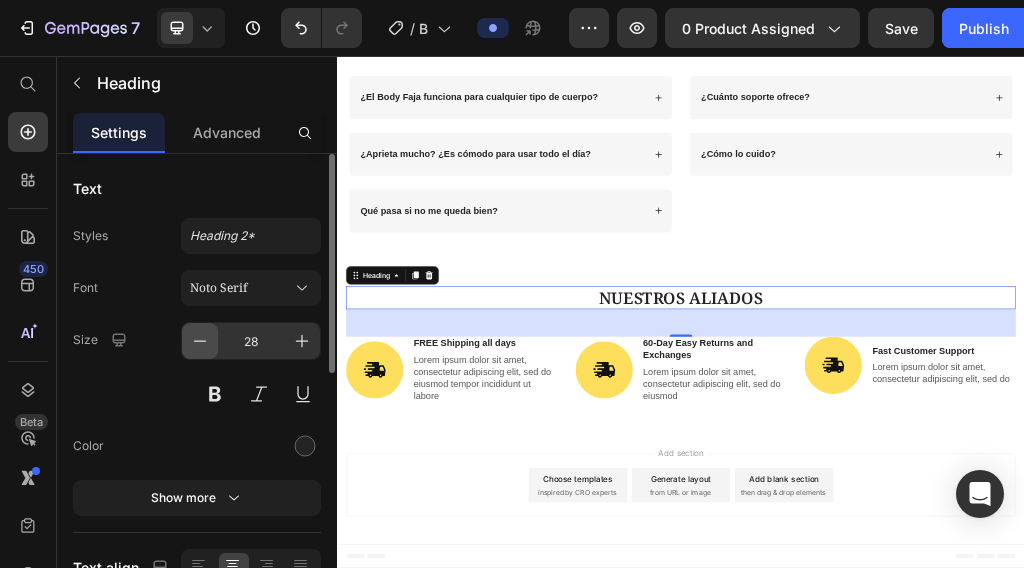 scroll, scrollTop: 3888, scrollLeft: 0, axis: vertical 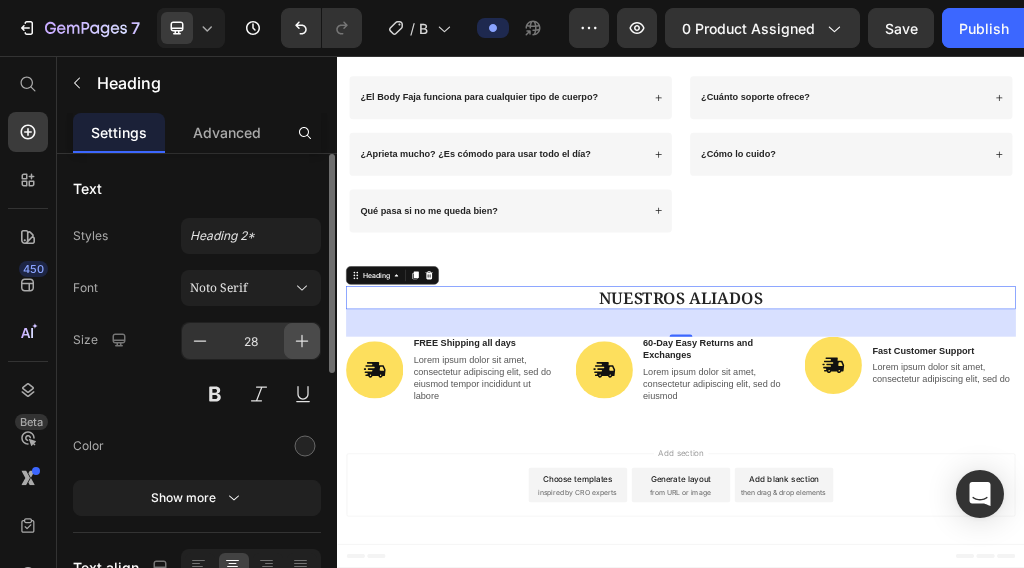 click at bounding box center (302, 341) 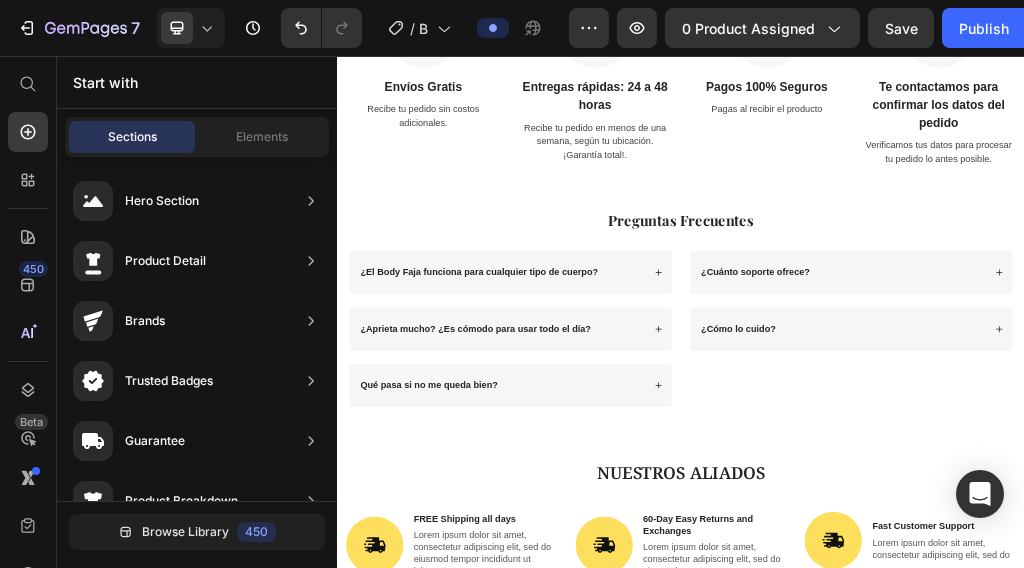 scroll, scrollTop: 3694, scrollLeft: 0, axis: vertical 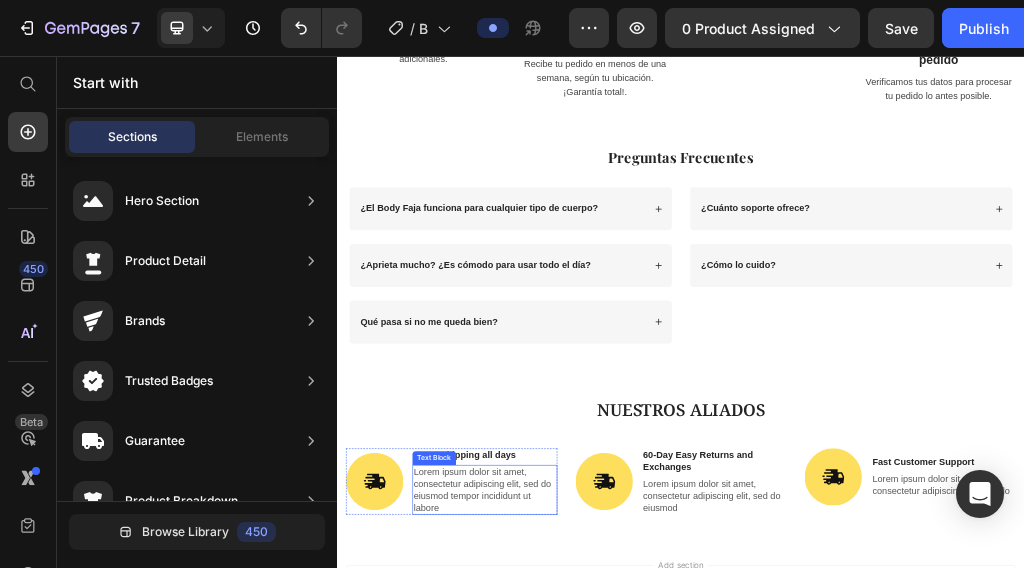 click on "Lorem ipsum dolor sit amet, consectetur adipiscing elit, sed do eiusmod tempor incididunt ut labore" at bounding box center [594, 813] 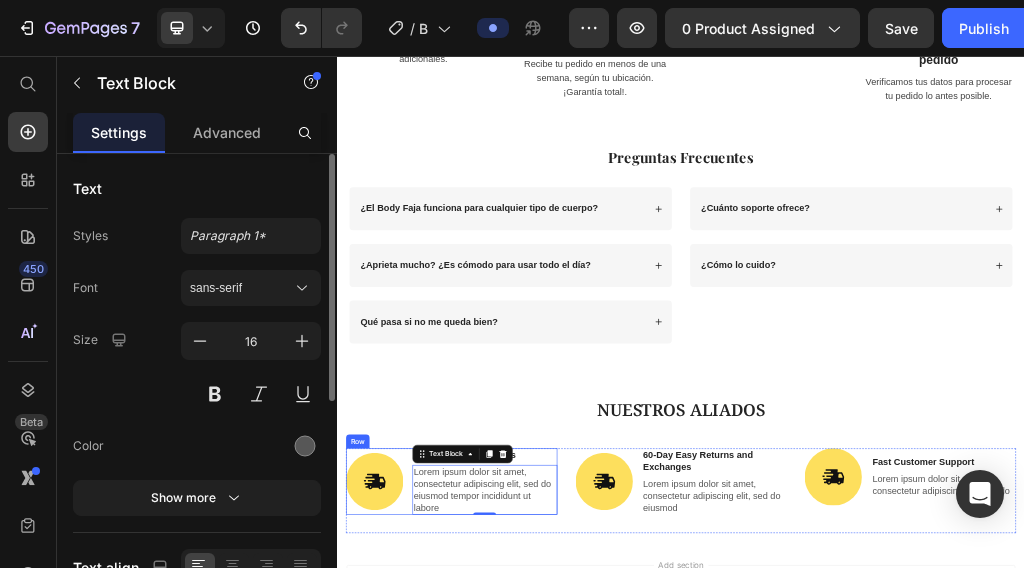 drag, startPoint x: 684, startPoint y: 768, endPoint x: 670, endPoint y: 763, distance: 14.866069 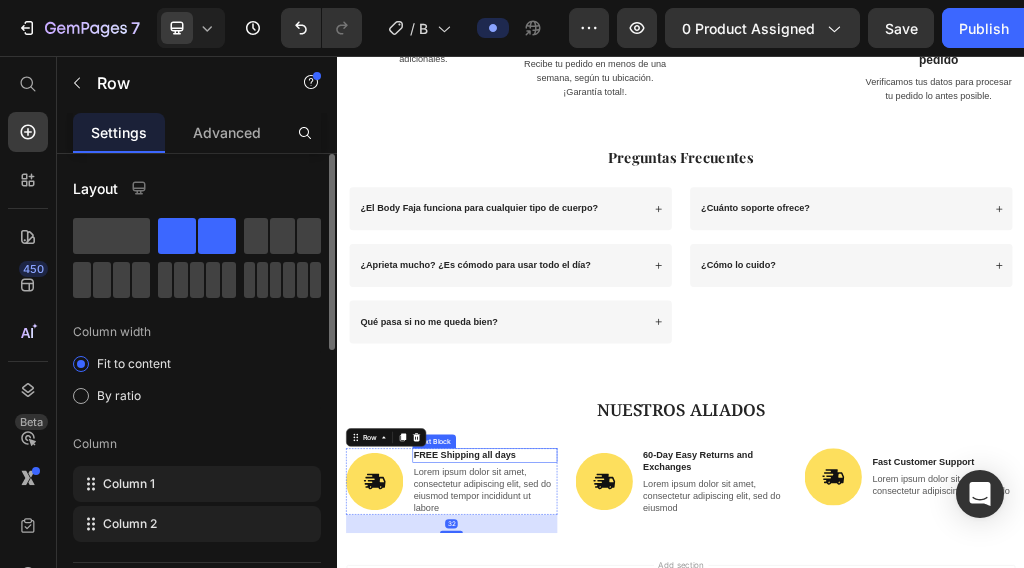 click on "FREE Shipping all days" at bounding box center (594, 753) 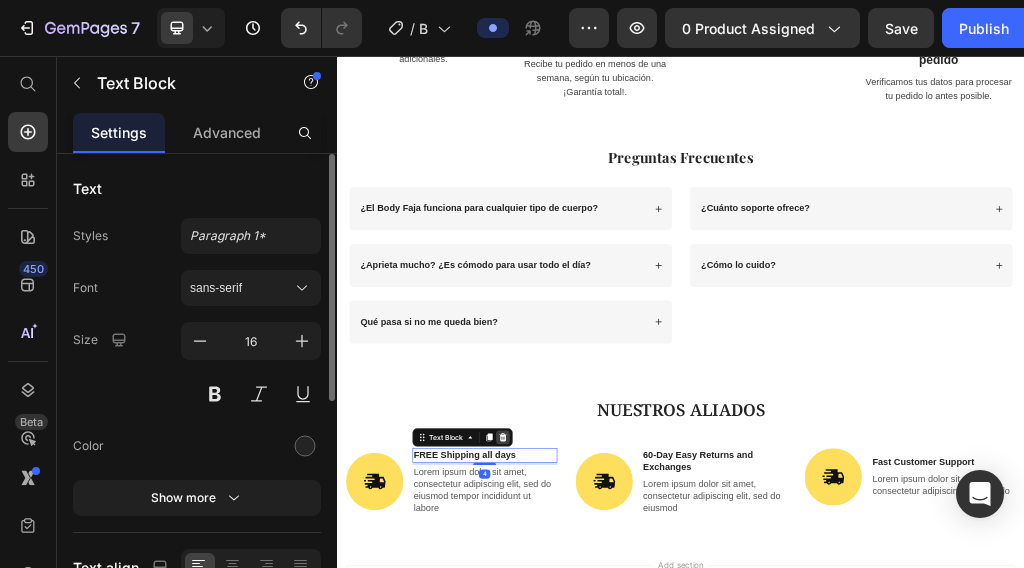 click at bounding box center (626, 722) 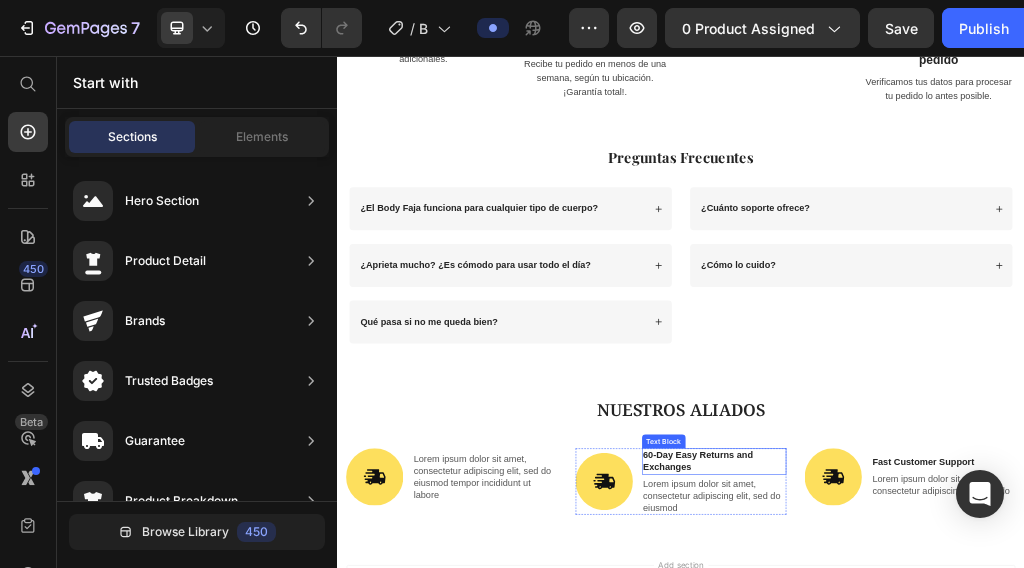 drag, startPoint x: 1004, startPoint y: 772, endPoint x: 1021, endPoint y: 723, distance: 51.86521 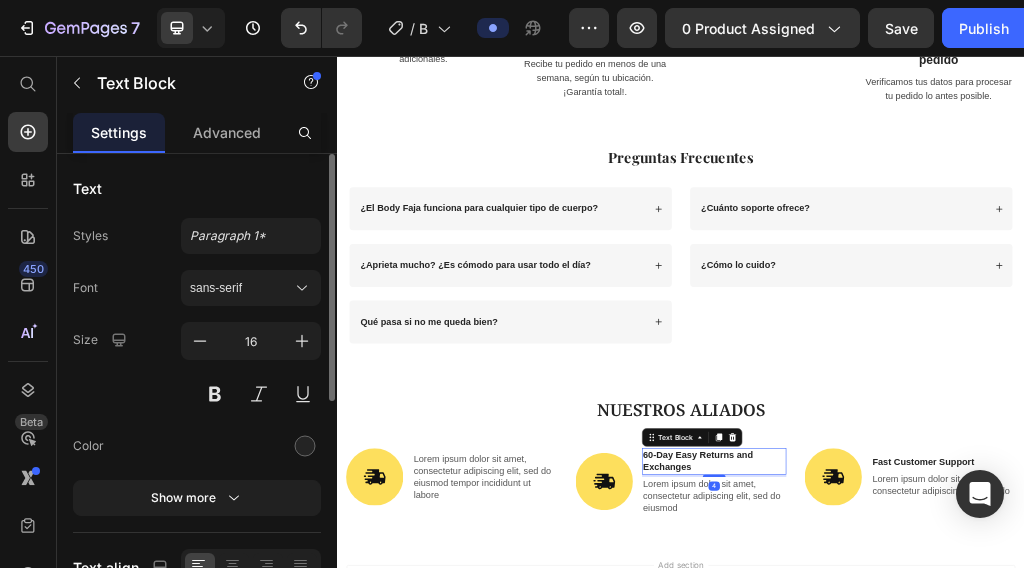 click 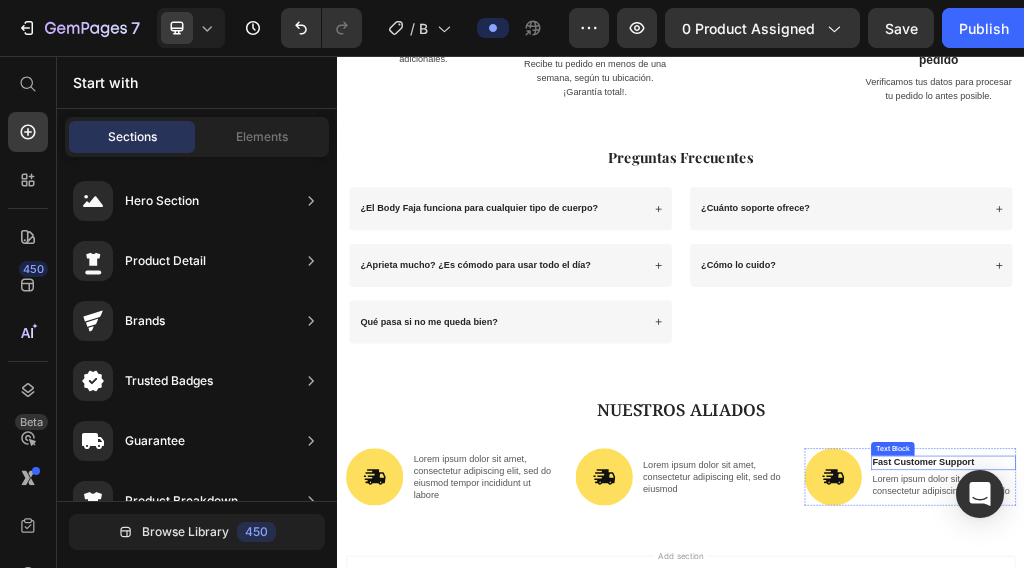 drag, startPoint x: 1346, startPoint y: 761, endPoint x: 1250, endPoint y: 735, distance: 99.458534 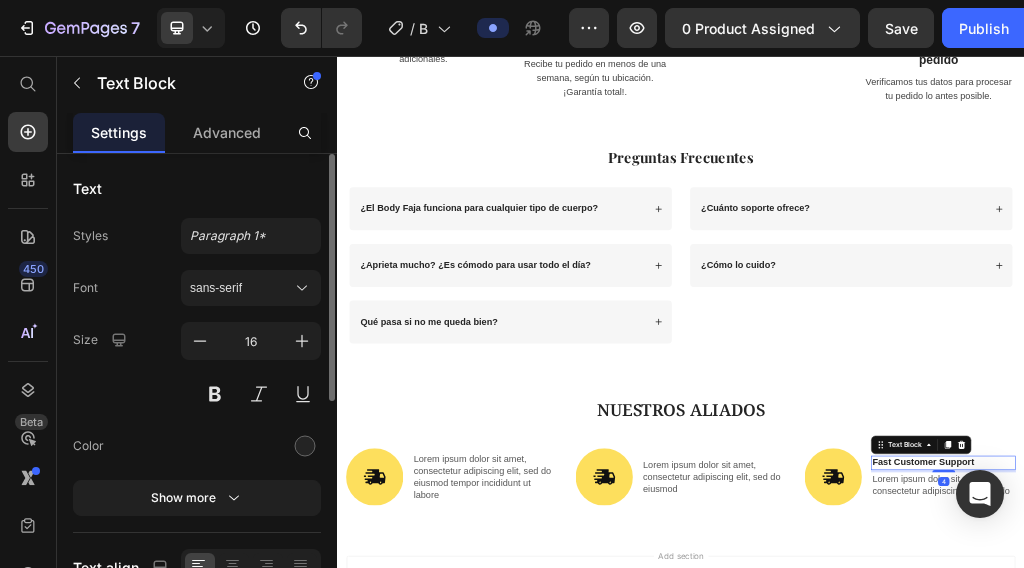 drag, startPoint x: 1412, startPoint y: 740, endPoint x: 1119, endPoint y: 738, distance: 293.00684 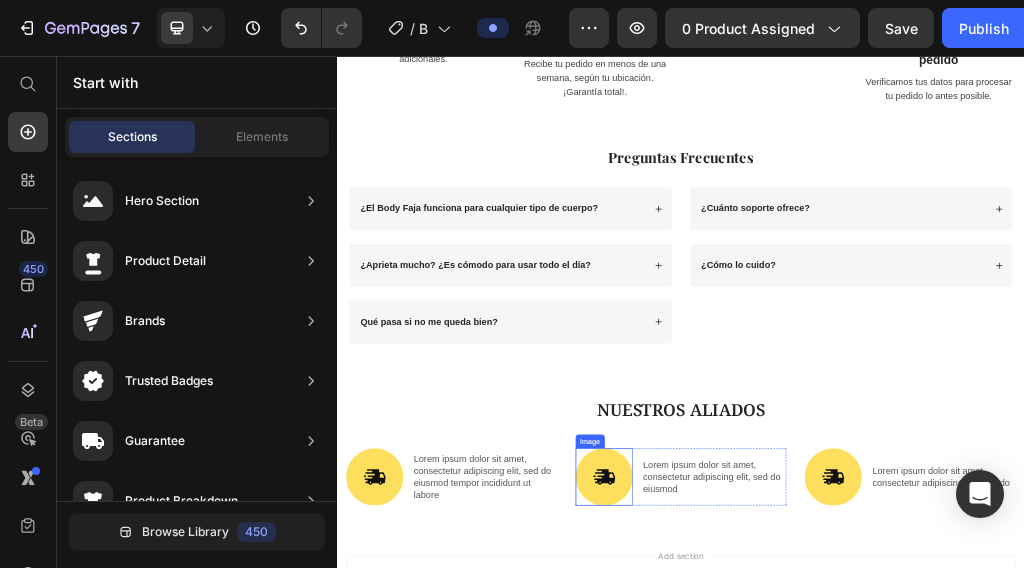 click on "Lorem ipsum dolor sit amet, consectetur adipiscing elit, sed do eiusmod tempor incididunt ut labore" at bounding box center (594, 791) 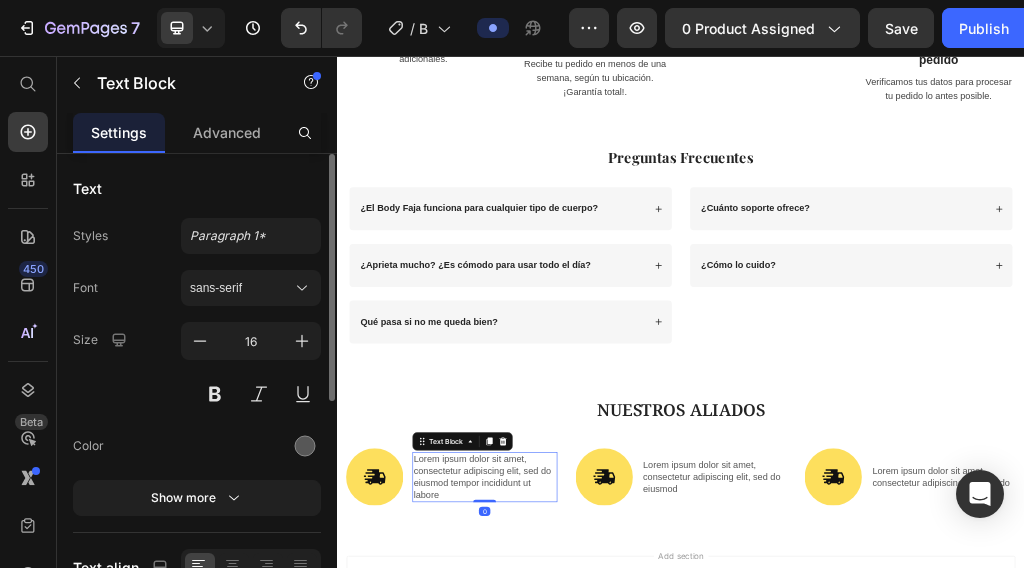 click on "Lorem ipsum dolor sit amet, consectetur adipiscing elit, sed do eiusmod tempor incididunt ut labore" at bounding box center (594, 791) 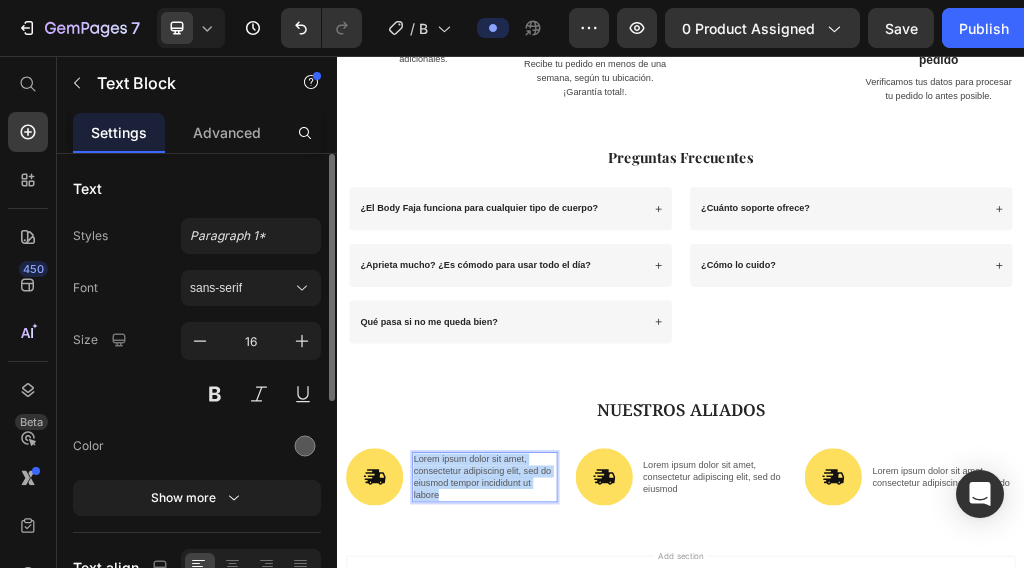 click on "Lorem ipsum dolor sit amet, consectetur adipiscing elit, sed do eiusmod tempor incididunt ut labore" at bounding box center [594, 791] 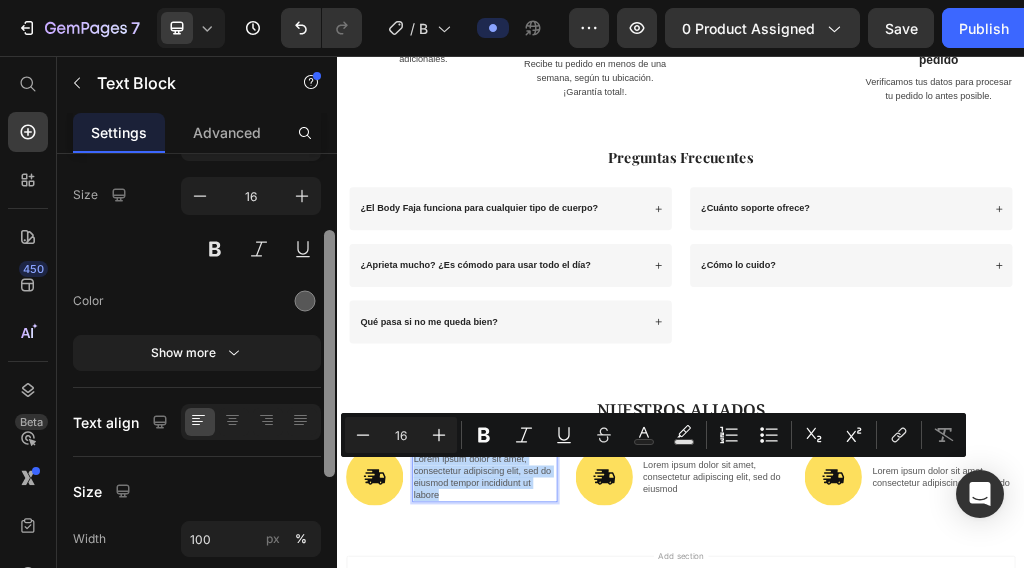 scroll, scrollTop: 424, scrollLeft: 0, axis: vertical 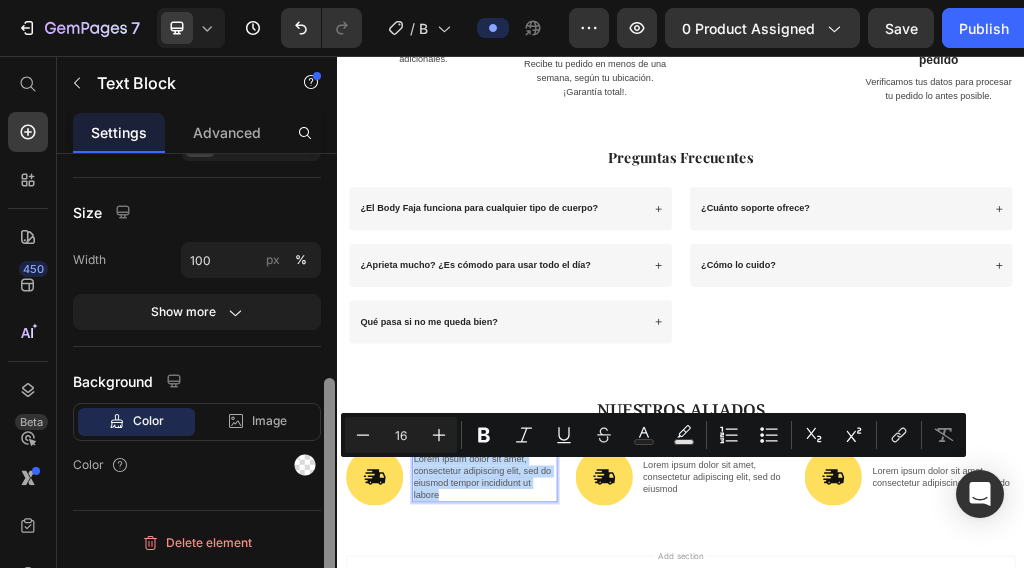 drag, startPoint x: 327, startPoint y: 186, endPoint x: 342, endPoint y: 450, distance: 264.42578 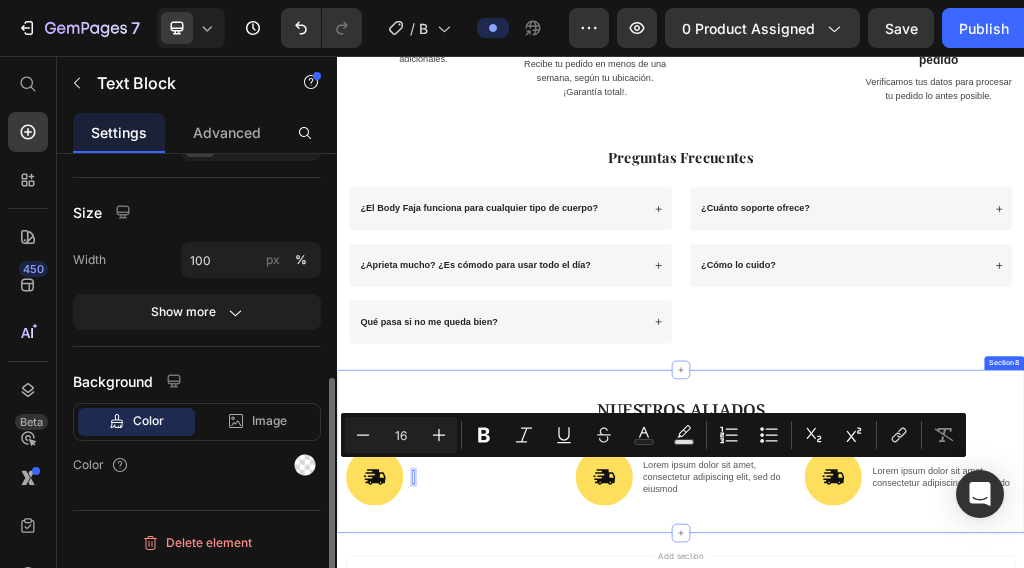 scroll, scrollTop: 3725, scrollLeft: 0, axis: vertical 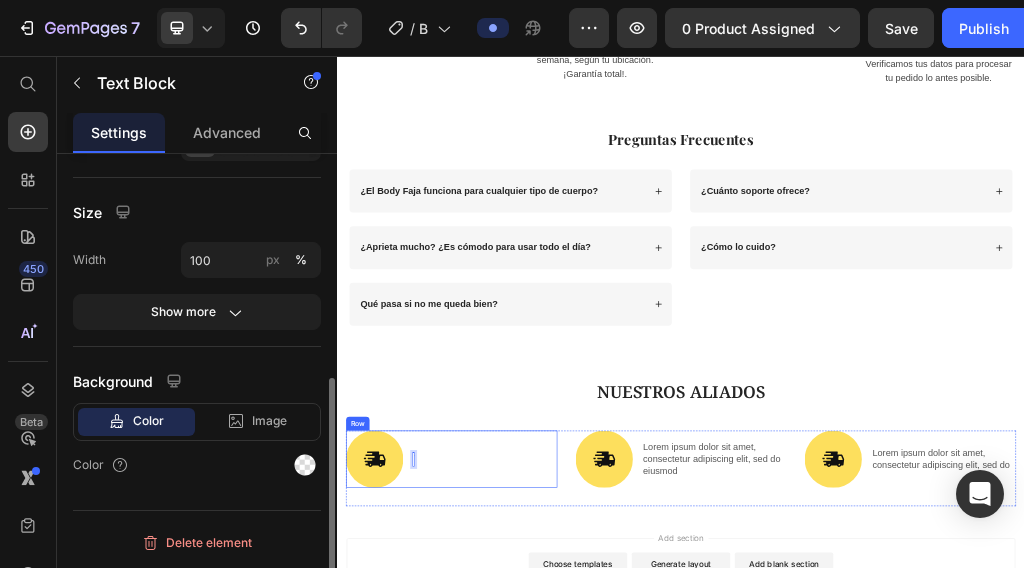 click on "Image Text Block   0 Row" at bounding box center (536, 760) 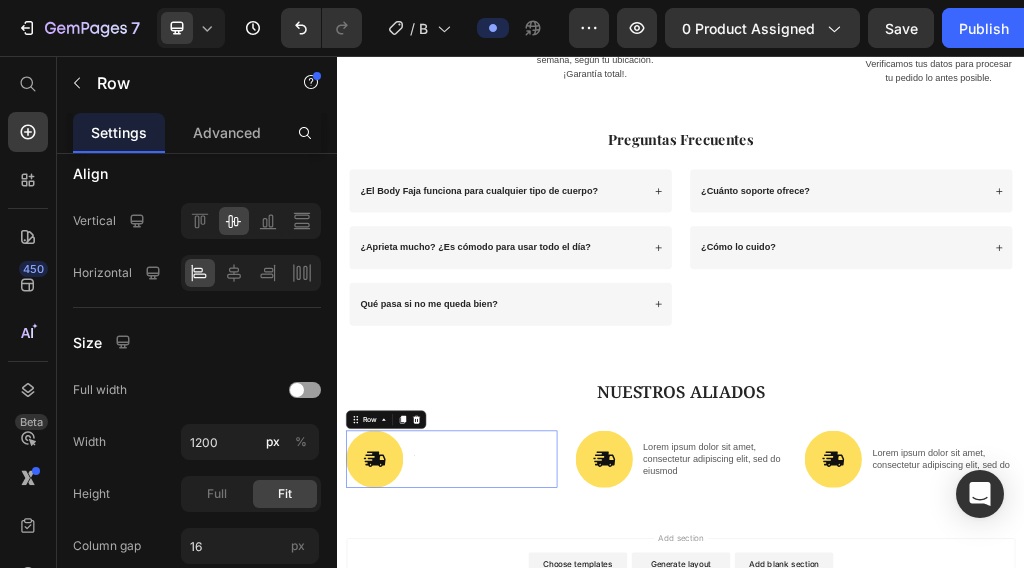 scroll, scrollTop: 0, scrollLeft: 0, axis: both 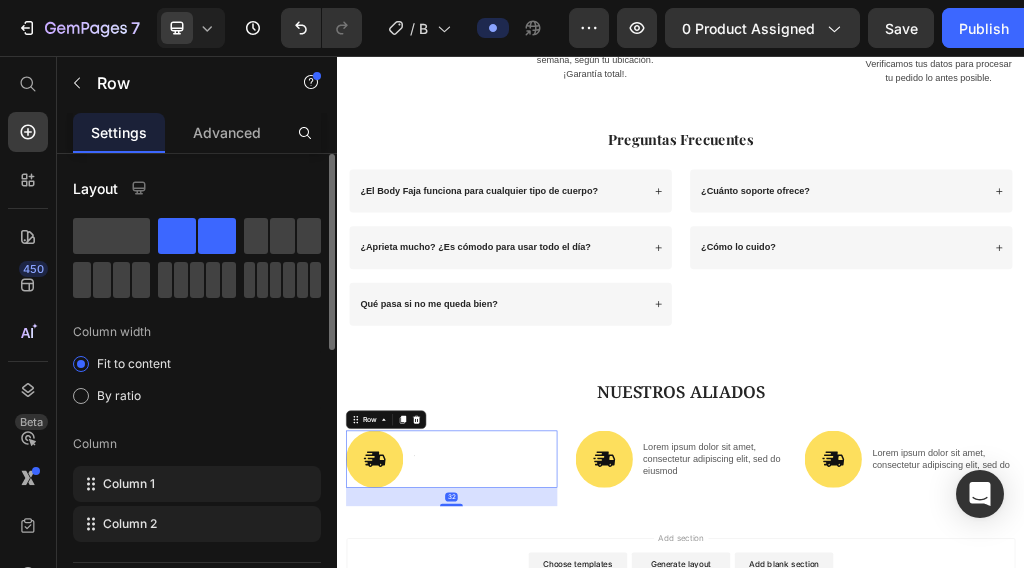 click on "Image Text Block Row   32" at bounding box center (536, 760) 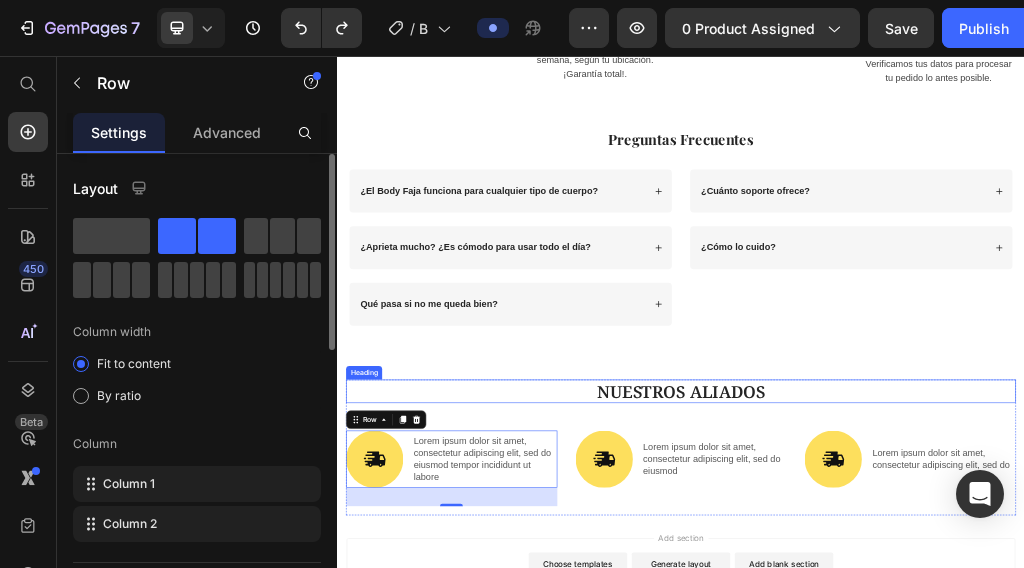drag, startPoint x: 579, startPoint y: 655, endPoint x: 546, endPoint y: 644, distance: 34.785053 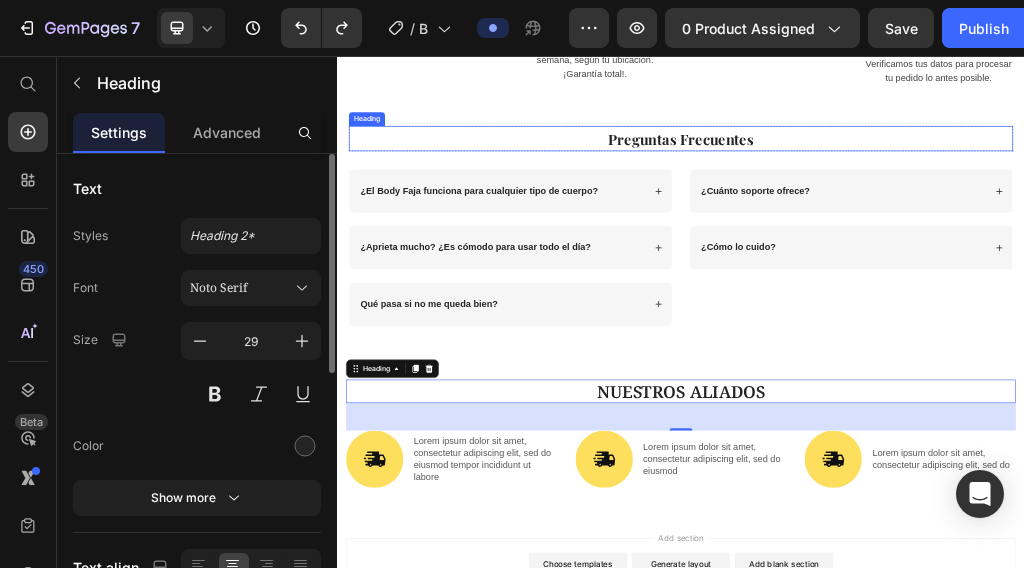 click on "Preguntas Frecuentes" at bounding box center (937, 200) 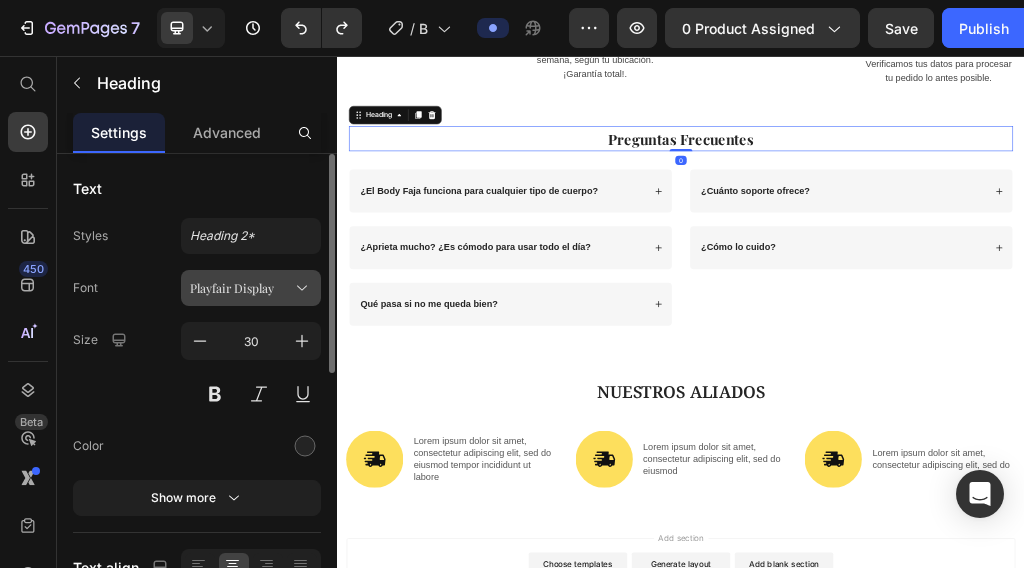 click on "Playfair Display" at bounding box center (241, 288) 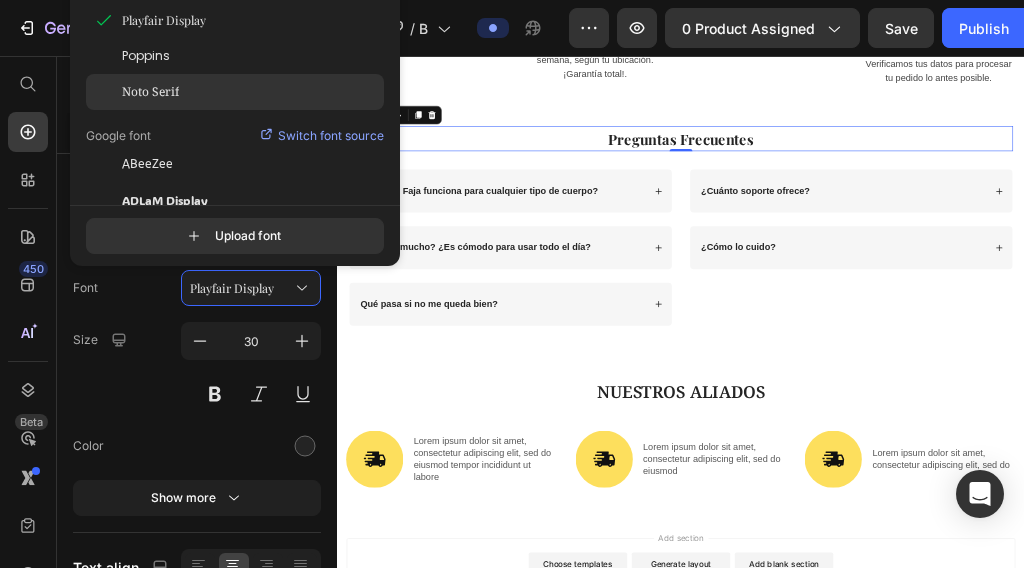 click on "Noto Serif" 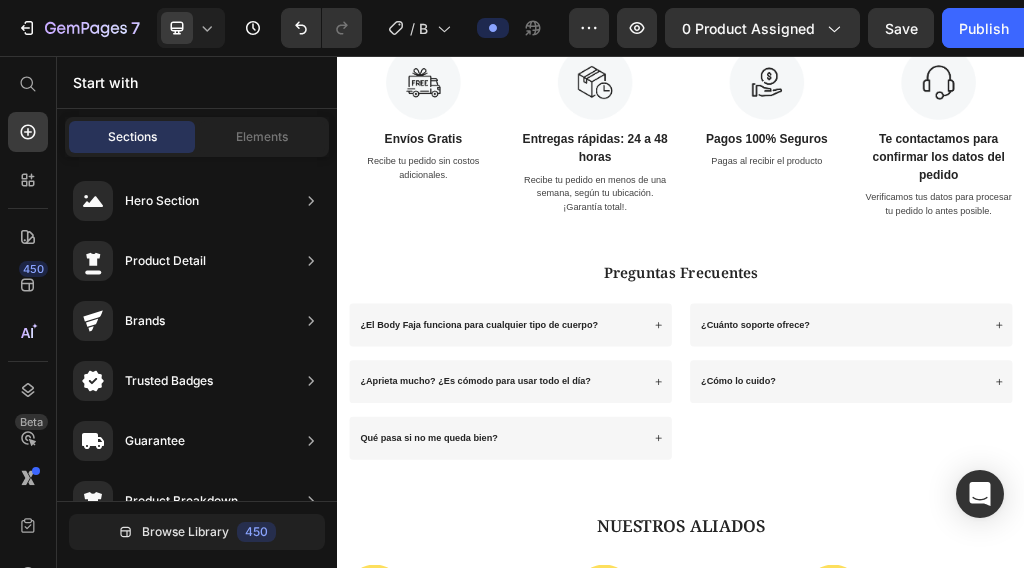 scroll, scrollTop: 3375, scrollLeft: 0, axis: vertical 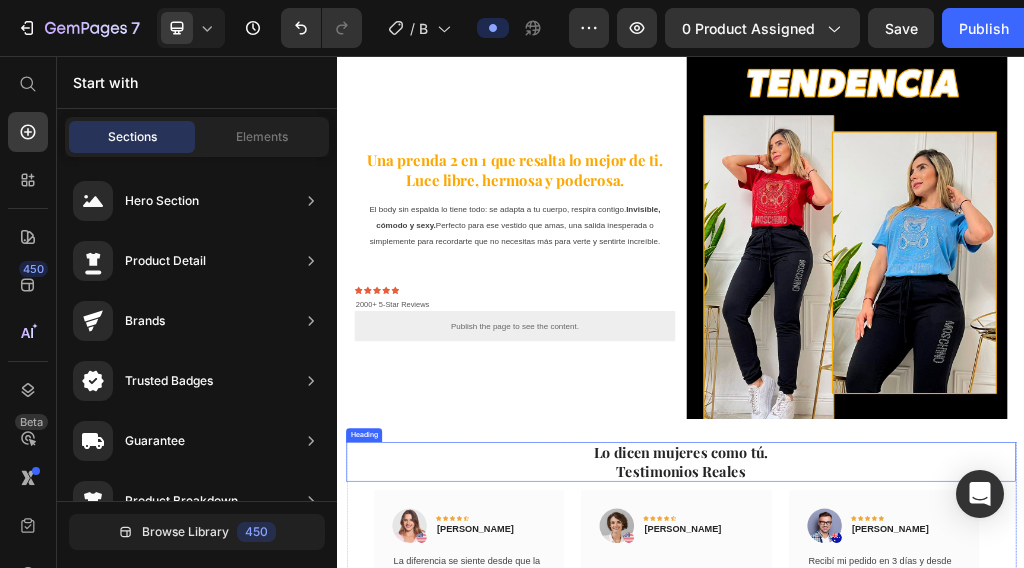 click on "Lo dicen mujeres como tú." at bounding box center (937, 747) 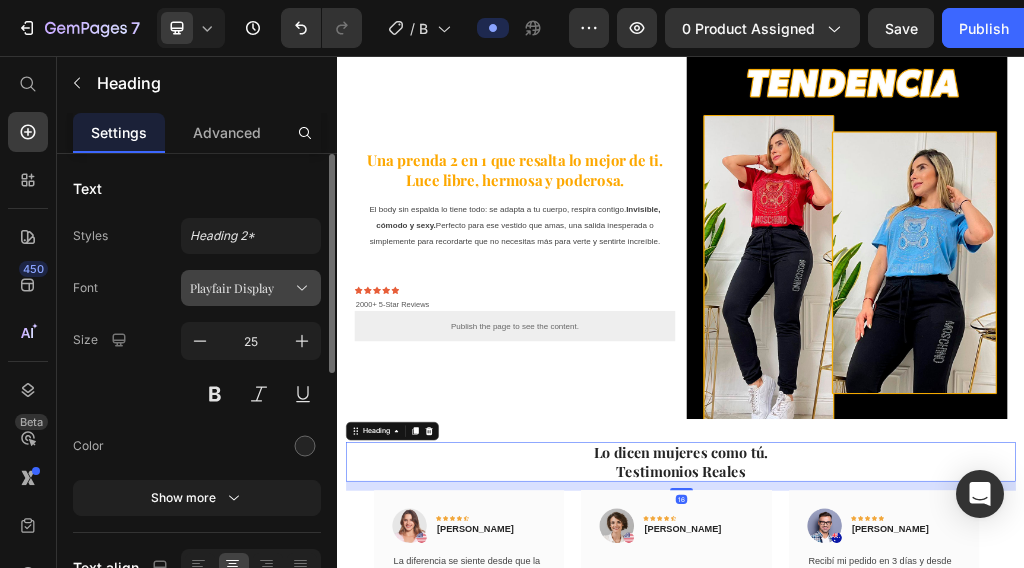 click on "Playfair Display" at bounding box center (241, 288) 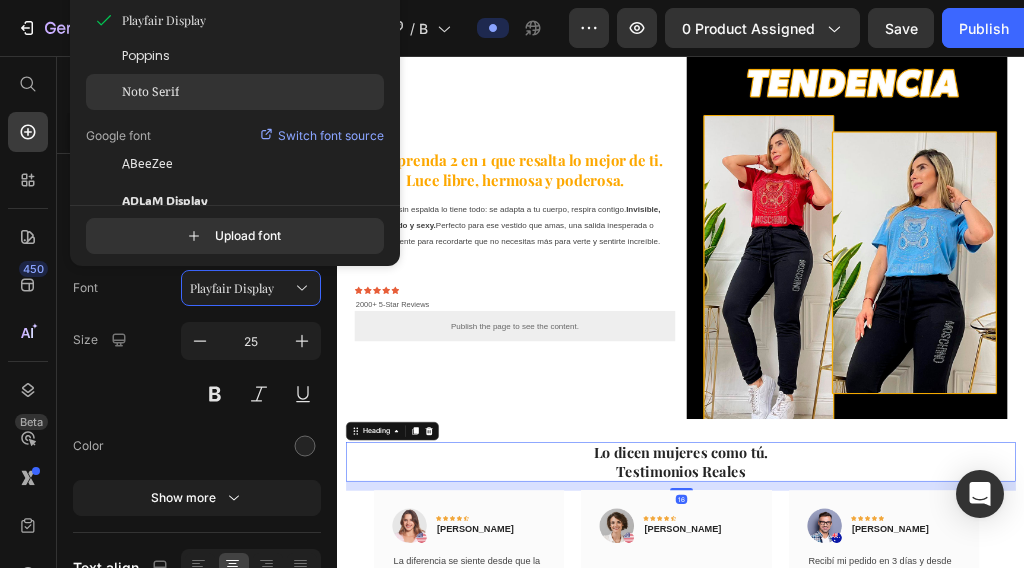 click on "Noto Serif" 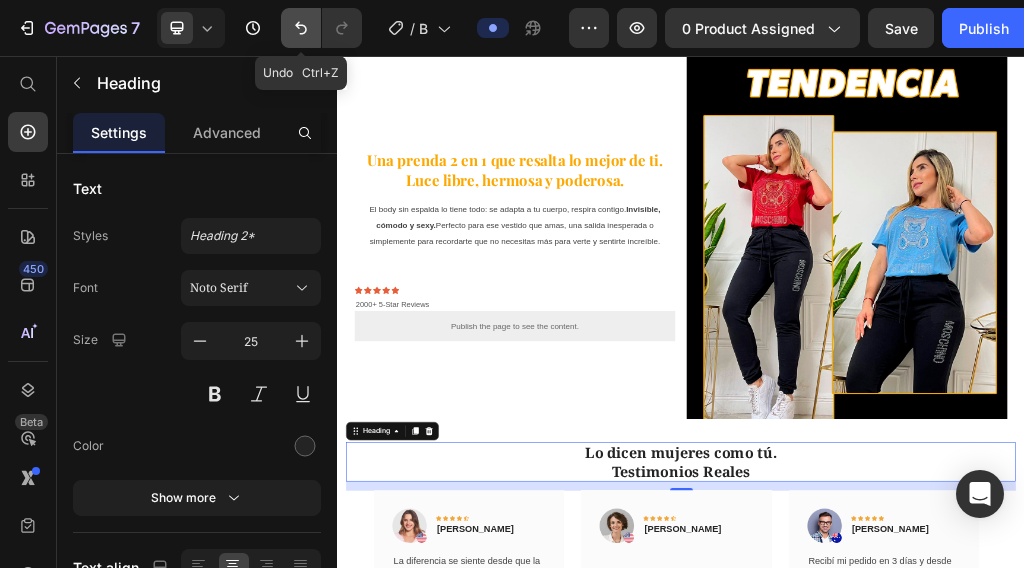 click 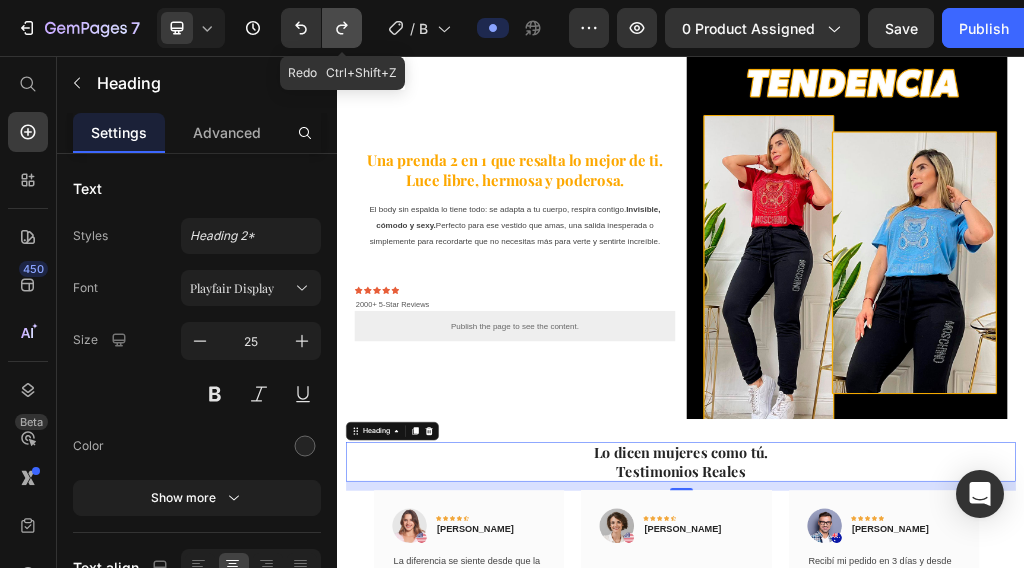 click 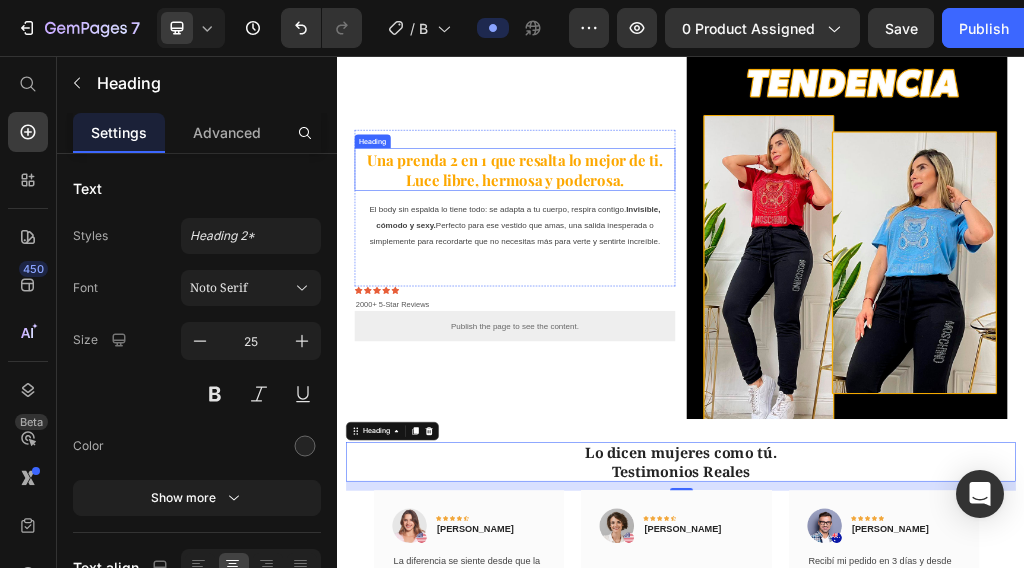 drag, startPoint x: 698, startPoint y: 105, endPoint x: 539, endPoint y: 131, distance: 161.11176 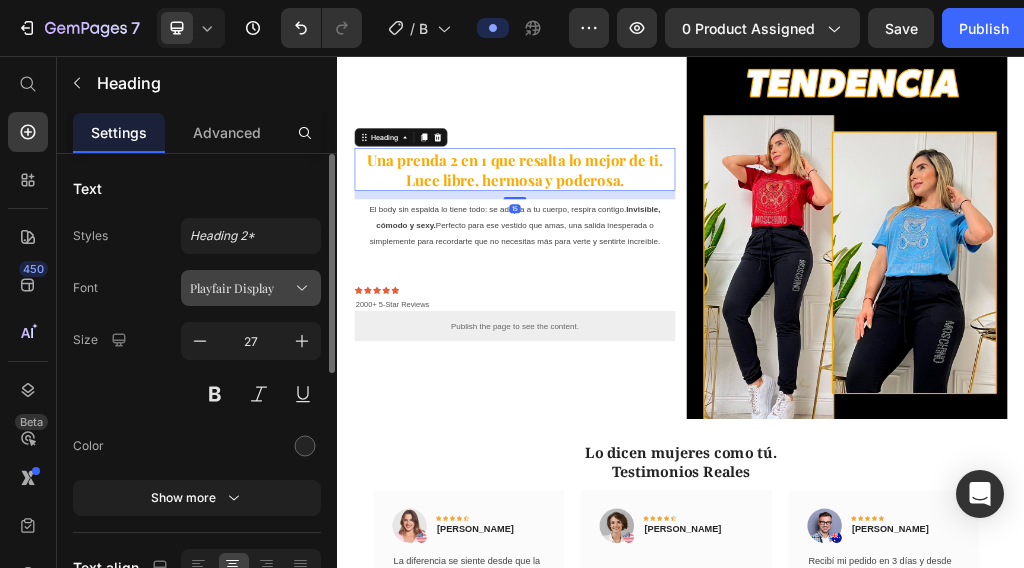 click on "Playfair Display" at bounding box center (241, 288) 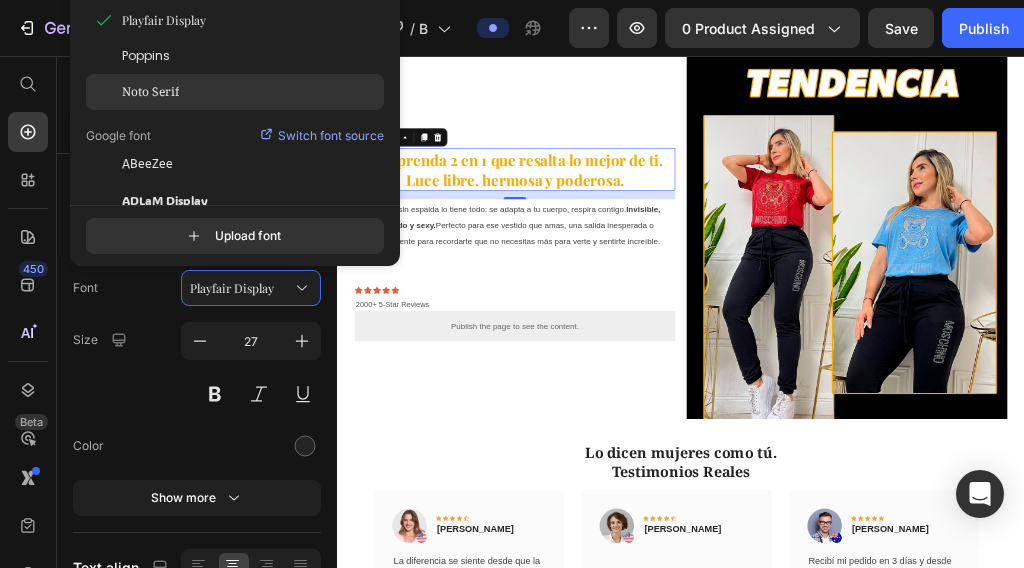 drag, startPoint x: 564, startPoint y: 263, endPoint x: 201, endPoint y: 85, distance: 404.2932 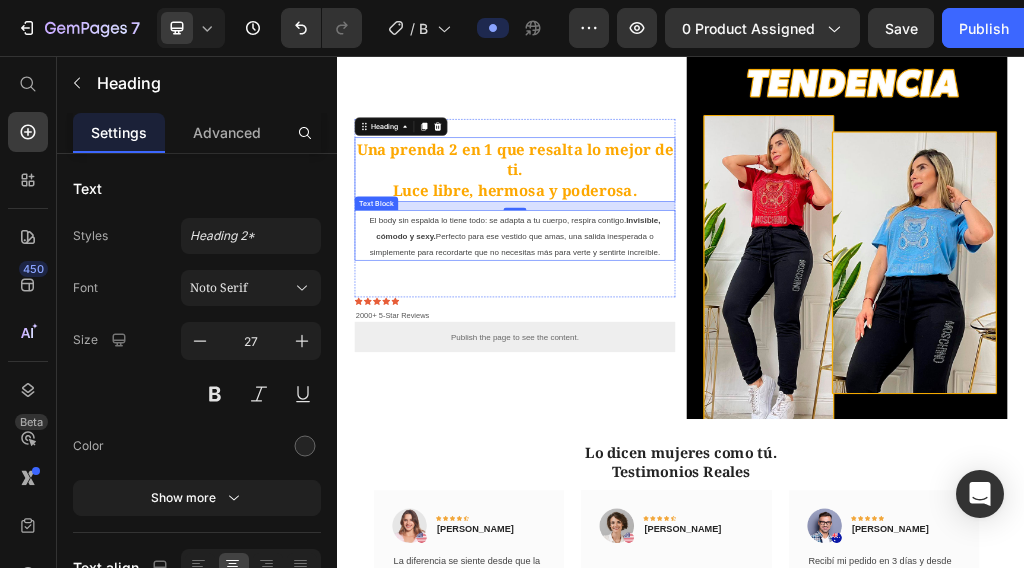 scroll, scrollTop: 2281, scrollLeft: 0, axis: vertical 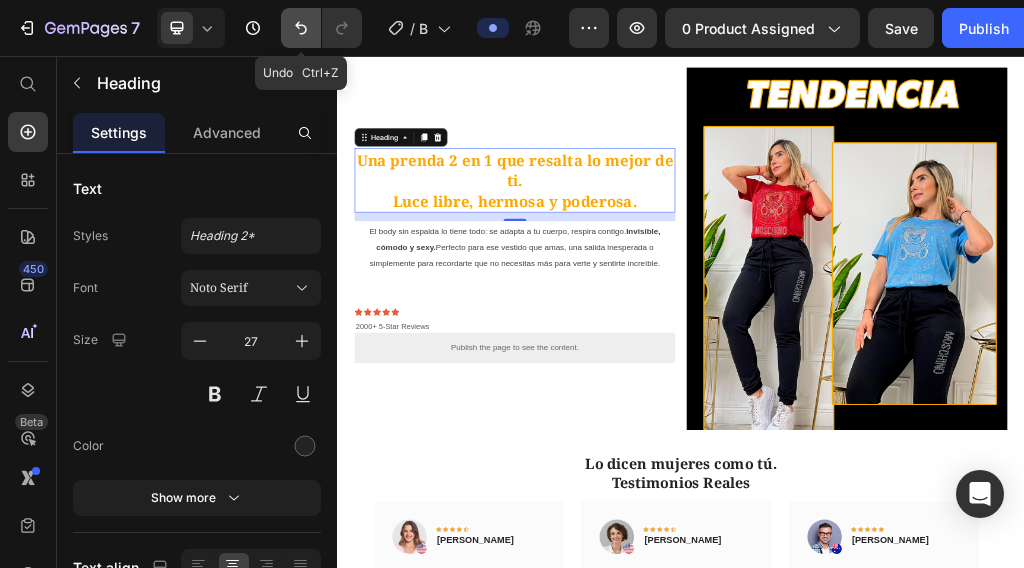 click 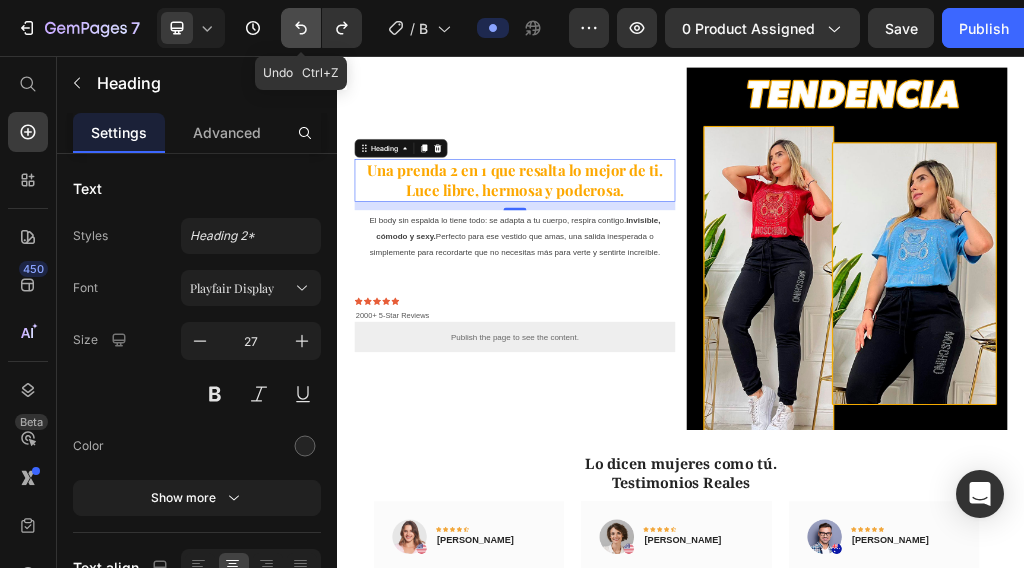 scroll, scrollTop: 2300, scrollLeft: 0, axis: vertical 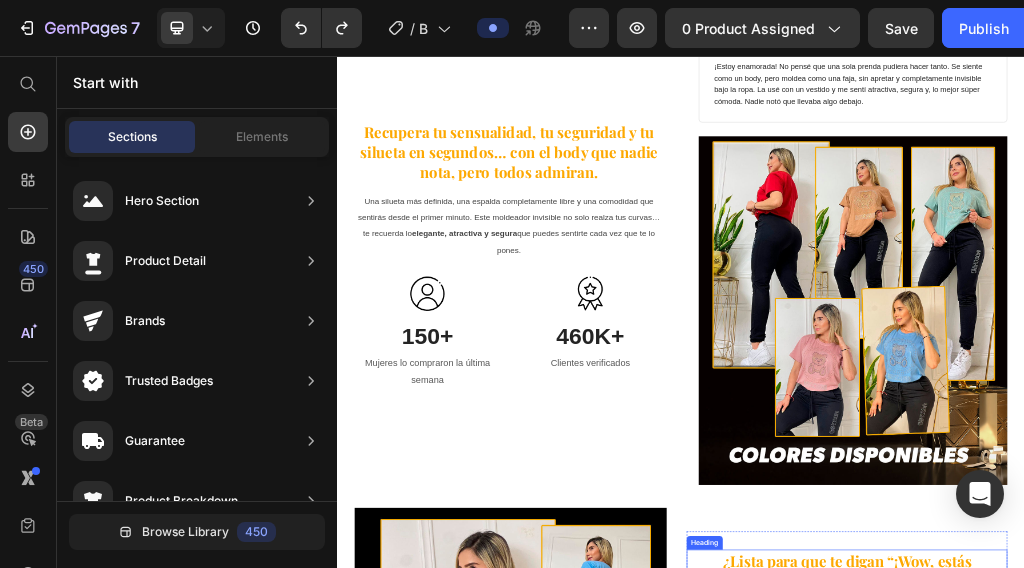 click on "¿Lista para que te digan “¡Wow, estás espectacular!”… sin dieta, sin gimnasio ni fajas incómodas?" at bounding box center (1227, 972) 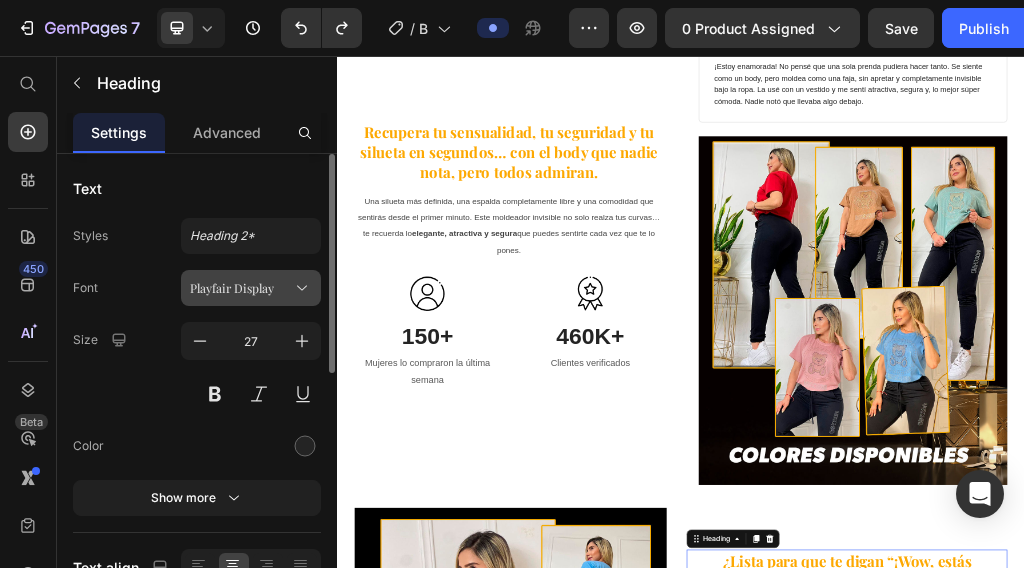 click on "Playfair Display" at bounding box center (241, 288) 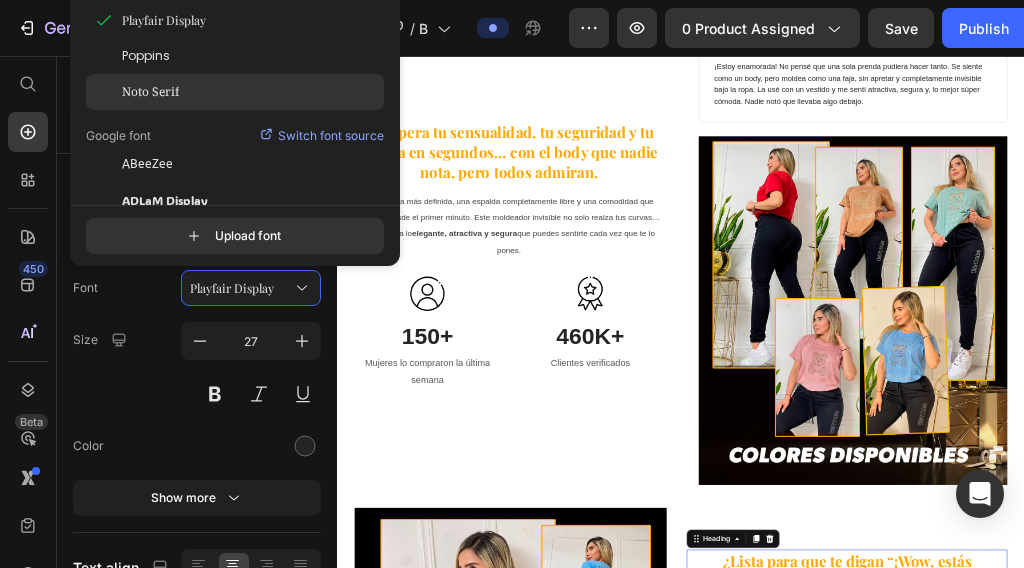 click on "Noto Serif" 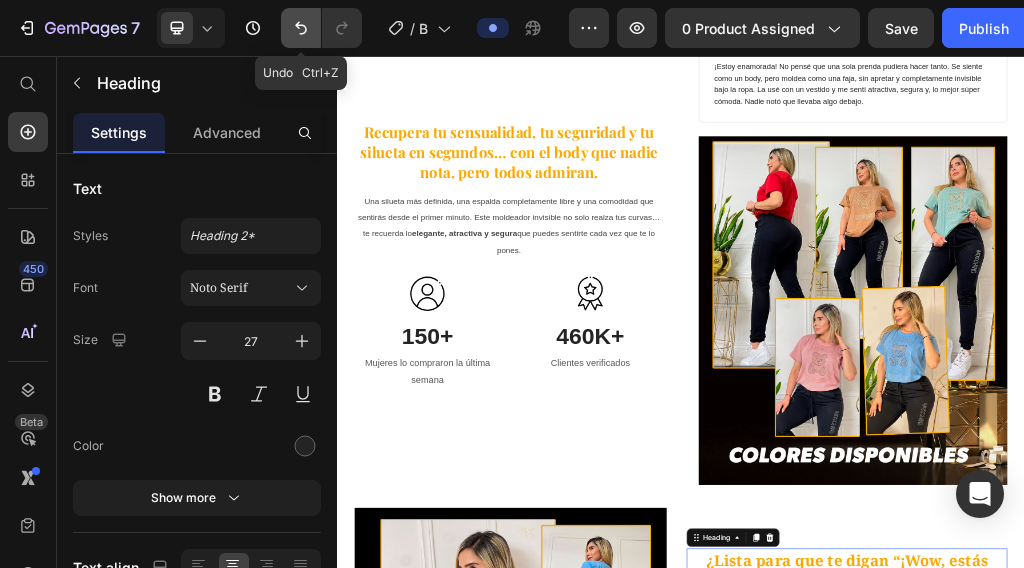 click 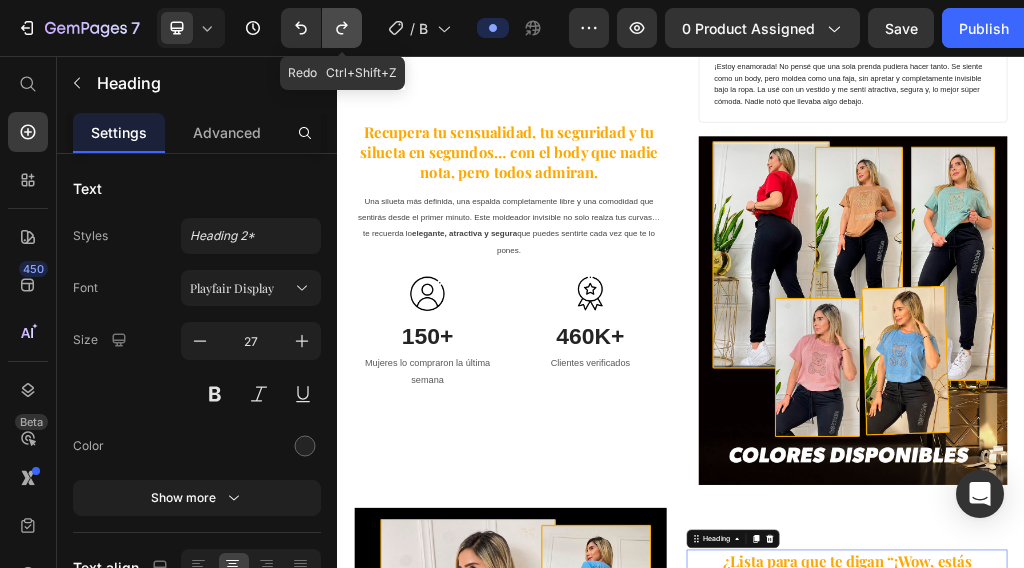 click 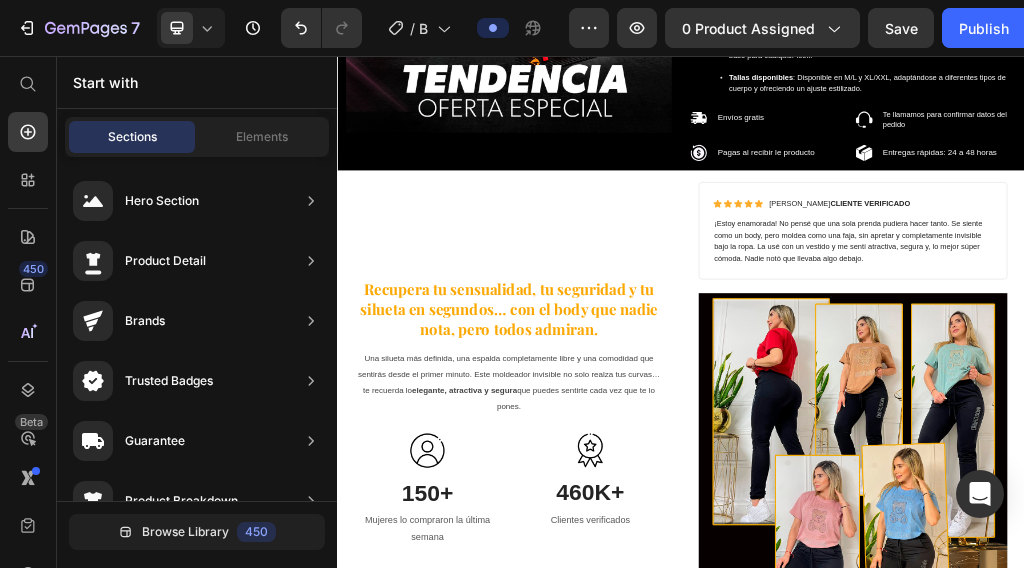 scroll, scrollTop: 568, scrollLeft: 0, axis: vertical 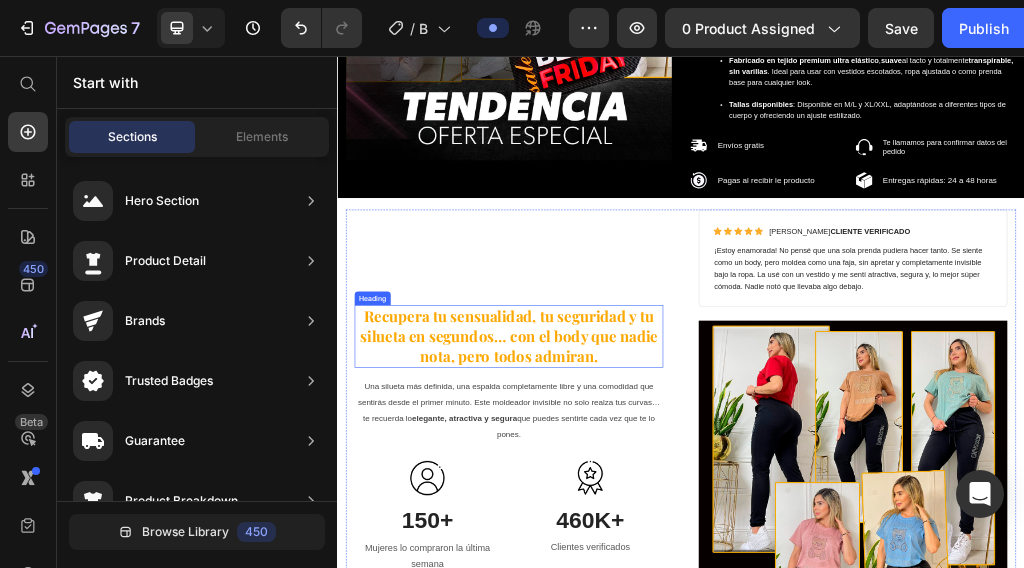 click on "Recupera tu sensualidad, tu seguridad y tu silueta en segundos… con el body que nadie nota, pero todos admiran." at bounding box center [637, 545] 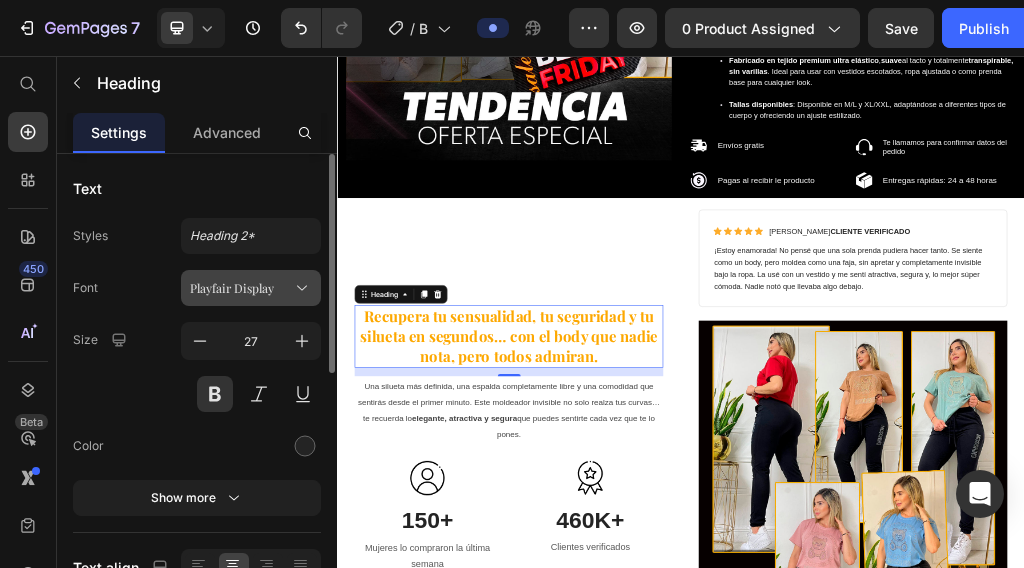 click on "Playfair Display" at bounding box center (251, 288) 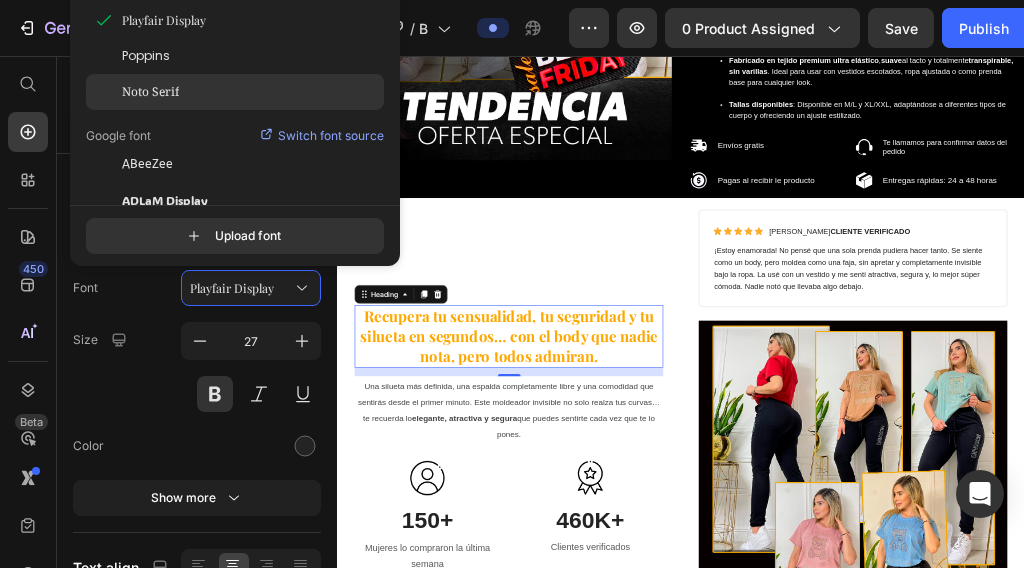 click on "Noto Serif" at bounding box center [150, 92] 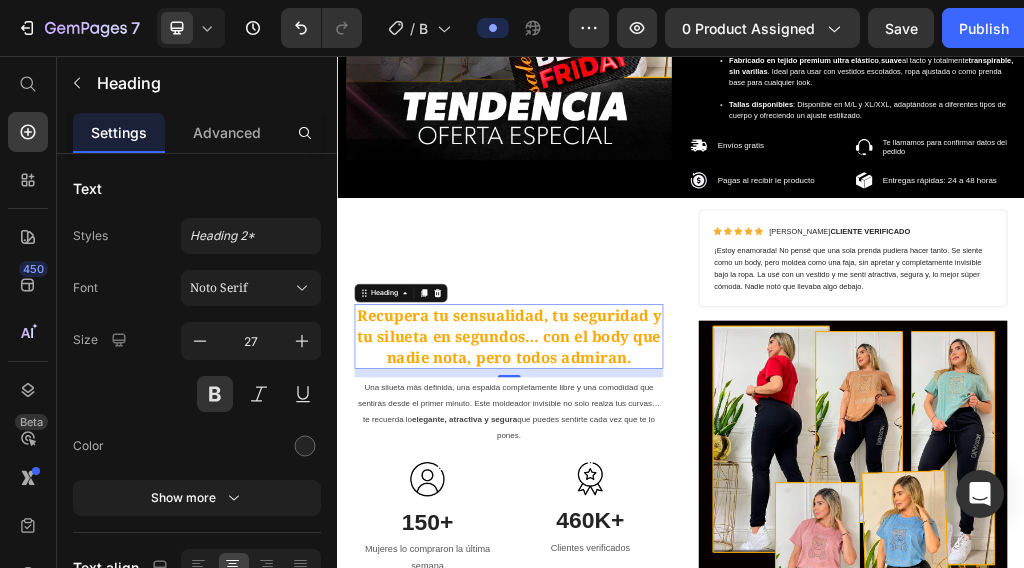 scroll, scrollTop: 567, scrollLeft: 0, axis: vertical 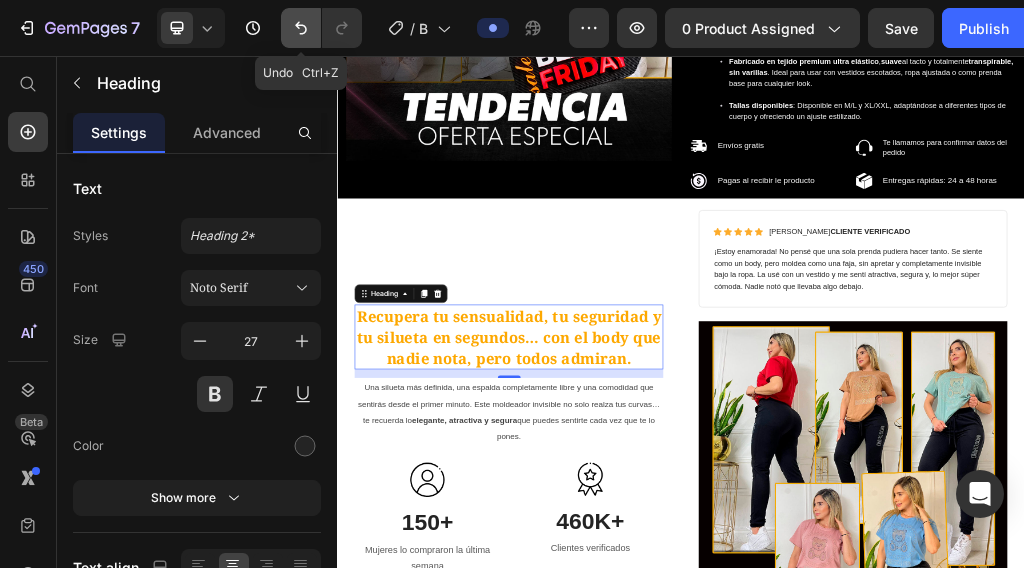 click 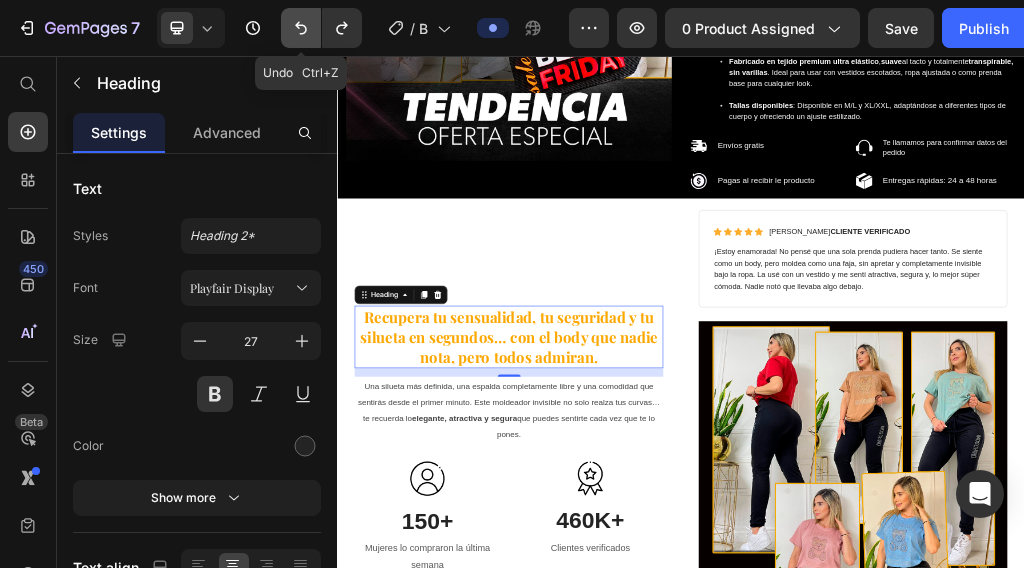 scroll, scrollTop: 568, scrollLeft: 0, axis: vertical 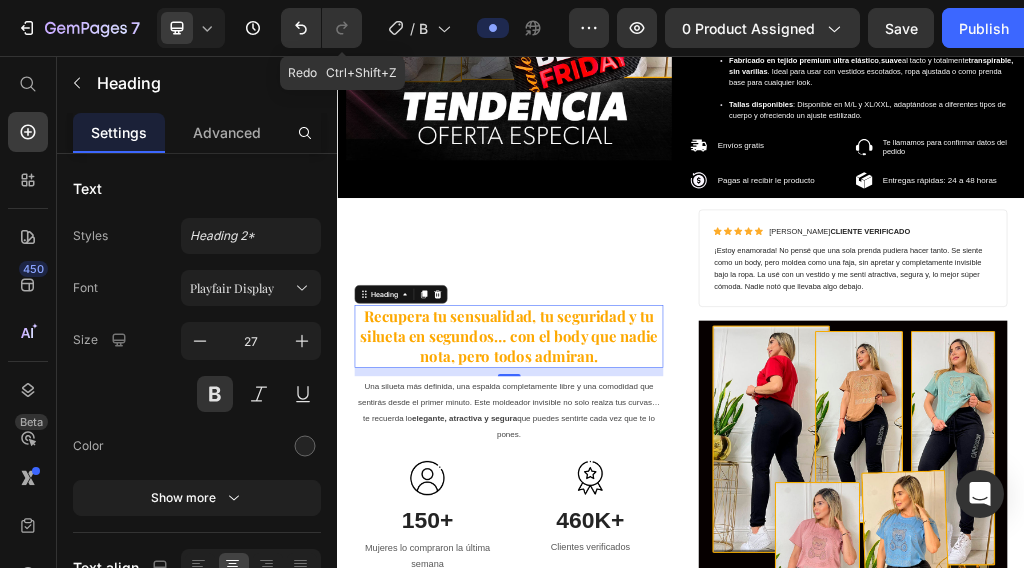 click 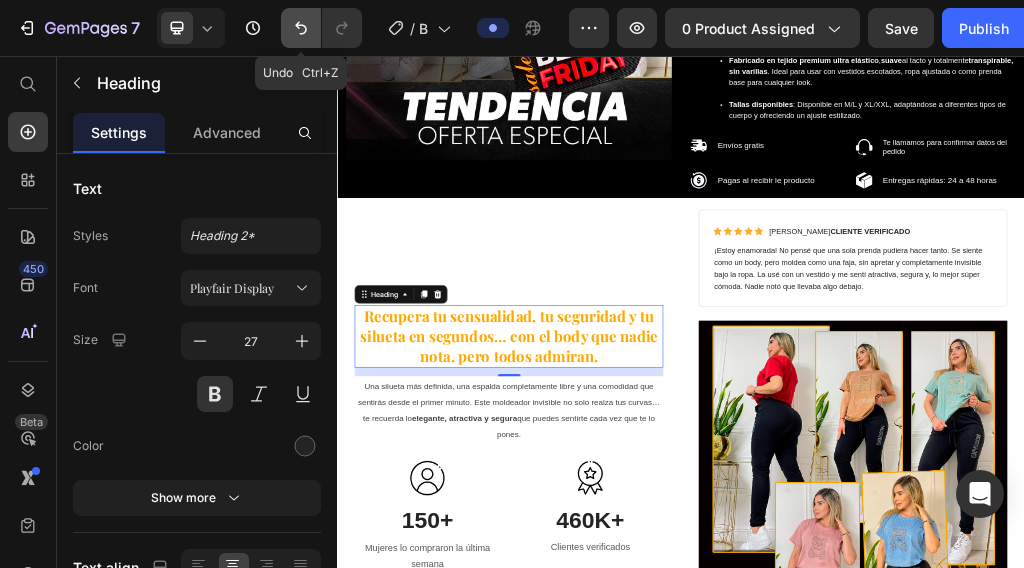 click 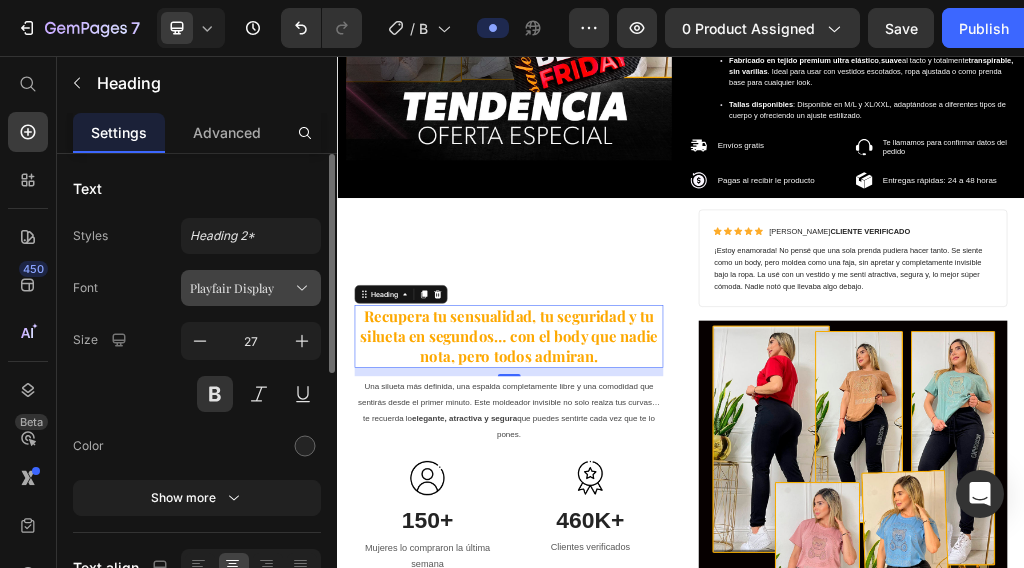 click on "Playfair Display" at bounding box center [241, 288] 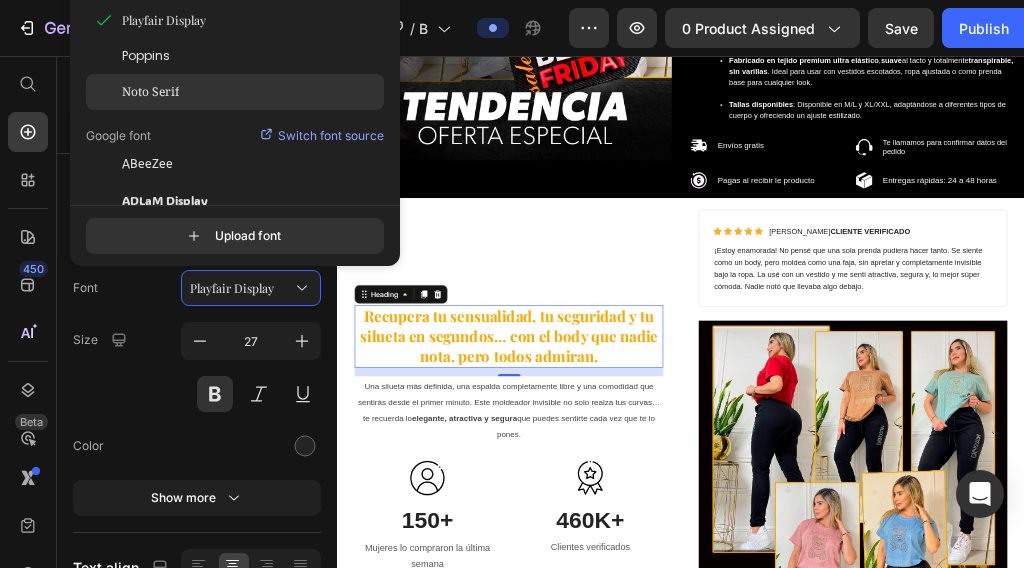 click on "Noto Serif" 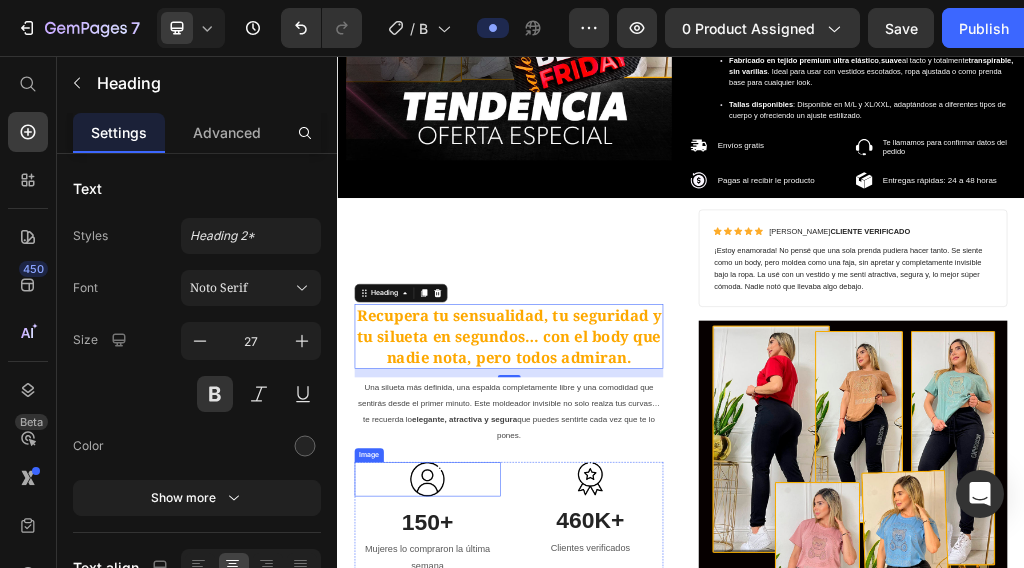 scroll, scrollTop: 567, scrollLeft: 0, axis: vertical 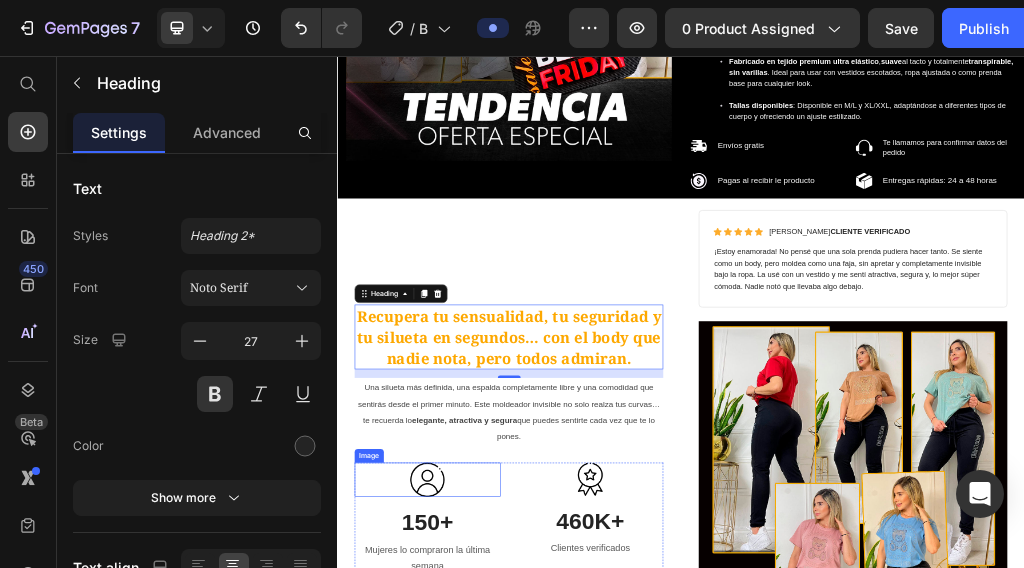 drag, startPoint x: 616, startPoint y: 468, endPoint x: 623, endPoint y: 408, distance: 60.40695 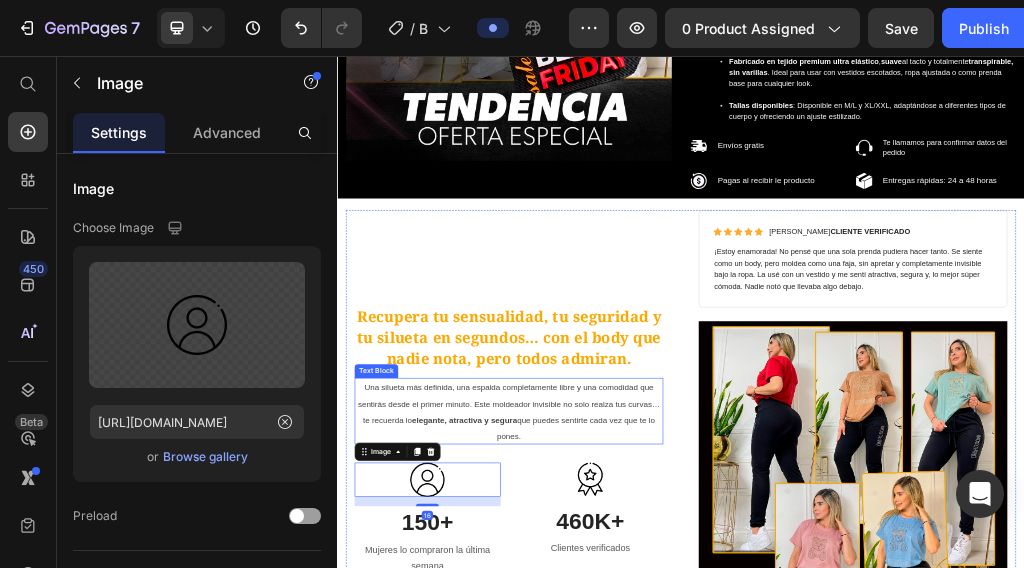 click on "elegante, atractiva y segura" at bounding box center (559, 691) 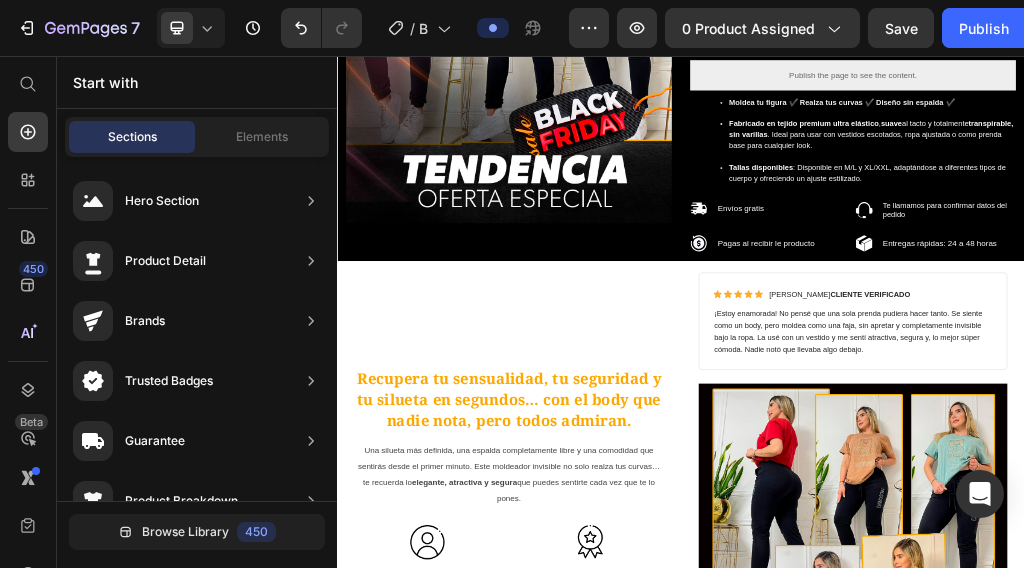 scroll, scrollTop: 0, scrollLeft: 0, axis: both 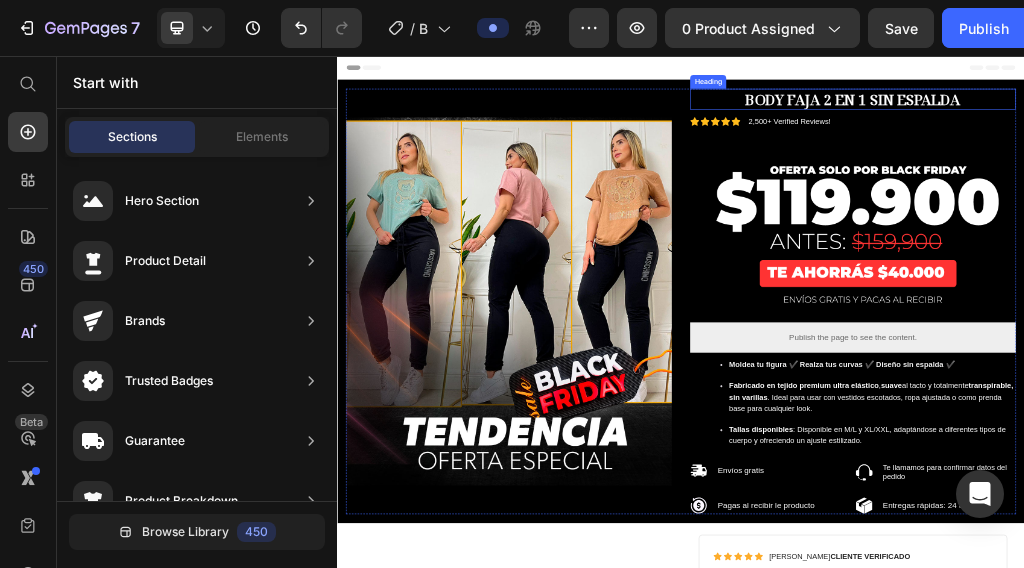 click on "BODY FAJA 2 EN 1 SIN ESPALDA" at bounding box center (1238, 131) 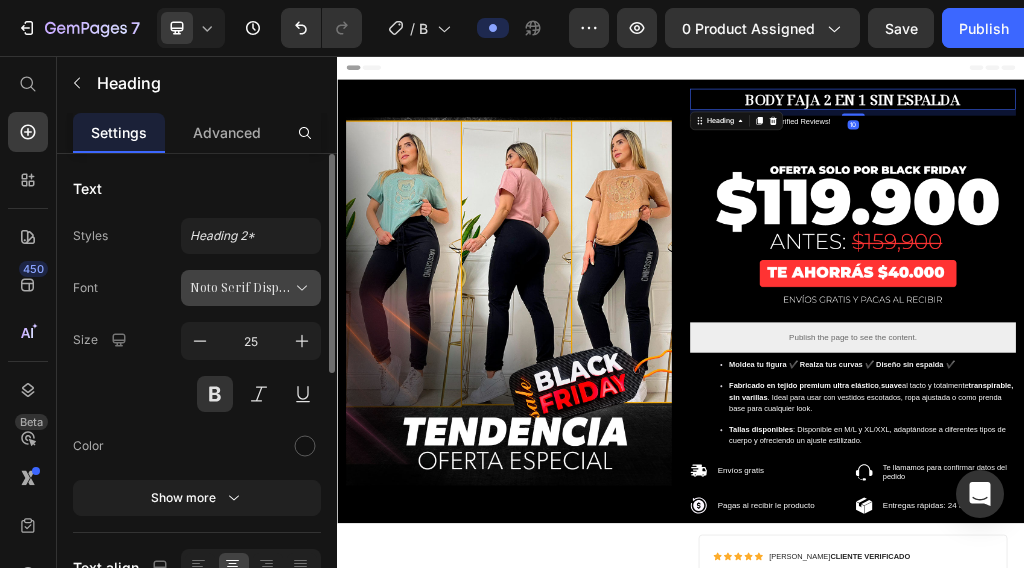 click on "Noto Serif Display" at bounding box center (241, 288) 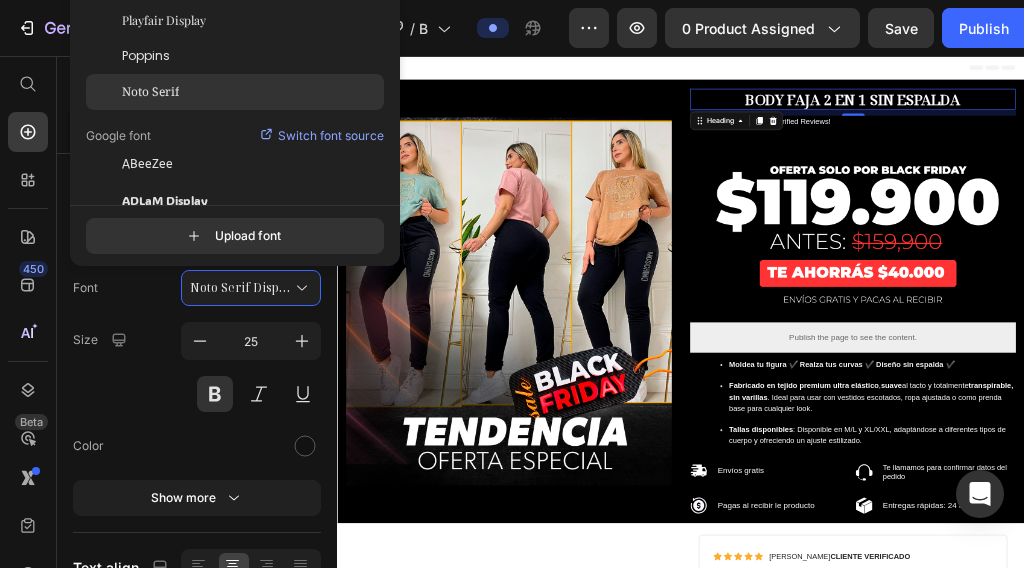 click on "Noto Serif" 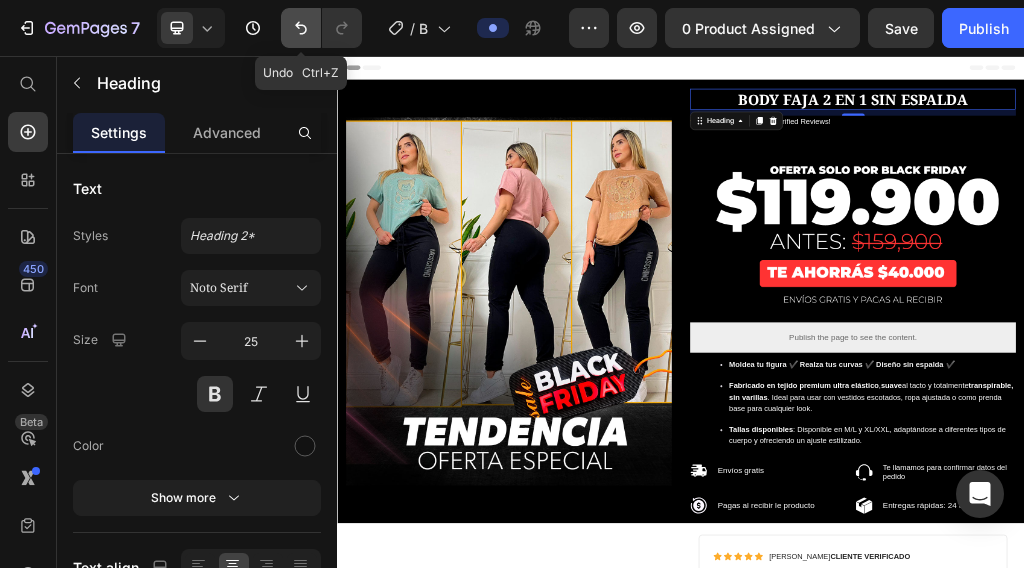 click 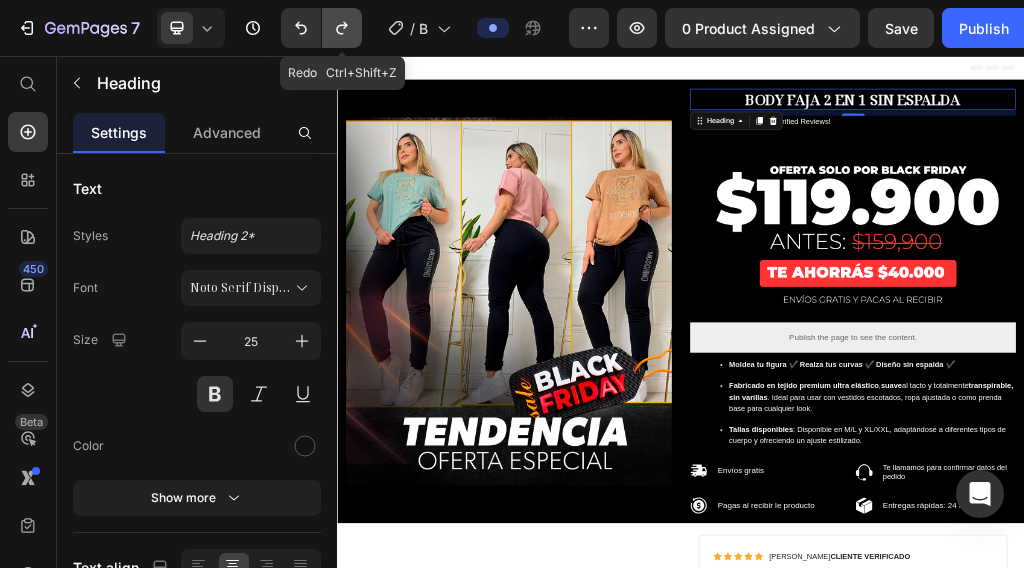 click 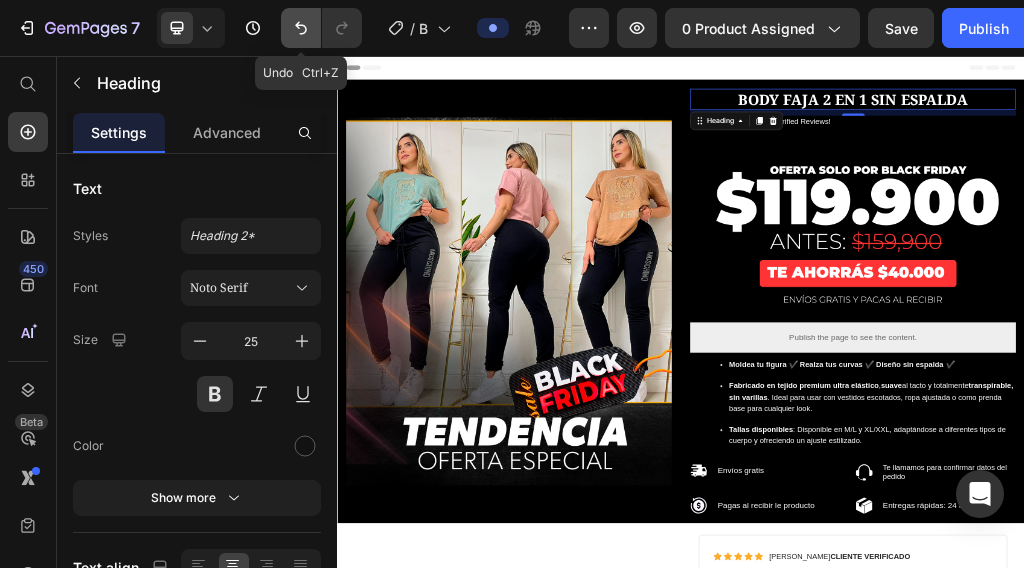 click 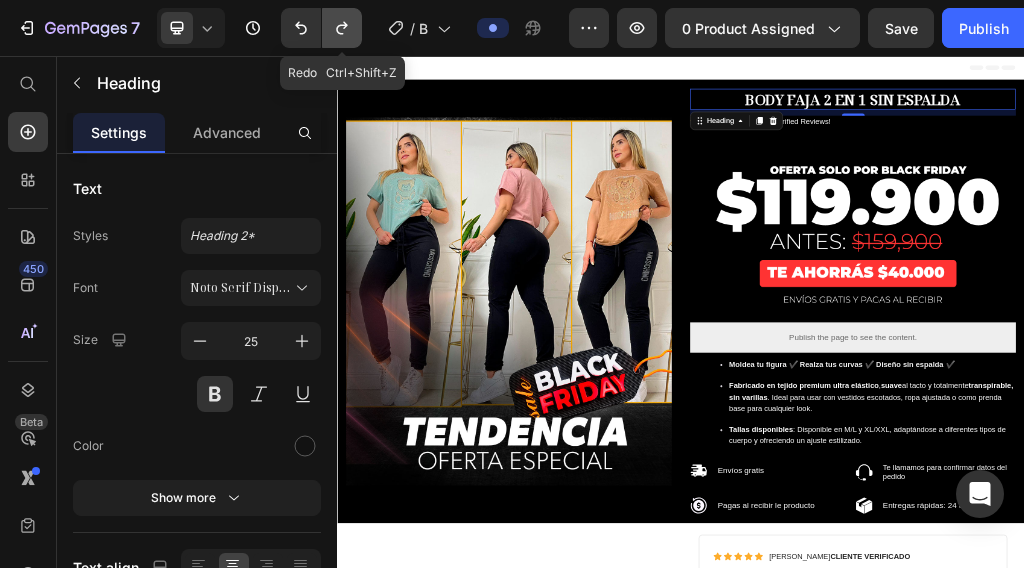 click 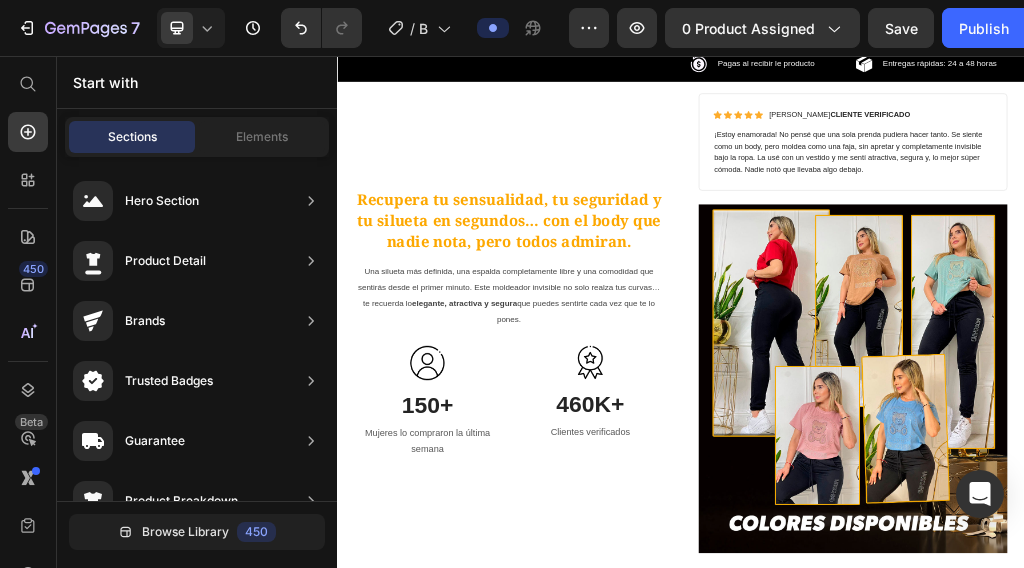 scroll, scrollTop: 828, scrollLeft: 0, axis: vertical 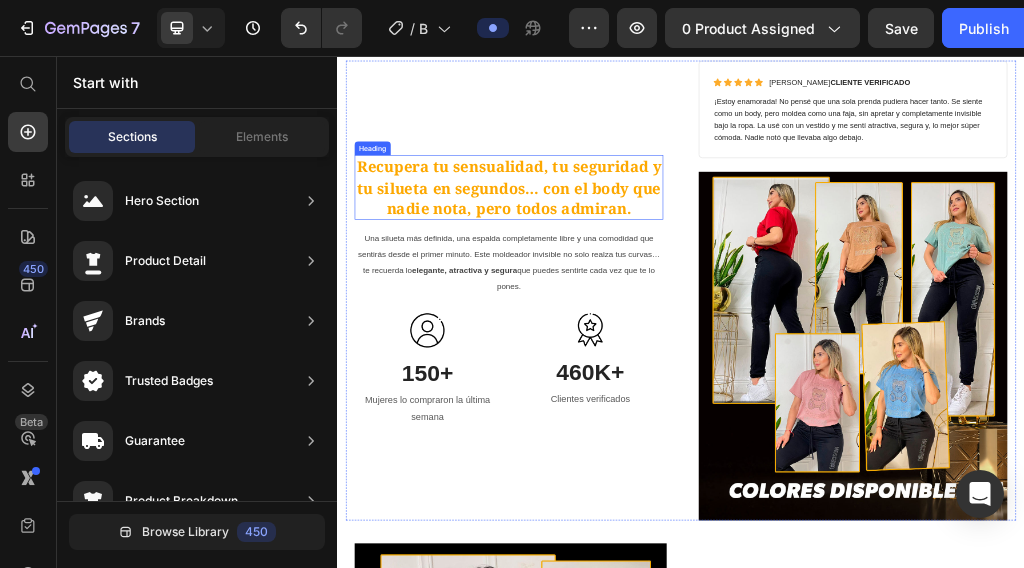 drag, startPoint x: 559, startPoint y: 226, endPoint x: 565, endPoint y: 298, distance: 72.249565 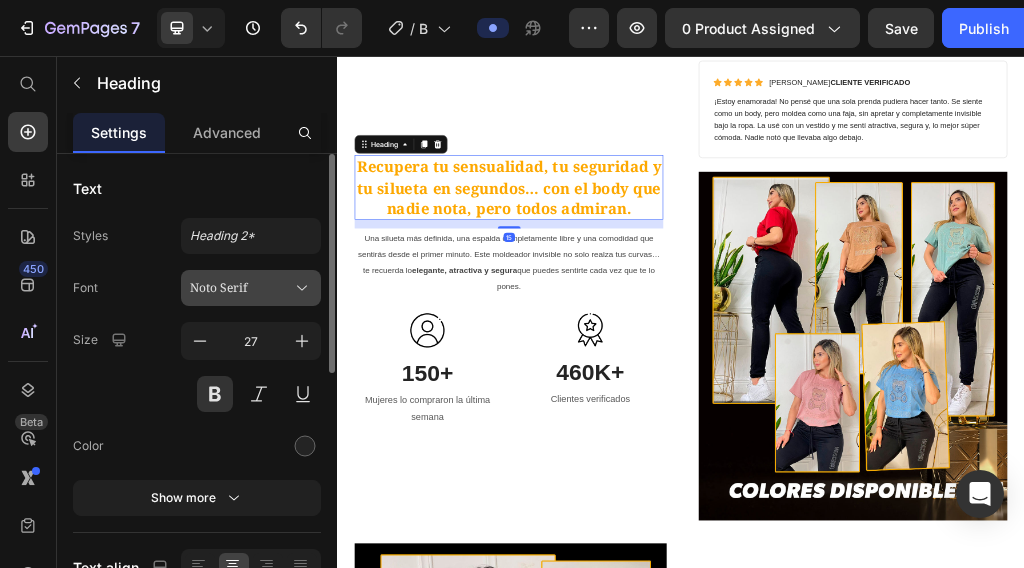 click on "Noto Serif" at bounding box center (241, 288) 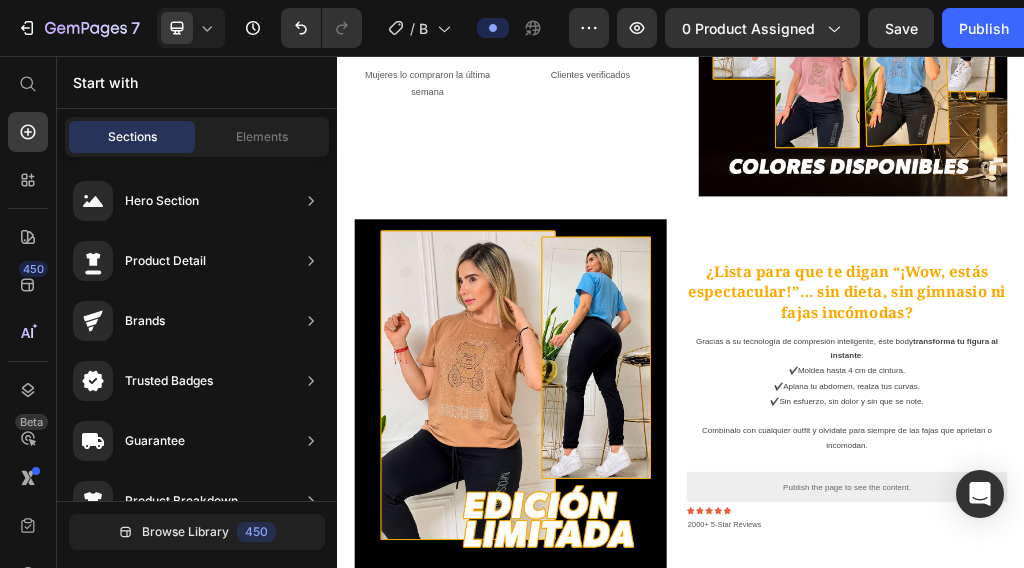 scroll, scrollTop: 1564, scrollLeft: 0, axis: vertical 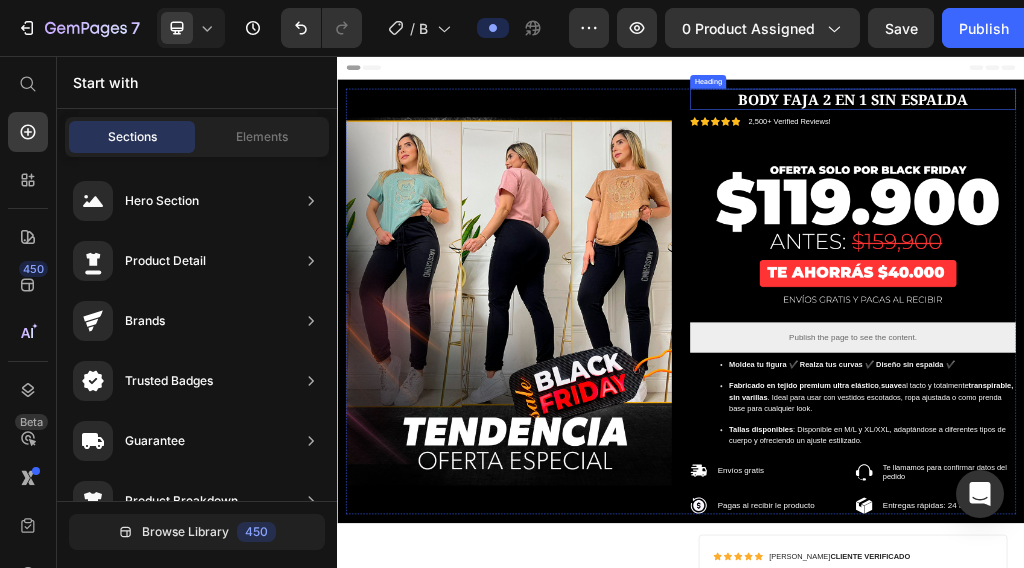 click on "BODY FAJA 2 EN 1 SIN ESPALDA" at bounding box center (1238, 131) 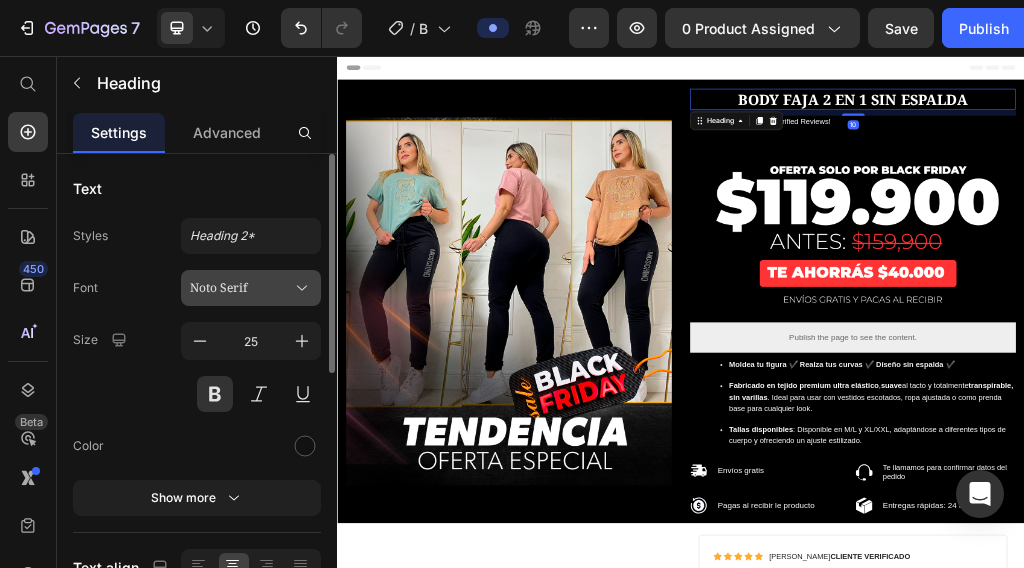click on "Noto Serif" at bounding box center (241, 288) 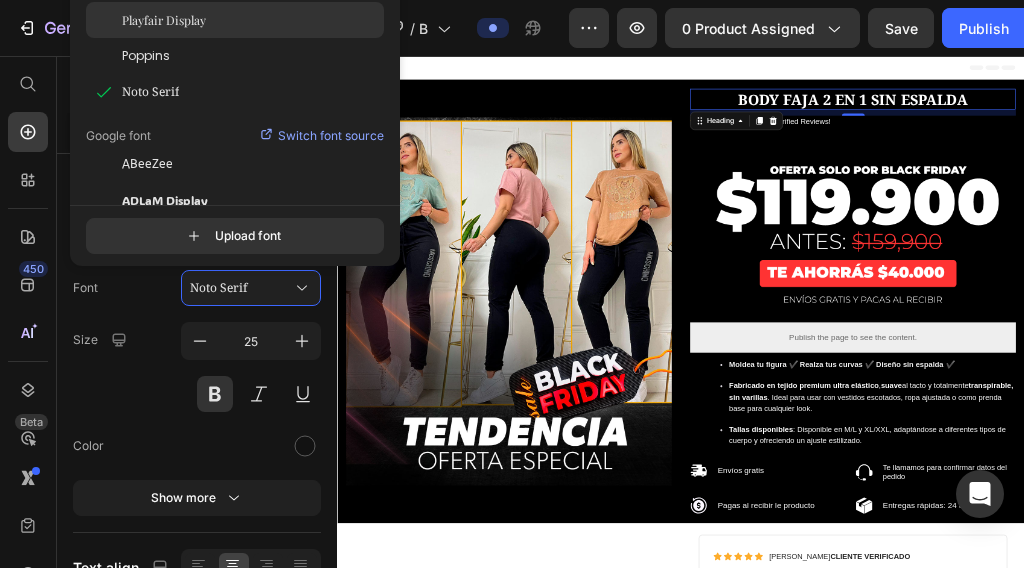 click on "Playfair Display" 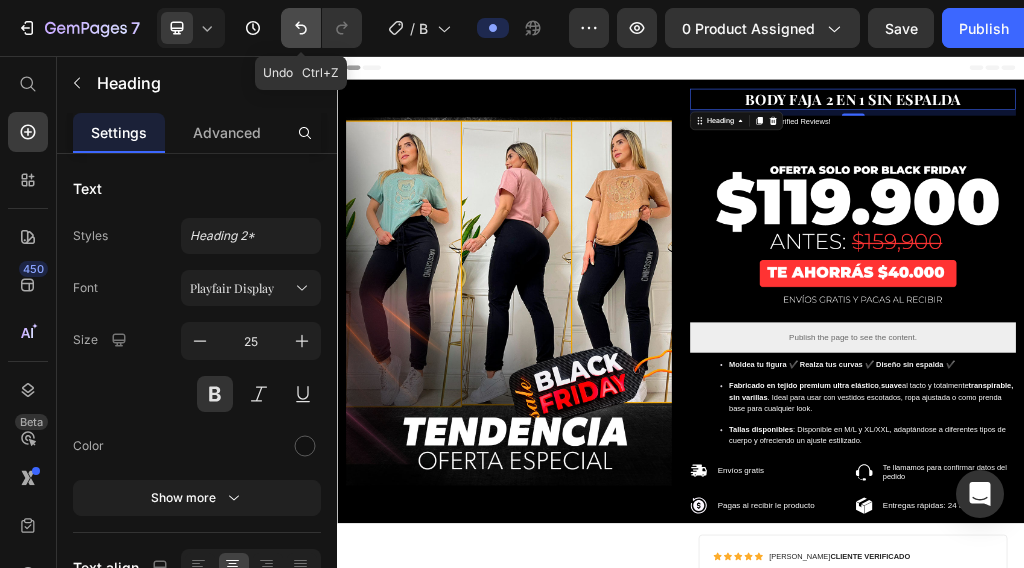 click 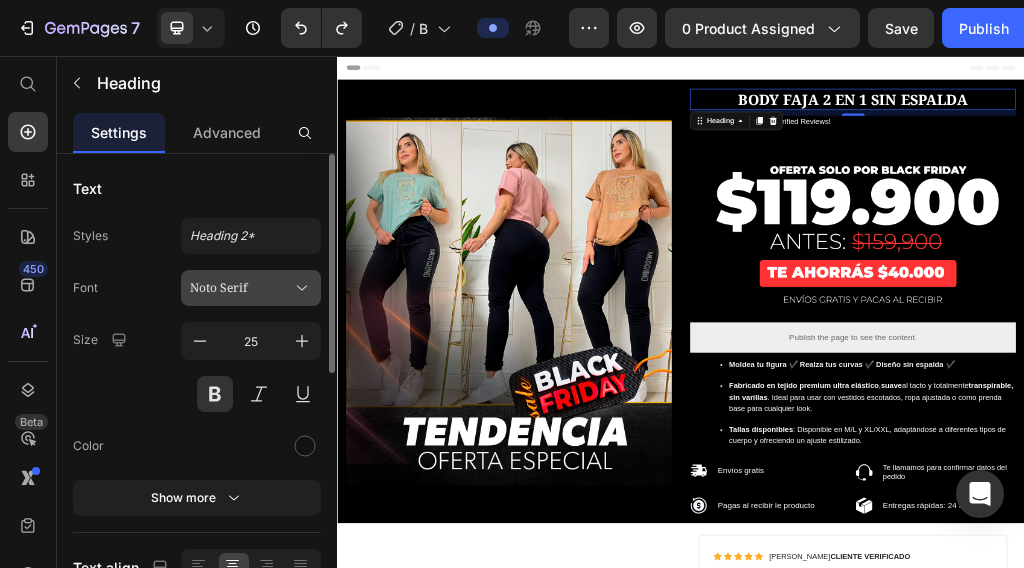click on "Noto Serif" at bounding box center [241, 288] 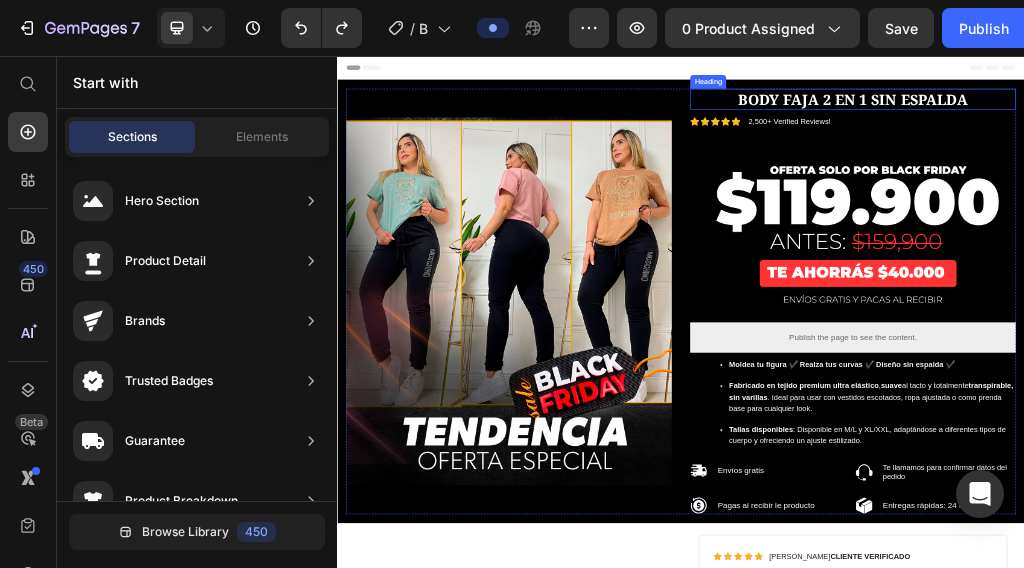 click on "BODY FAJA 2 EN 1 SIN ESPALDA" at bounding box center (1238, 131) 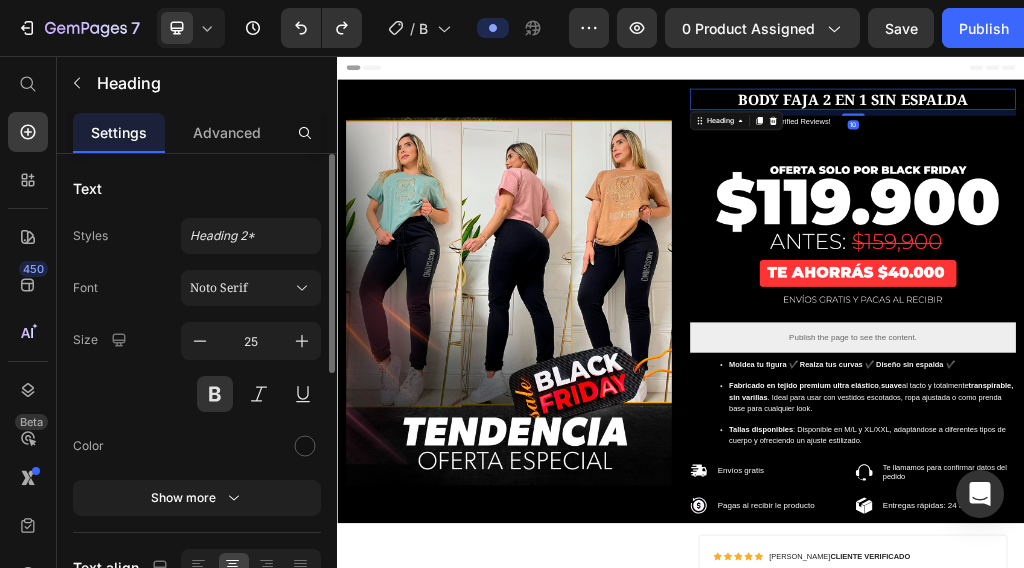 click on "Styles Heading 2* Font Noto Serif Size 25 Color Show more" 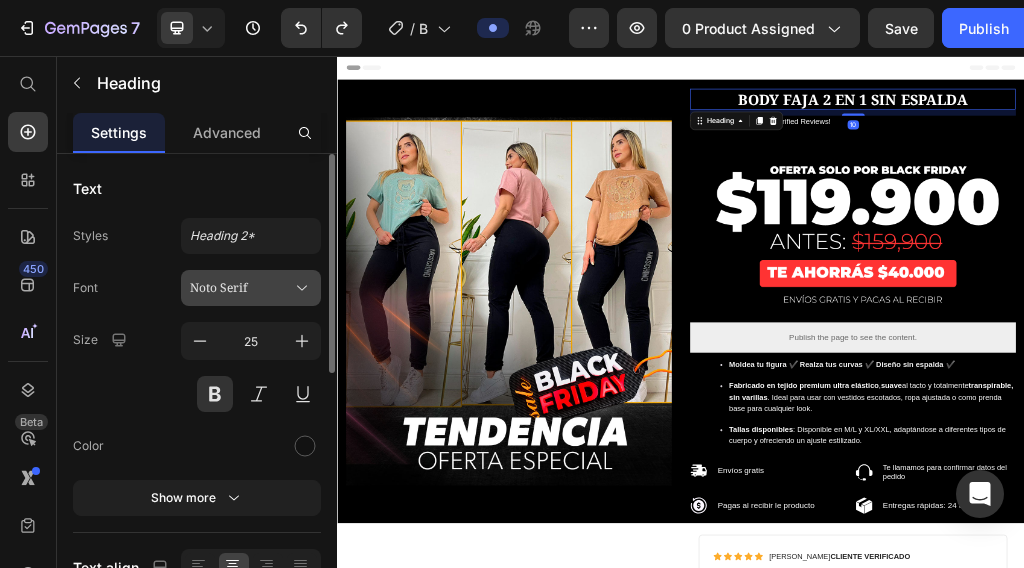 click on "Noto Serif" at bounding box center [241, 288] 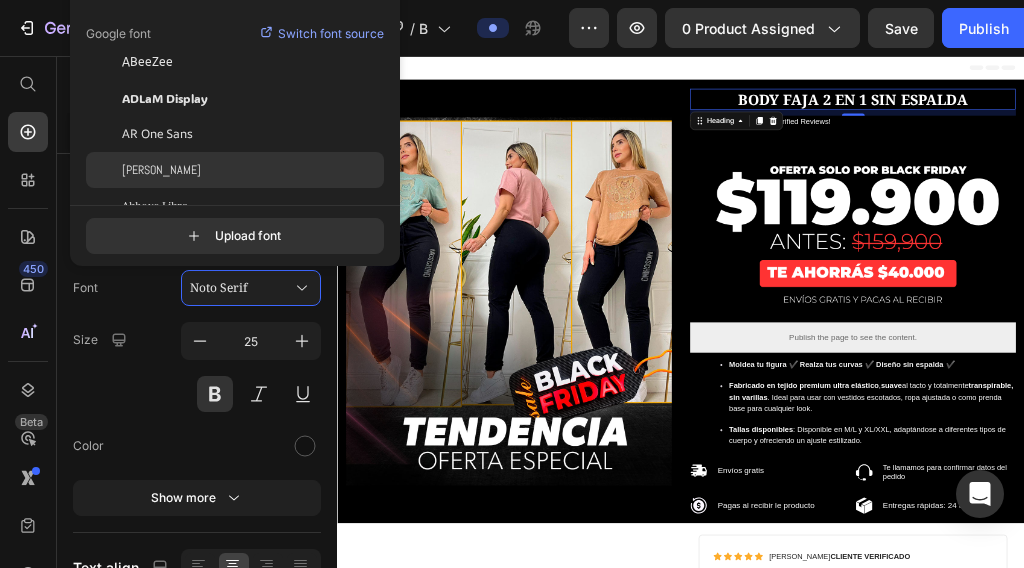 scroll, scrollTop: 100, scrollLeft: 0, axis: vertical 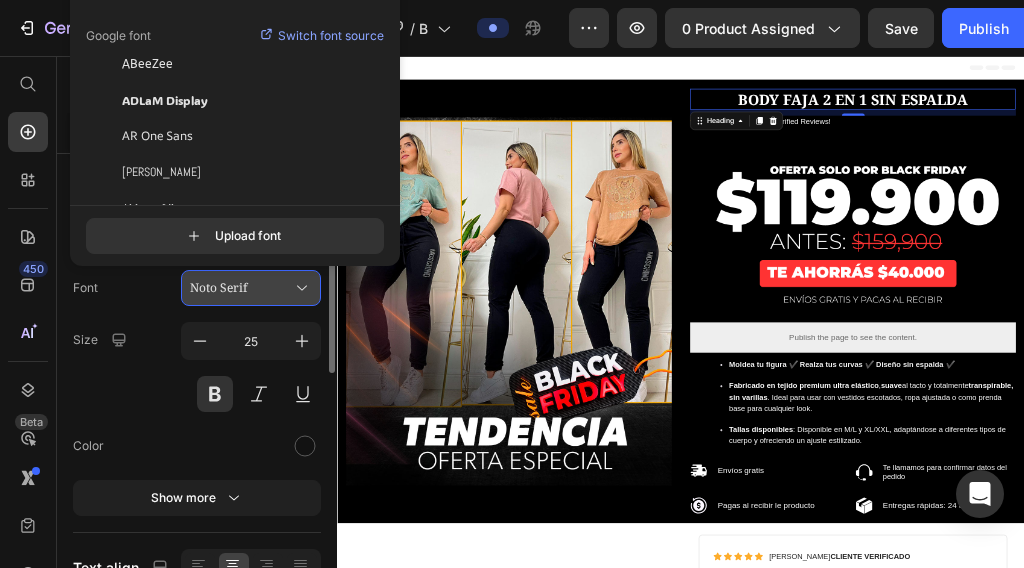 click on "Noto Serif" at bounding box center [241, 288] 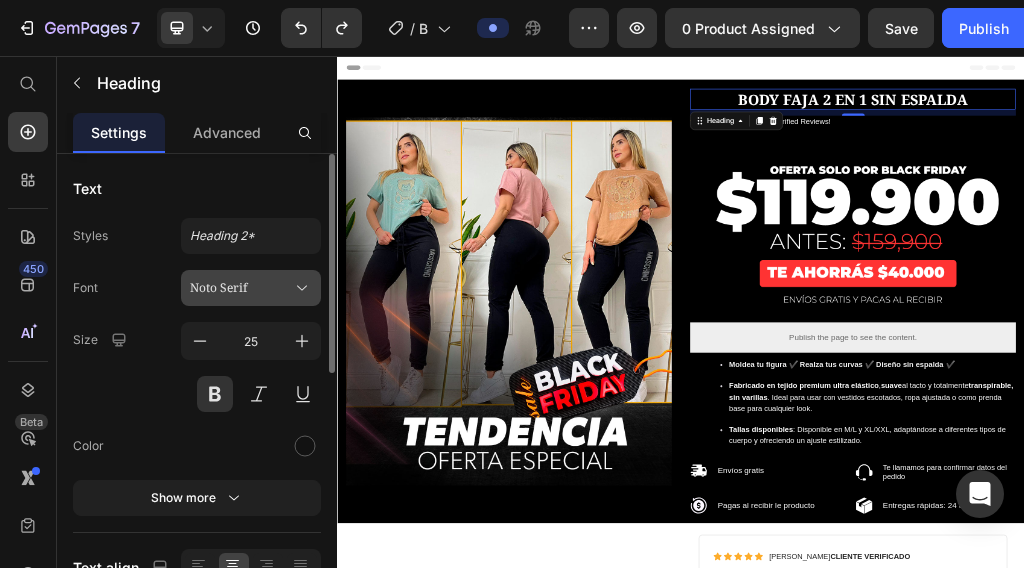 click on "Noto Serif" at bounding box center (241, 288) 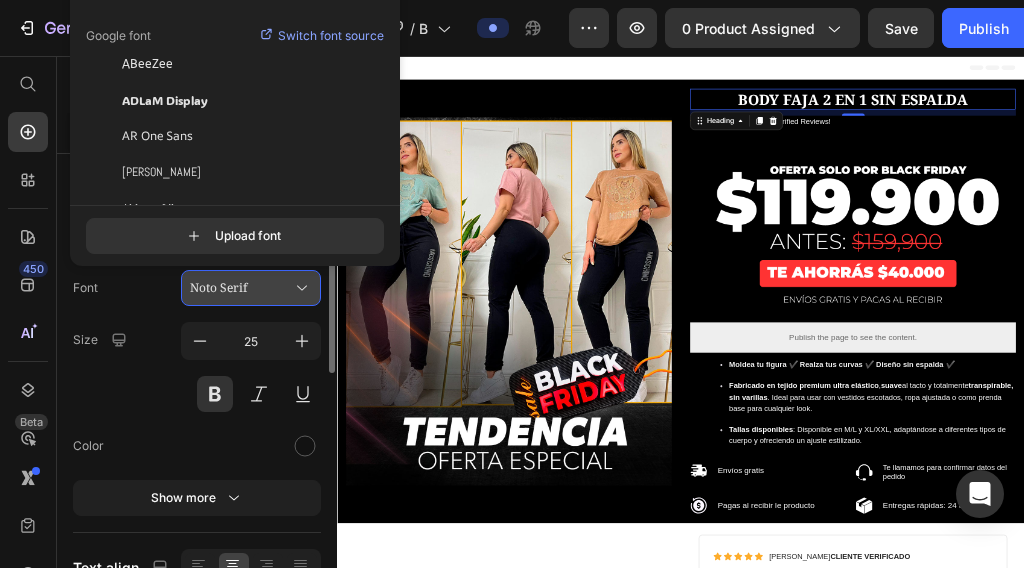 click on "Noto Serif" at bounding box center (241, 288) 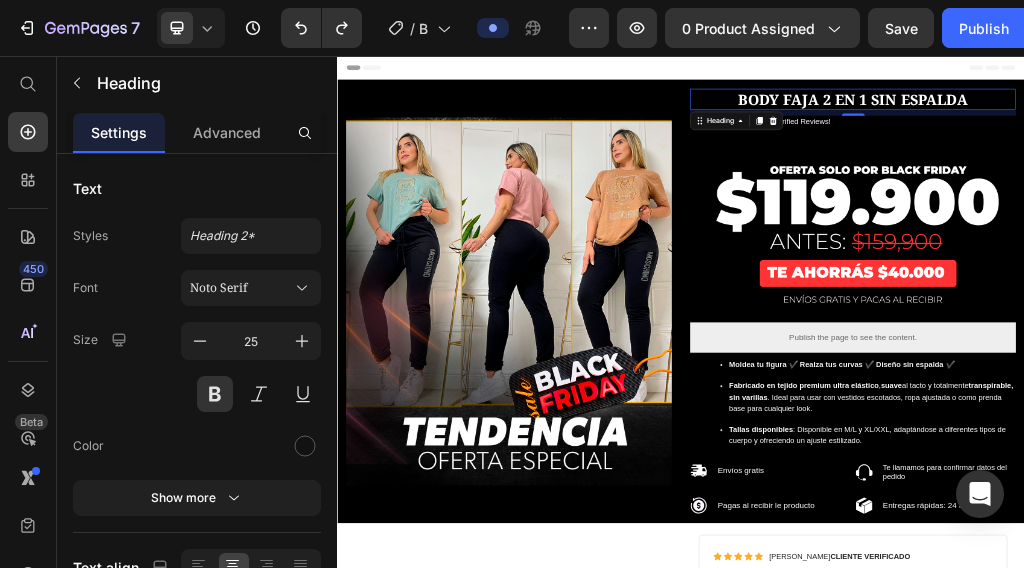 click on "BODY FAJA 2 EN 1 SIN ESPALDA" at bounding box center (1237, 131) 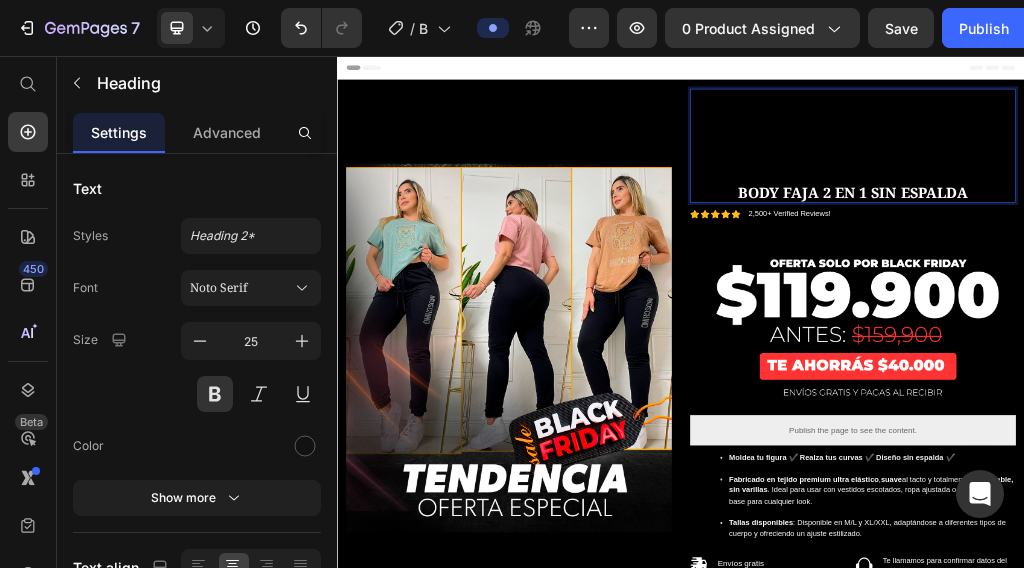 click on "BODY FAJA 2 EN 1 SIN ESPALDA" at bounding box center [1238, 294] 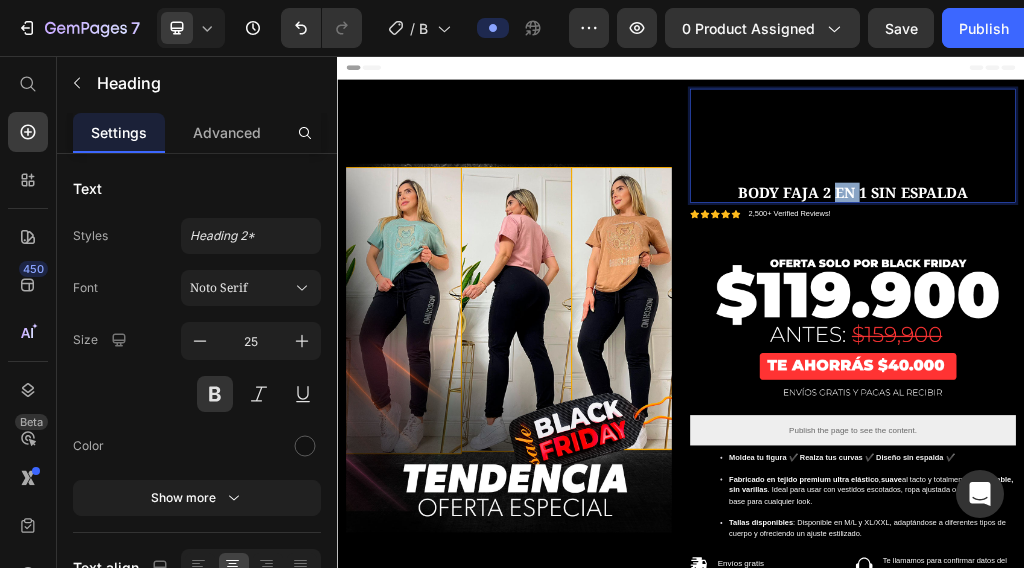 click on "BODY FAJA 2 EN 1 SIN ESPALDA" at bounding box center (1238, 294) 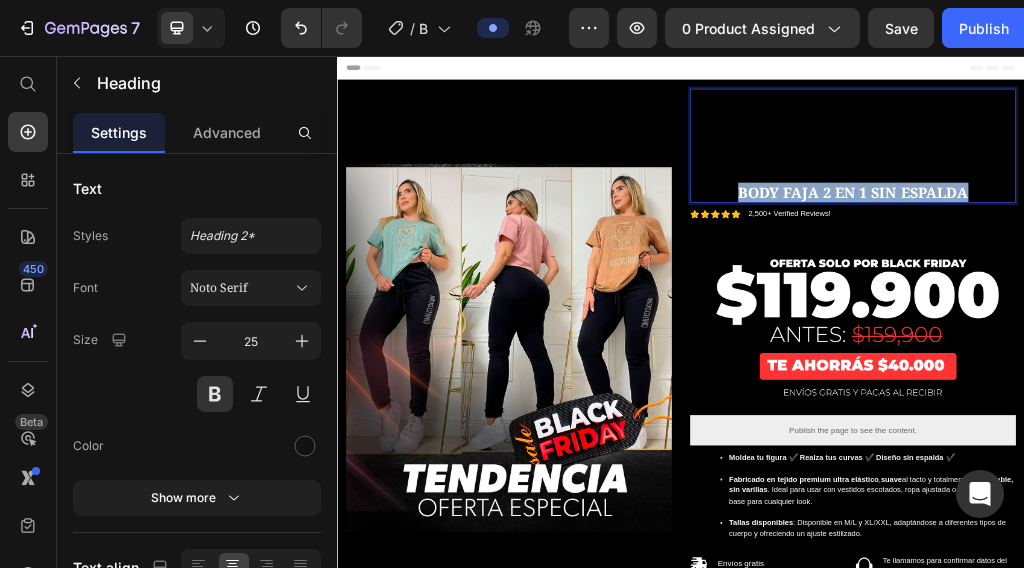 click on "BODY FAJA 2 EN 1 SIN ESPALDA" at bounding box center [1238, 294] 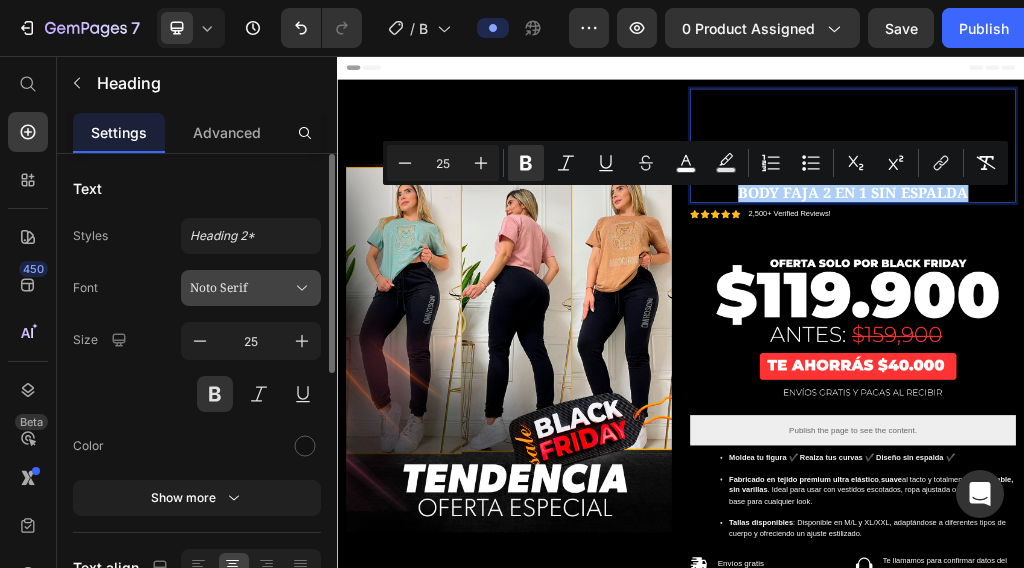 click 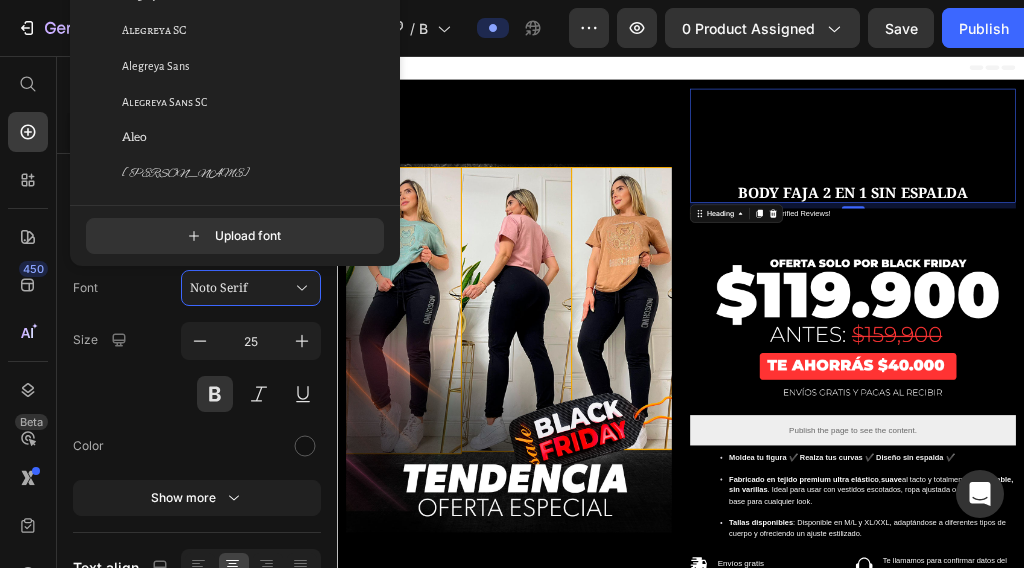 scroll, scrollTop: 1907, scrollLeft: 0, axis: vertical 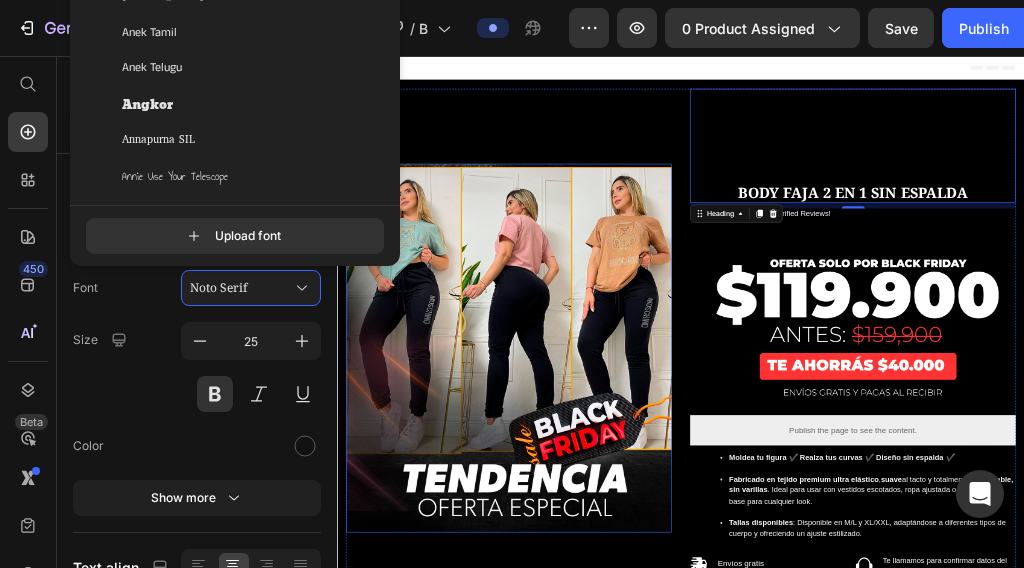 click at bounding box center (636, 565) 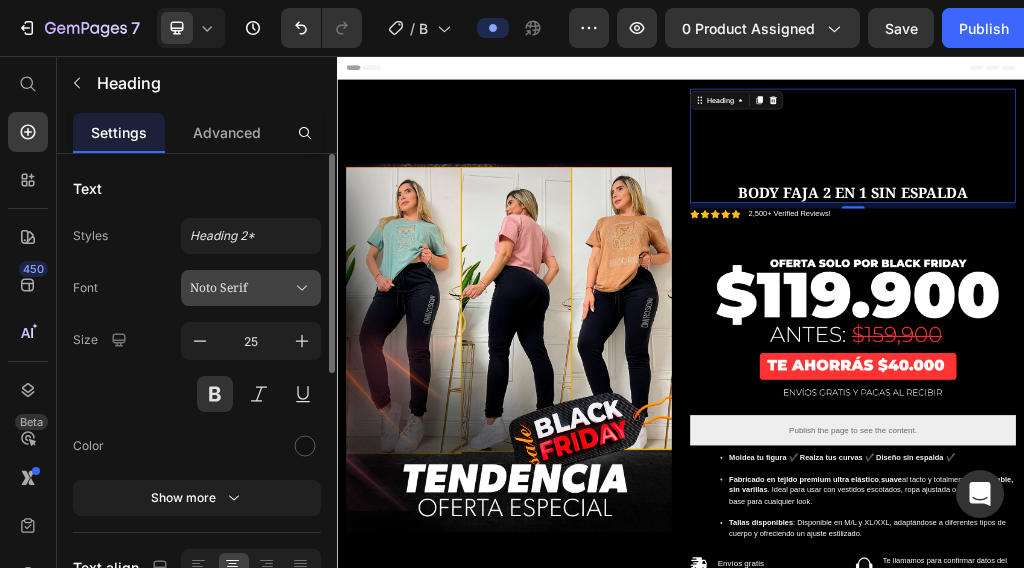 click on "Noto Serif" at bounding box center (241, 288) 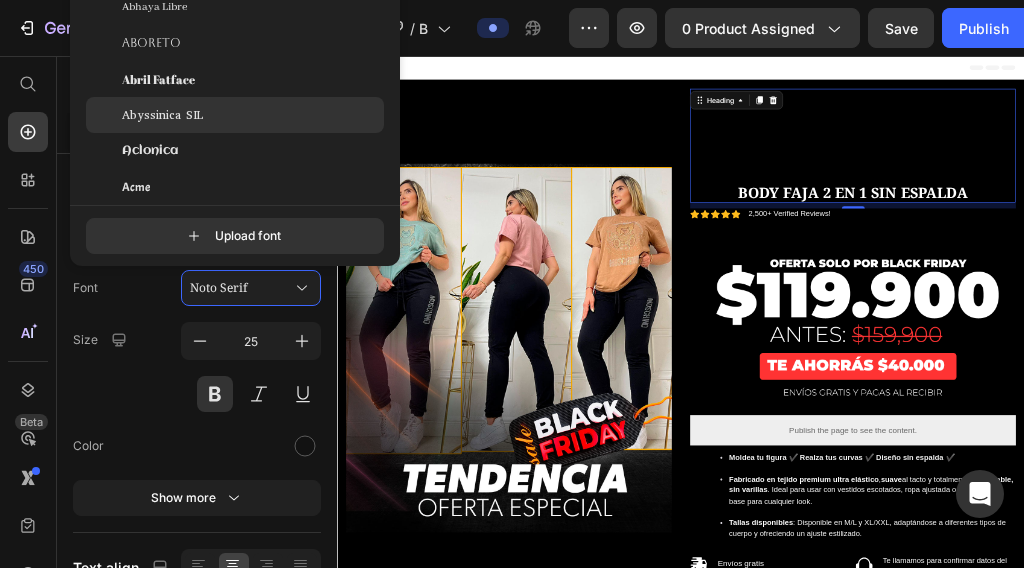 scroll, scrollTop: 300, scrollLeft: 0, axis: vertical 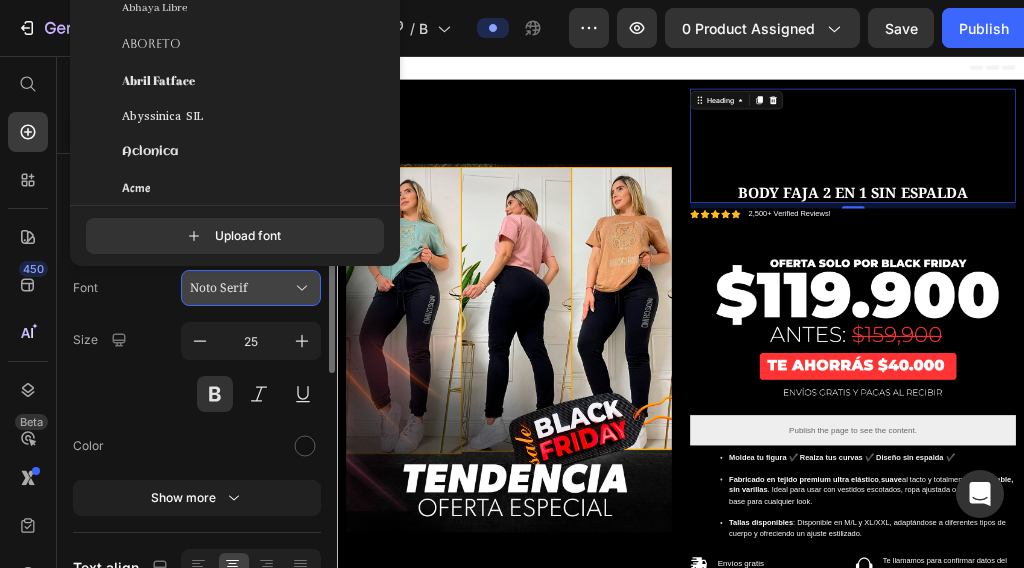 click 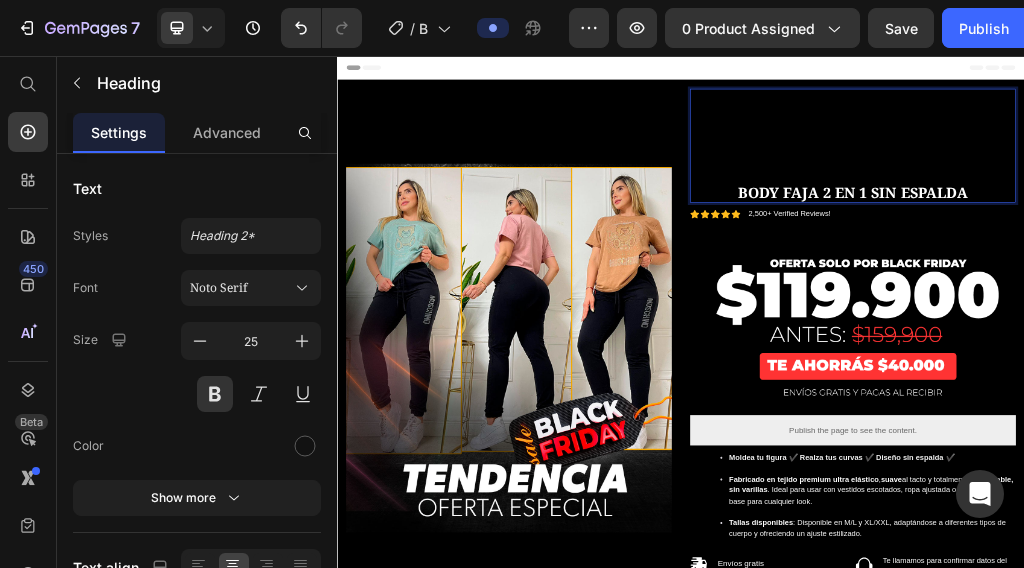 click on "BODY FAJA 2 EN 1 SIN ESPALDA" at bounding box center [1237, 212] 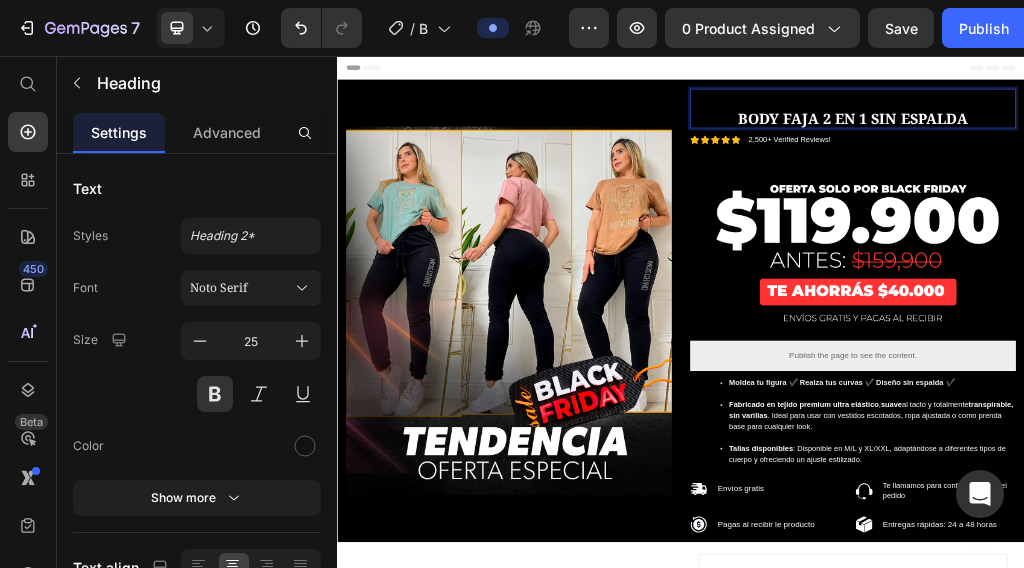 click on "⁠⁠⁠⁠⁠⁠⁠ BODY FAJA 2 EN 1 SIN ESPALDA" at bounding box center [1237, 147] 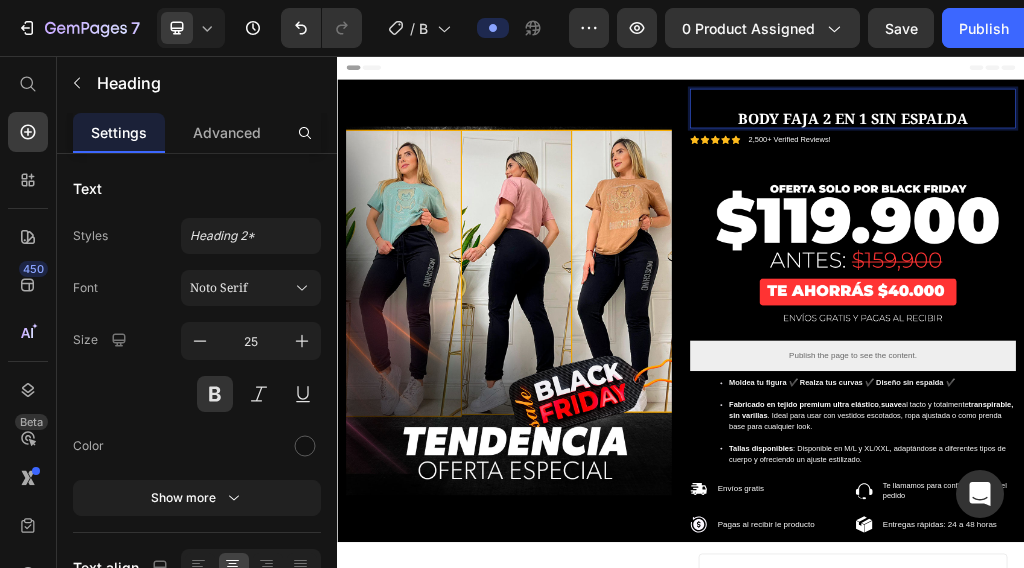 click on "⁠⁠⁠⁠⁠⁠⁠ BODY FAJA 2 EN 1 SIN ESPALDA" at bounding box center (1237, 147) 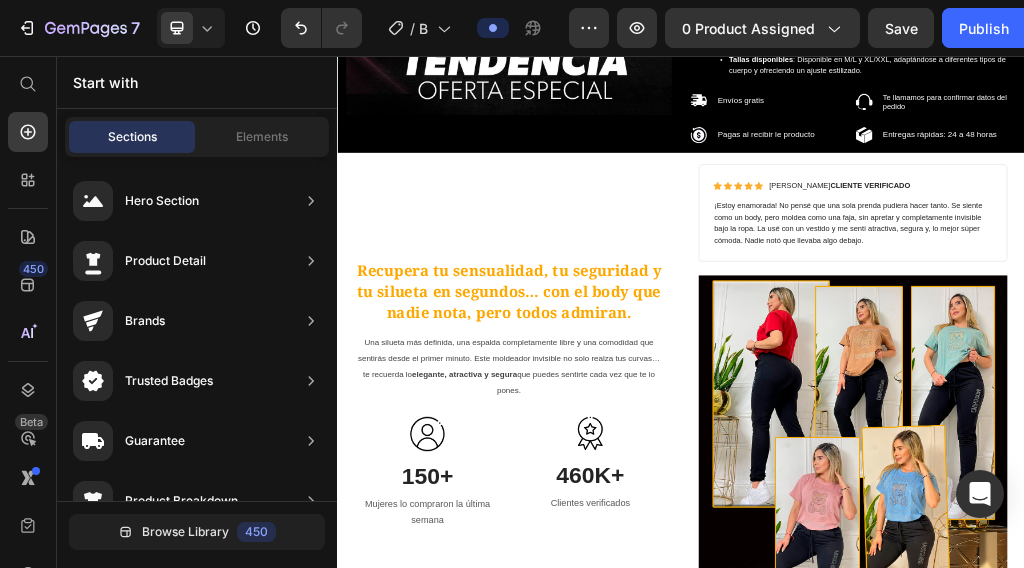scroll, scrollTop: 788, scrollLeft: 0, axis: vertical 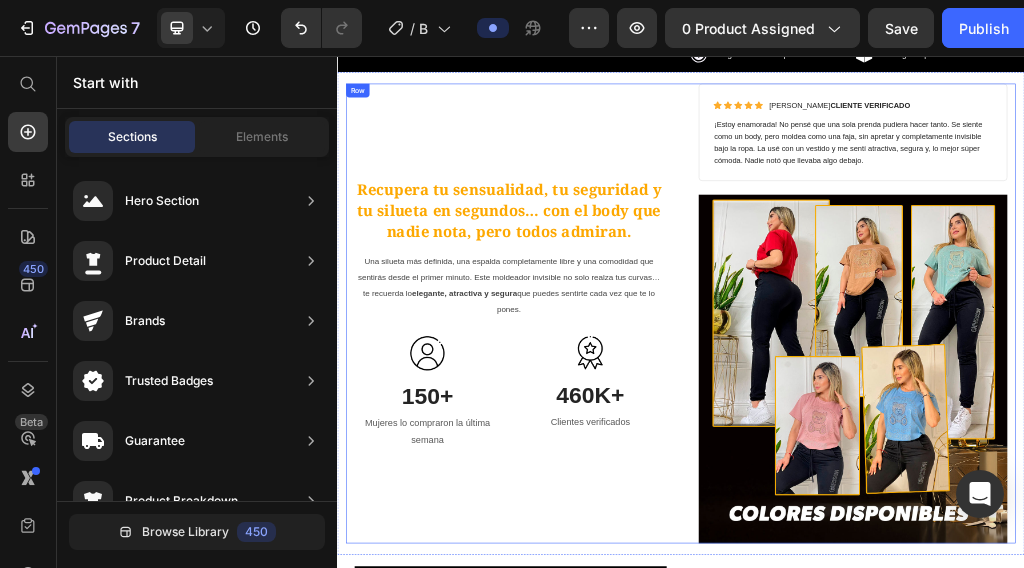 click on "Recupera tu sensualidad, tu seguridad y tu silueta en segundos… con el body que nadie nota, pero todos admiran." at bounding box center [637, 325] 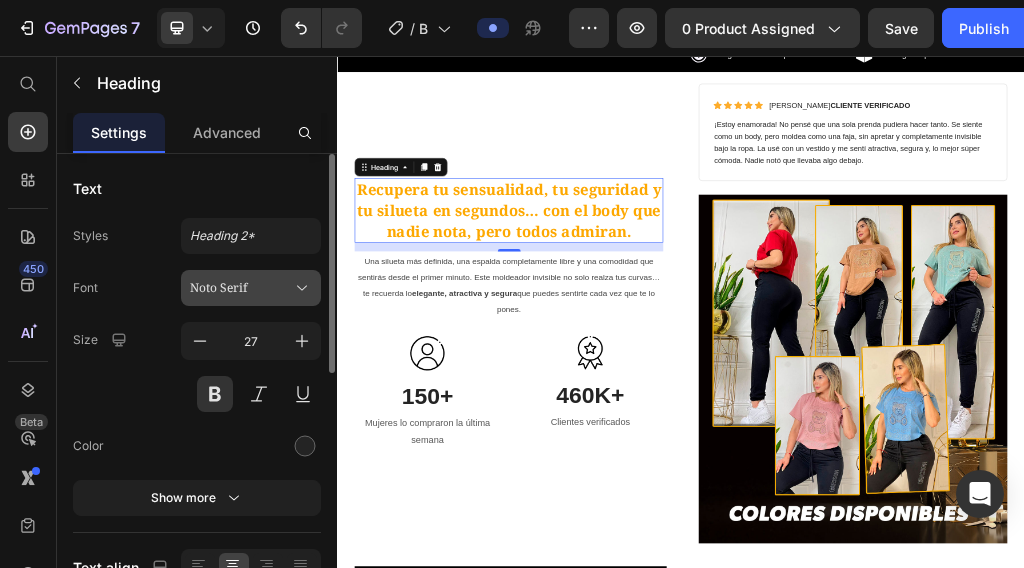click on "Noto Serif" at bounding box center [241, 288] 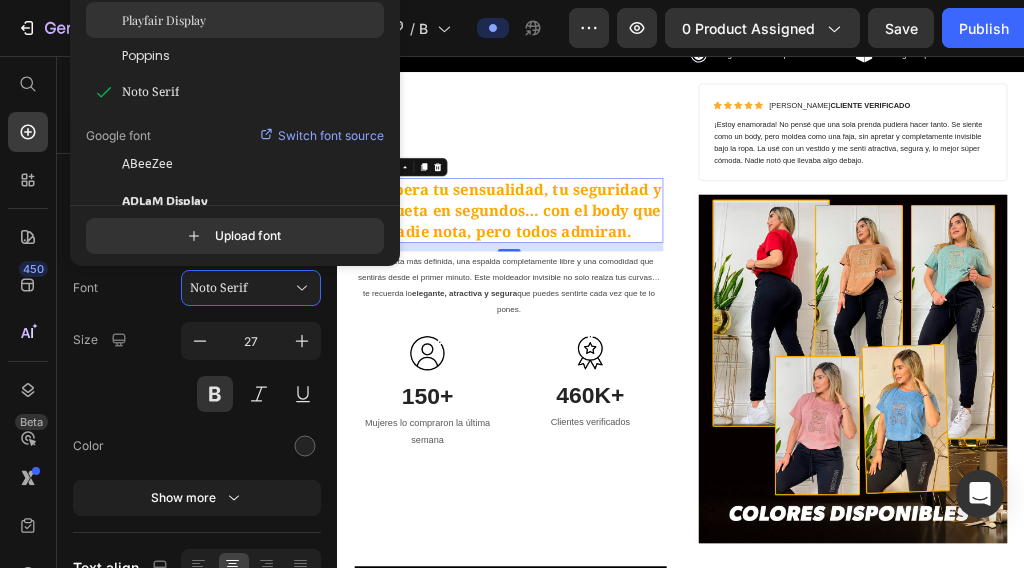 click on "Playfair Display" 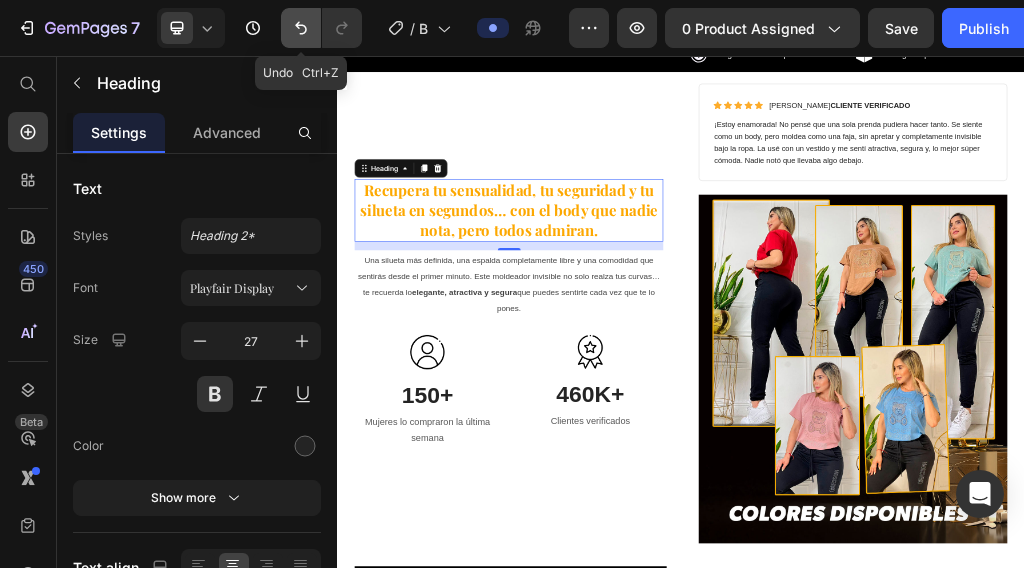 click 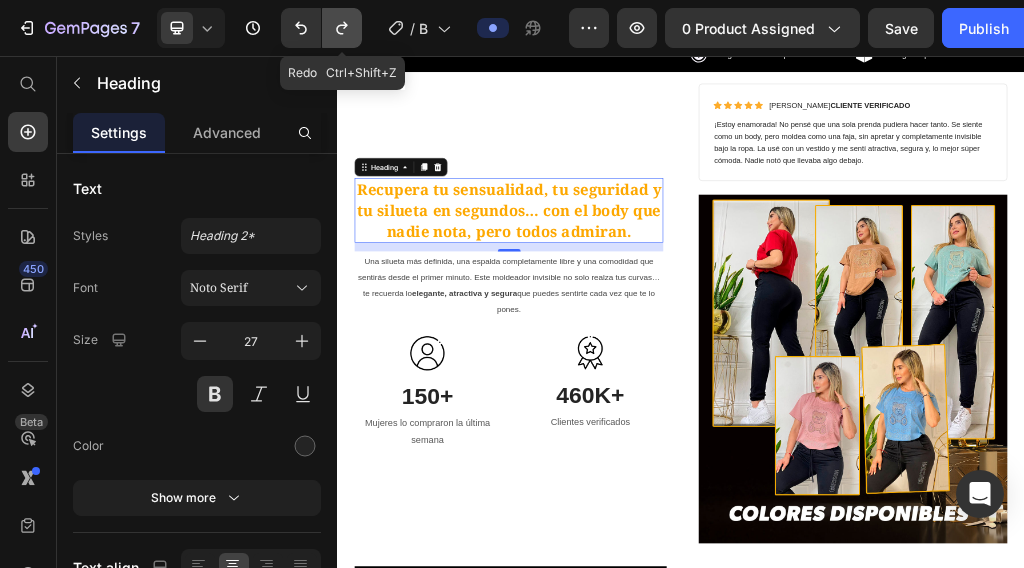 click 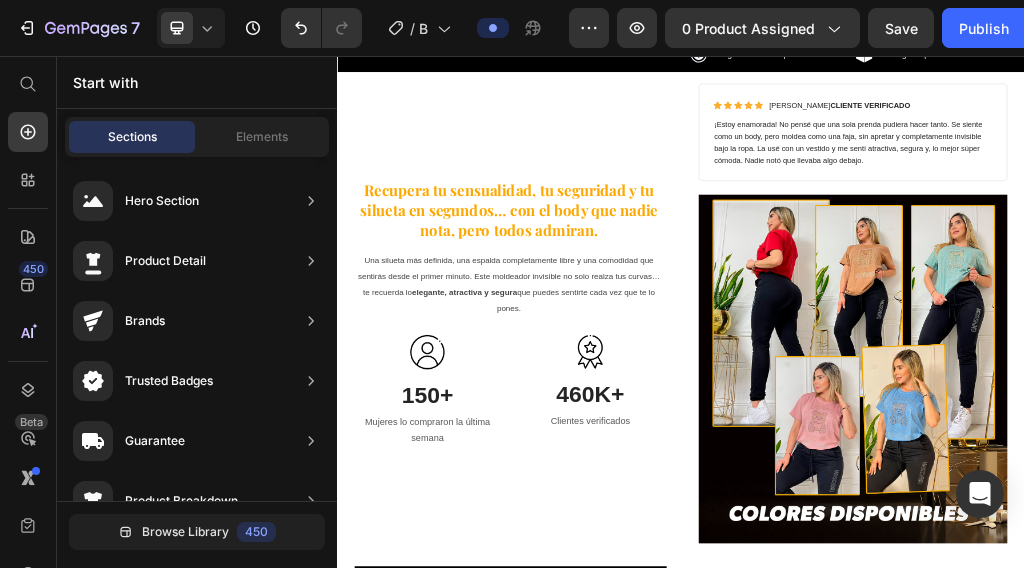 scroll, scrollTop: 838, scrollLeft: 0, axis: vertical 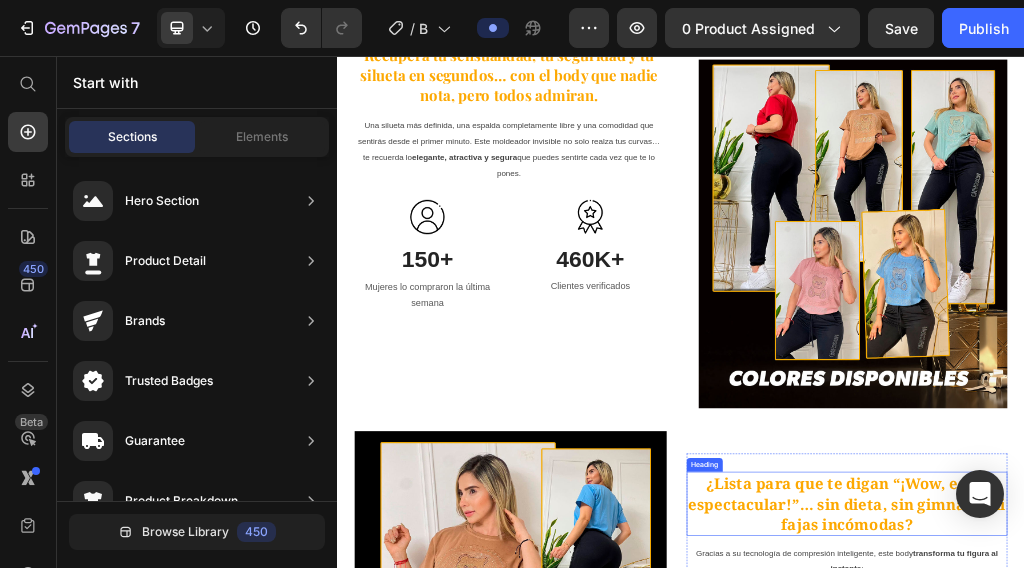 click on "¿Lista para que te digan “¡Wow, estás espectacular!”… sin dieta, sin gimnasio ni fajas incómodas?" at bounding box center (1227, 838) 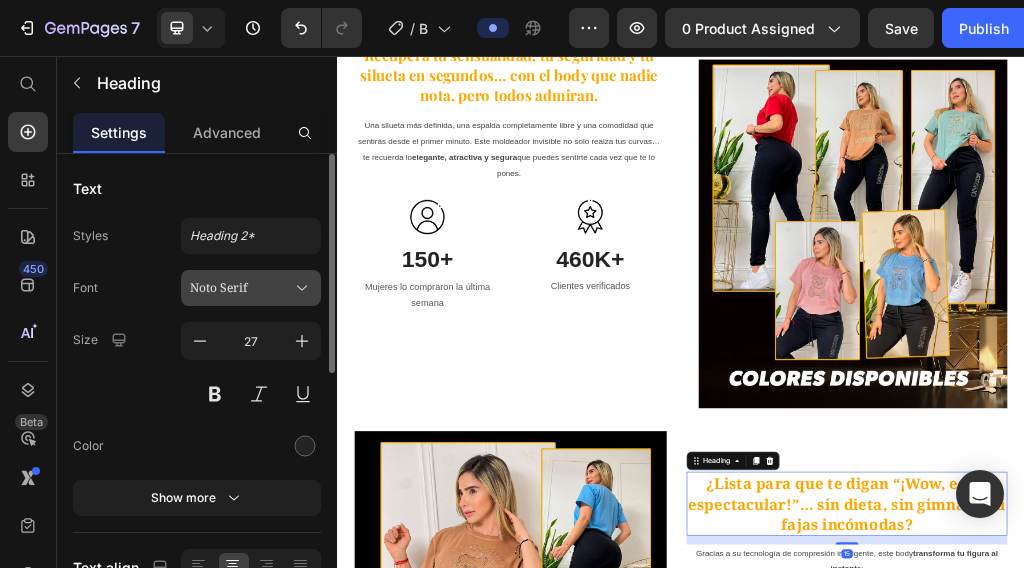click on "Noto Serif" at bounding box center (251, 288) 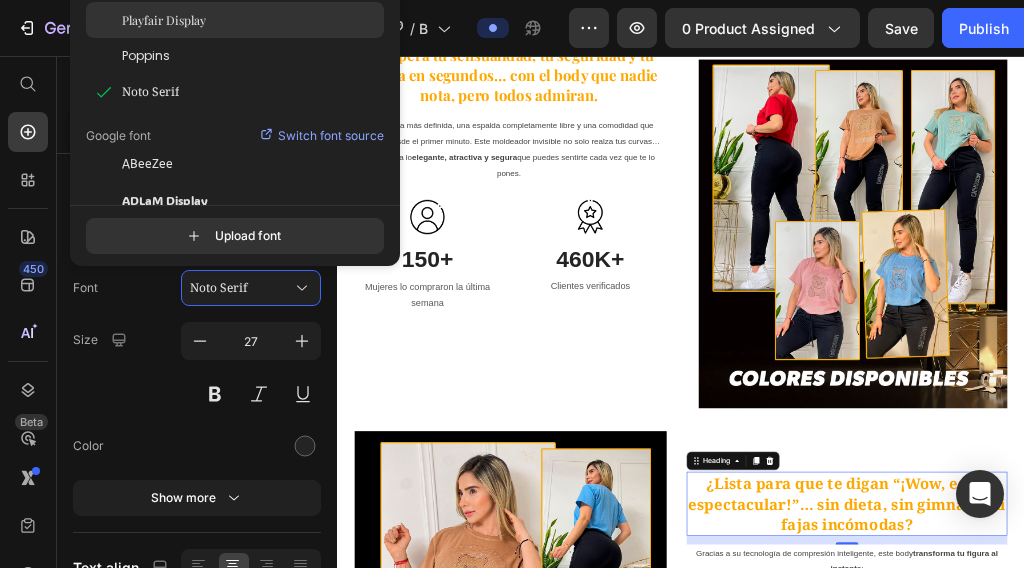 click on "Playfair Display" 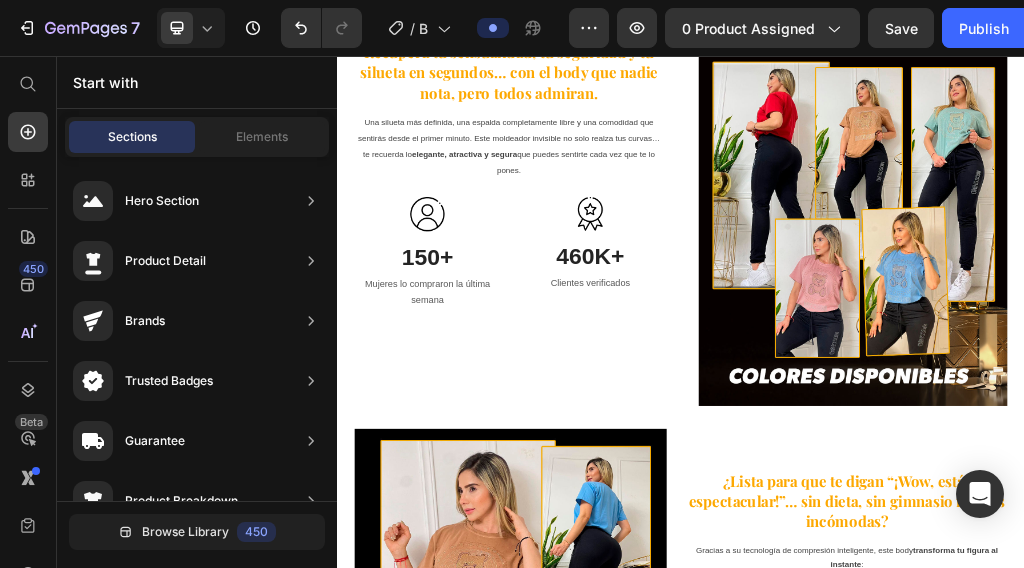 scroll, scrollTop: 1520, scrollLeft: 0, axis: vertical 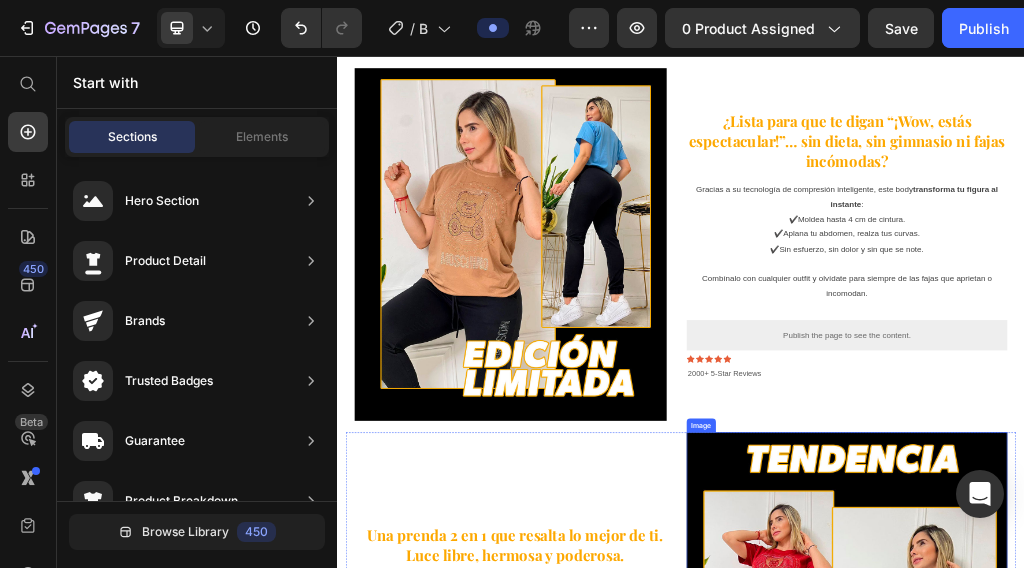 click on "Luce libre, hermosa y poderosa." at bounding box center (647, 927) 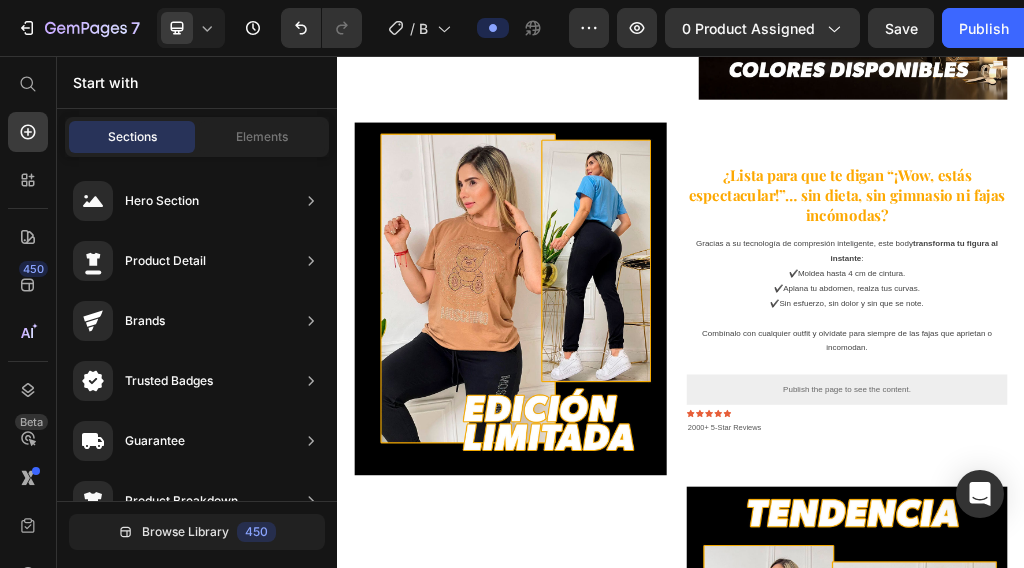 scroll, scrollTop: 1362, scrollLeft: 0, axis: vertical 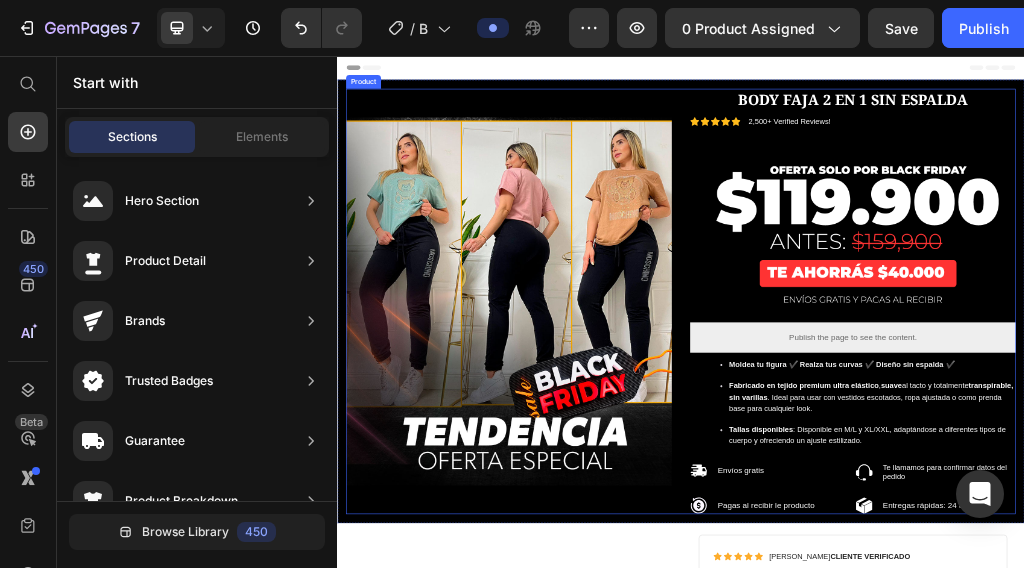 click on "BODY FAJA 2 EN 1 SIN ESPALDA" at bounding box center (1238, 131) 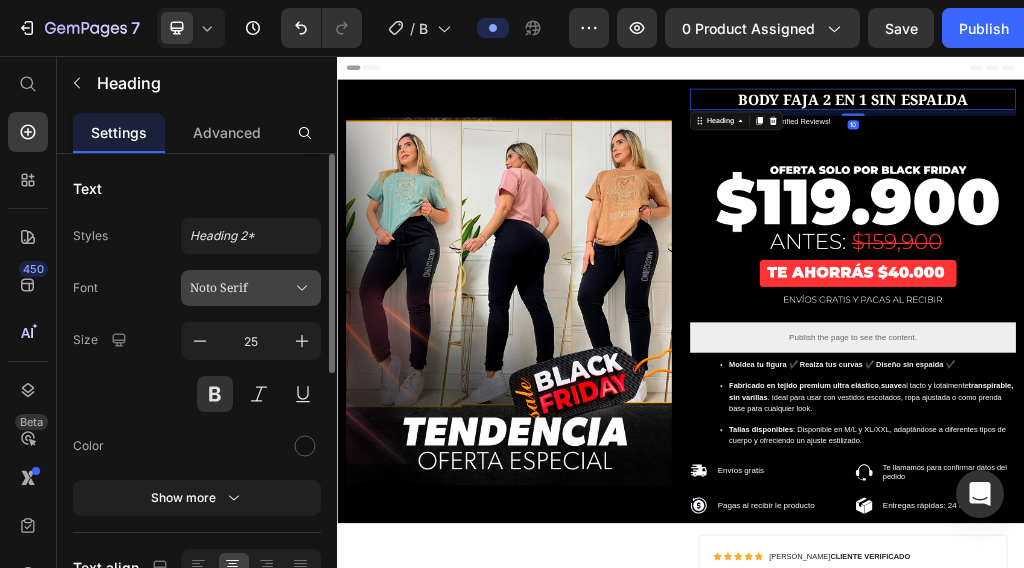 click on "Noto Serif" at bounding box center [241, 288] 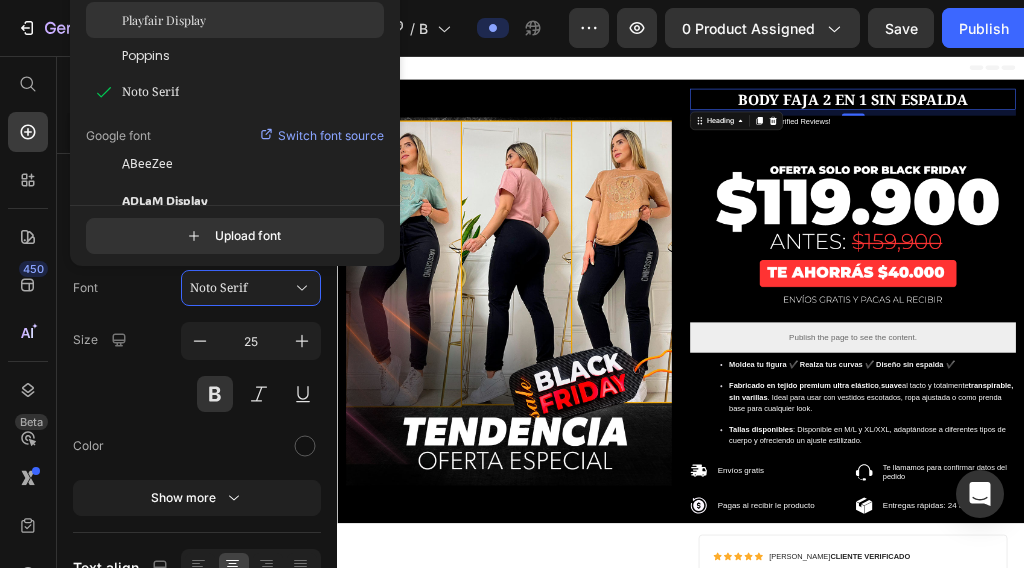 click on "Playfair Display" 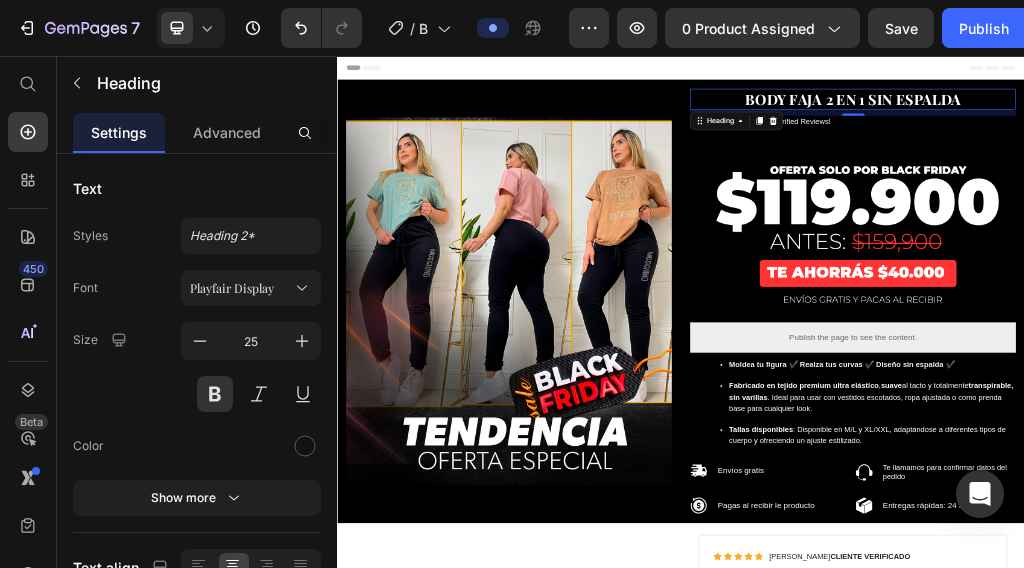 click on "Image BODY FAJA 2 EN 1 SIN ESPALDA Heading   10 Icon Icon Icon Icon Icon Icon List 2,500+ Verified Reviews! Text Block Row Image
Publish the page to see the content.
Custom Code
Moldea tu figura ✔️ Realza tus curvas ✔️ Diseño sin espalda ✔️
Fabricado en tejido premium ultra   elástico ,  suave  al tacto y totalmente  transpirable, sin varillas . Ideal para usar con vestidos escotados, ropa ajustada o como prenda base para cualquier look.
Tallas disponibles : Disponible en M/L y XL/XXL, adaptándose a diferentes tipos de cuerpo y ofreciendo un ajuste estilizado. Item List
Icon Envíos gratis Text Block Row
Icon Te llamamos para confirmar datos del pedido Text Block Row Row
Icon Pagas al recibir le producto Text Block Row
Icon Entregas rápidas: 24 a 48 horas  Text Block Row Row Product Section 1" at bounding box center [937, 484] 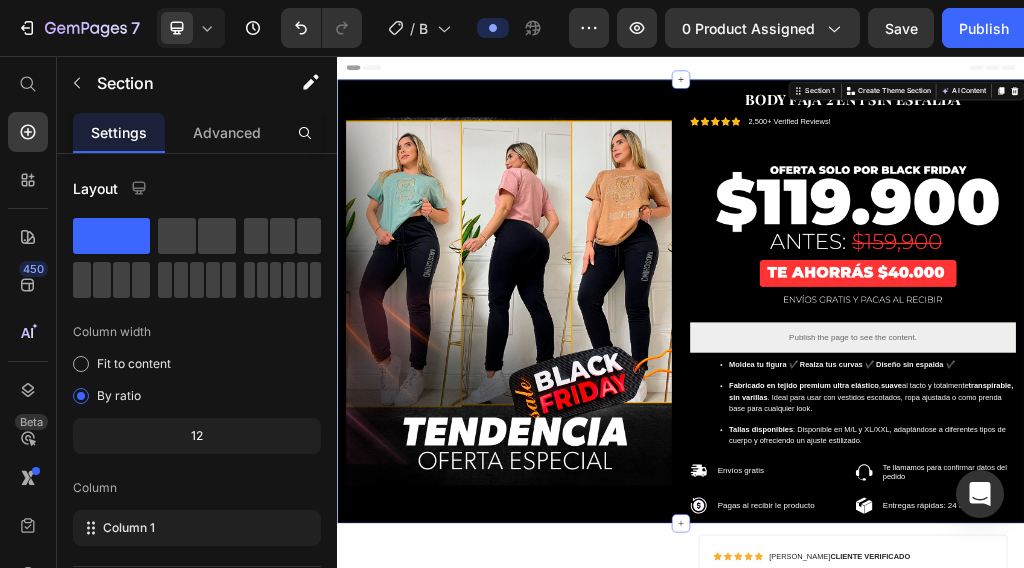 click on "You can create reusable sections Create Theme Section" at bounding box center (1300, 117) 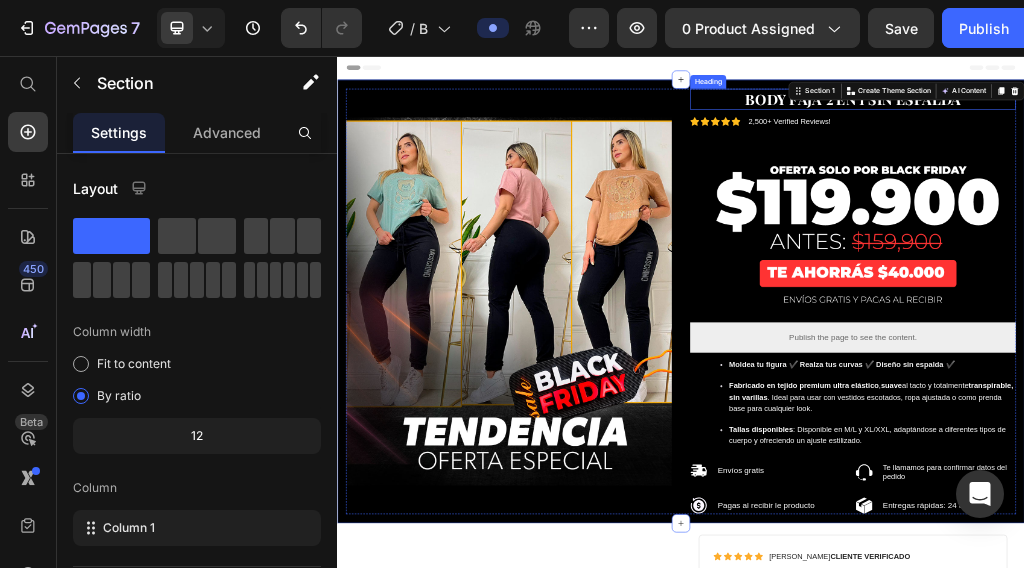 click on "BODY FAJA 2 EN 1 SIN ESPALDA" at bounding box center (1238, 130) 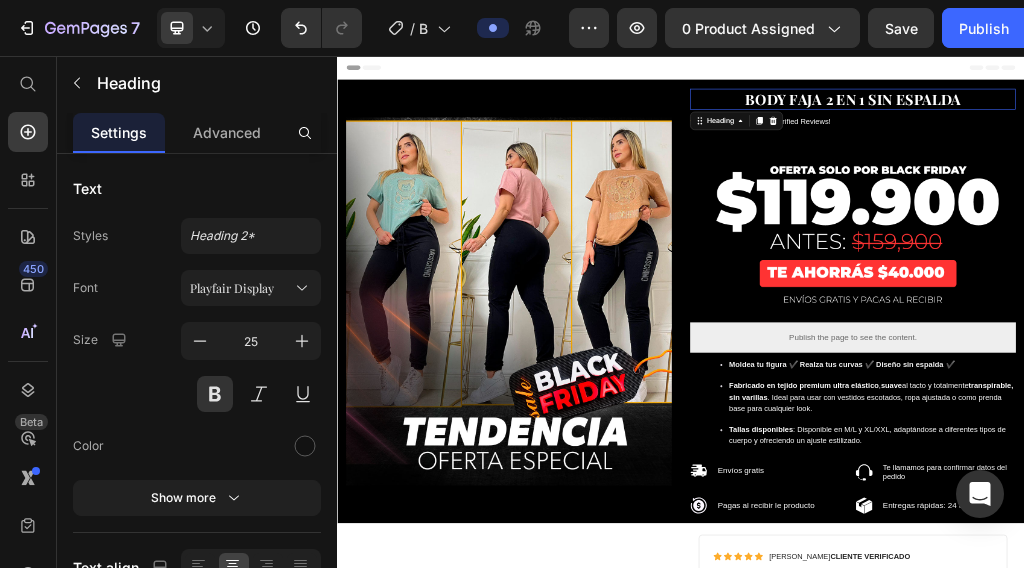 click on "BODY FAJA 2 EN 1 SIN ESPALDA" at bounding box center (1237, 131) 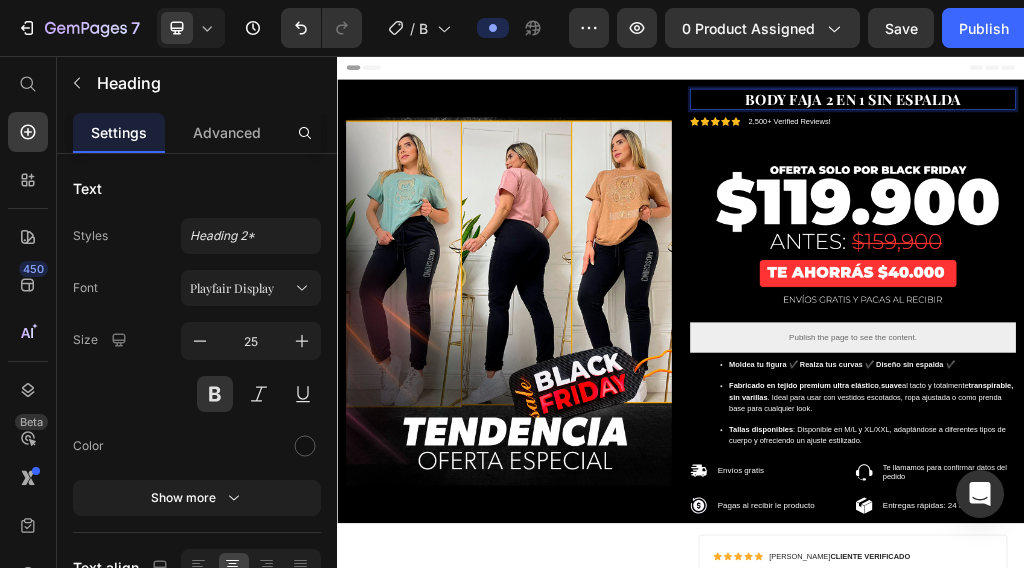 click on "BODY FAJA 2 EN 1 SIN ESPALDA" at bounding box center (1238, 130) 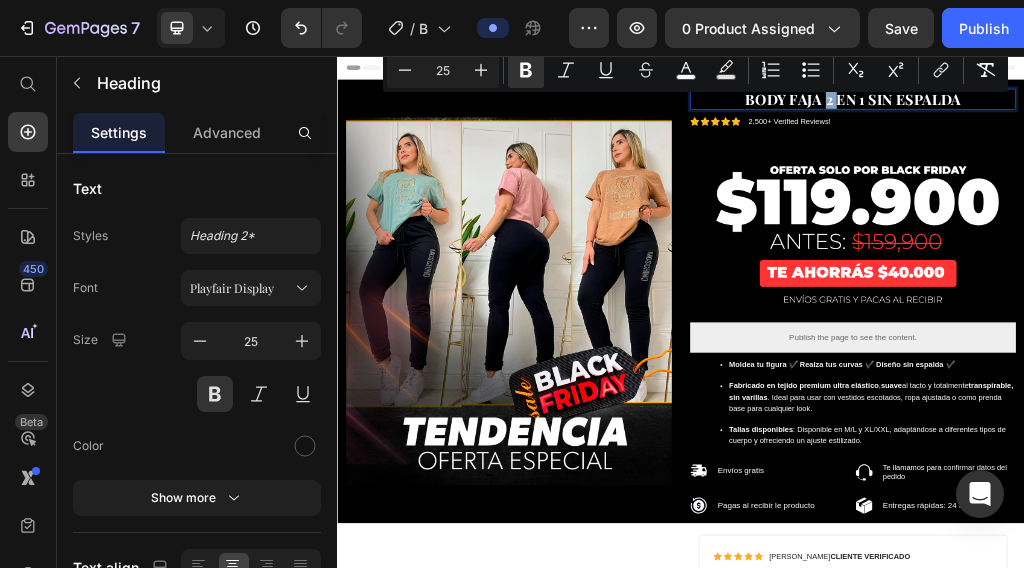 click on "BODY FAJA 2 EN 1 SIN ESPALDA" at bounding box center (1238, 130) 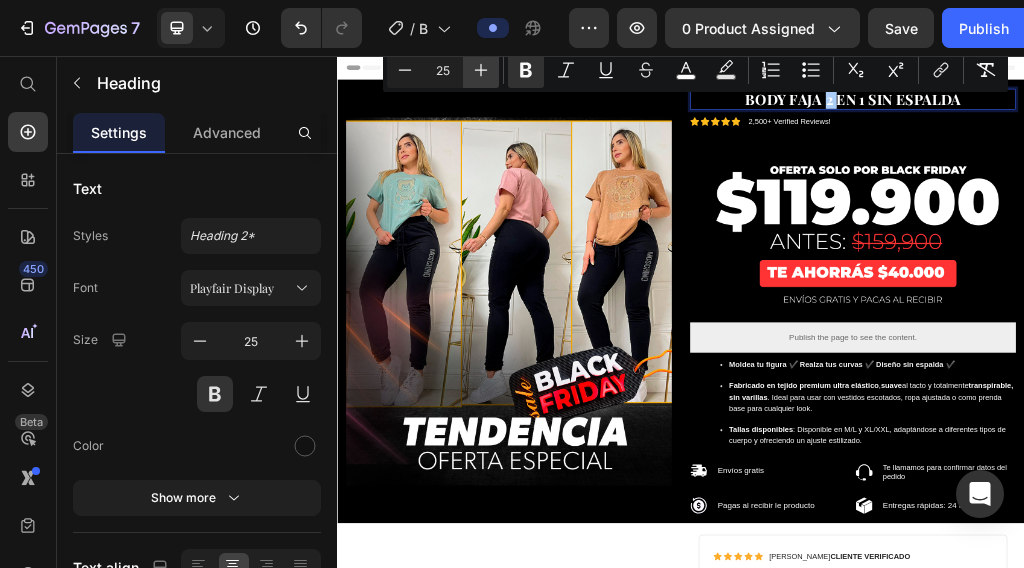 click 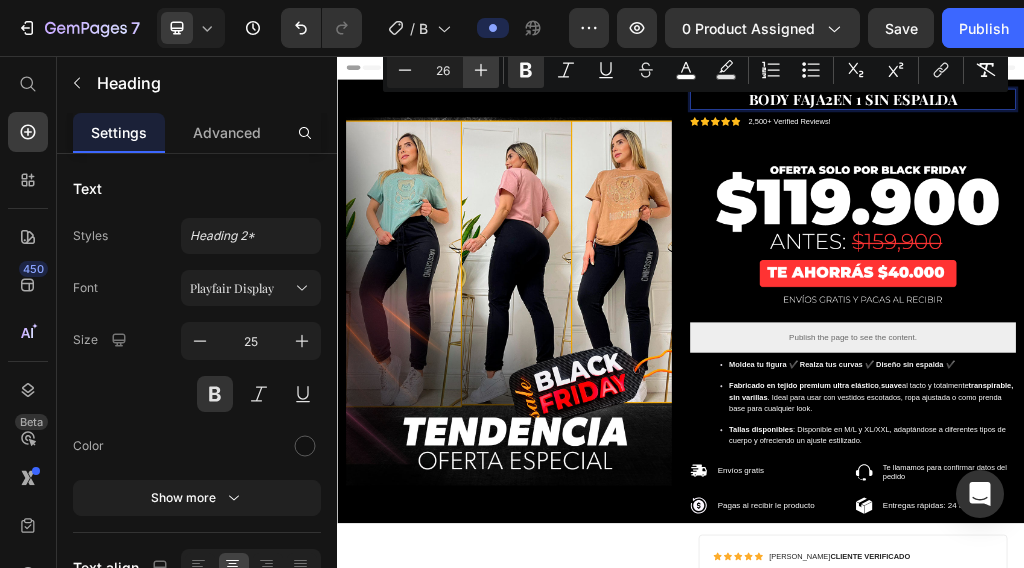 click 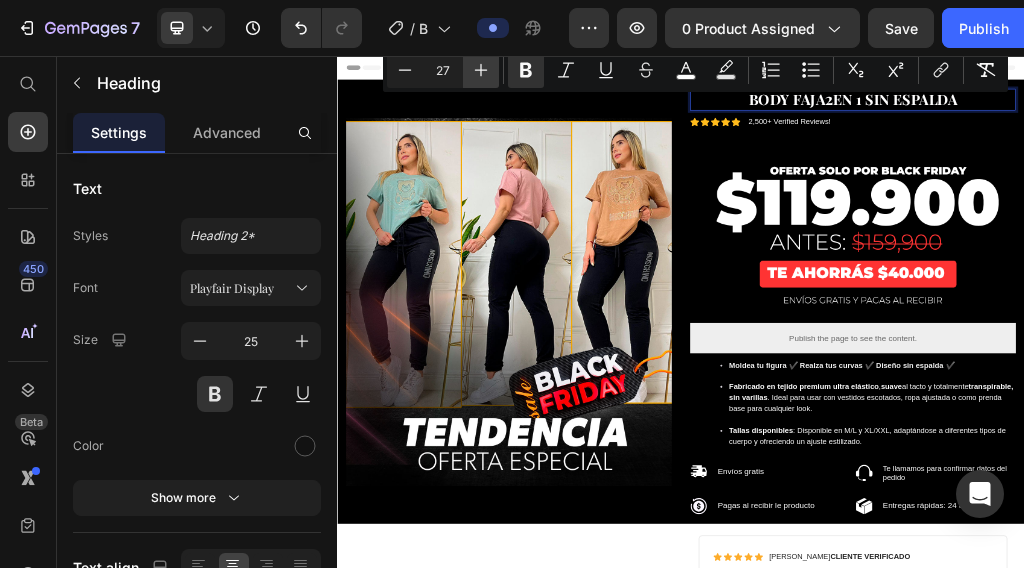 click 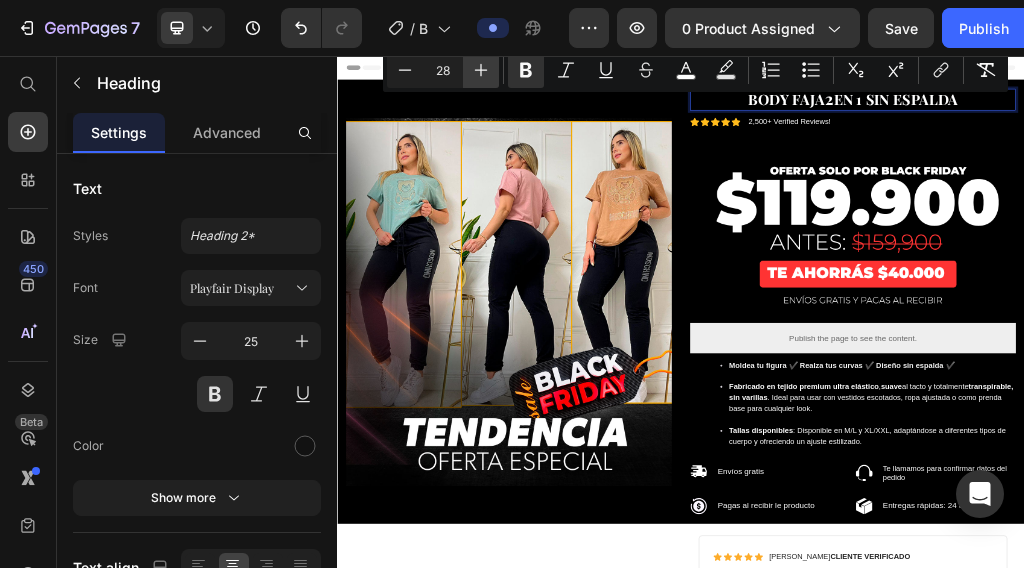 click 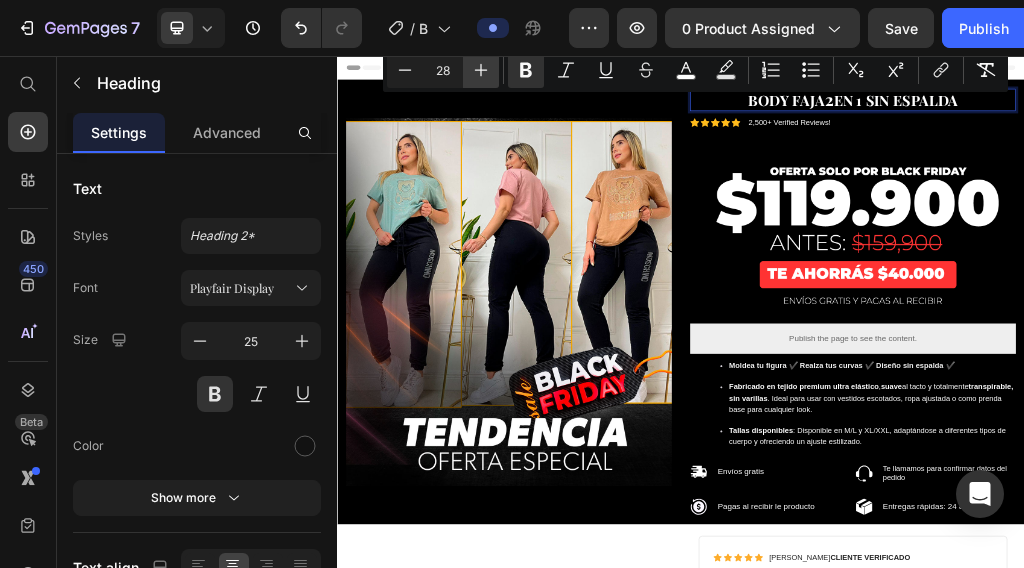 click 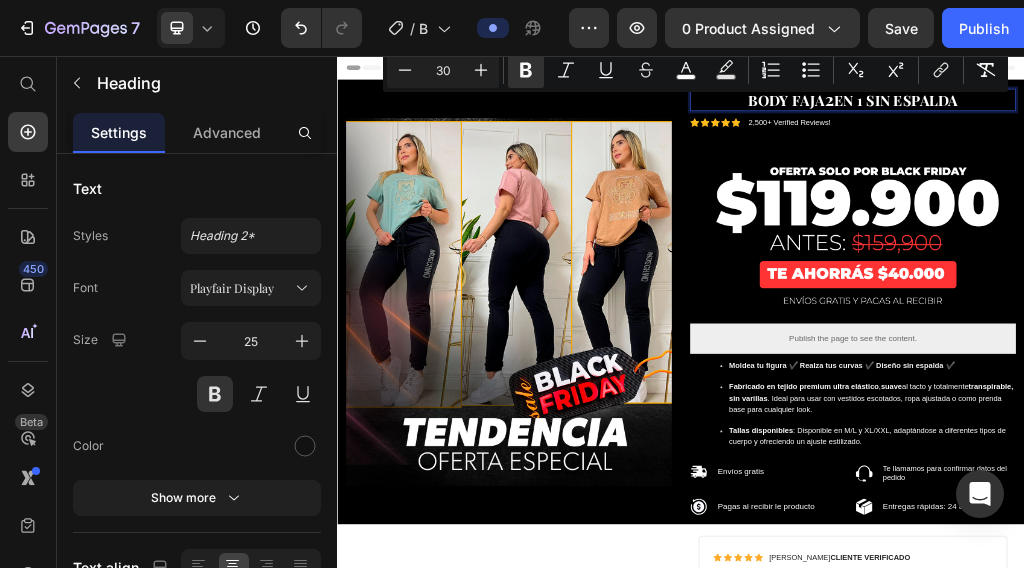 click on "EN 1 SIN ESPALDA" at bounding box center [1312, 132] 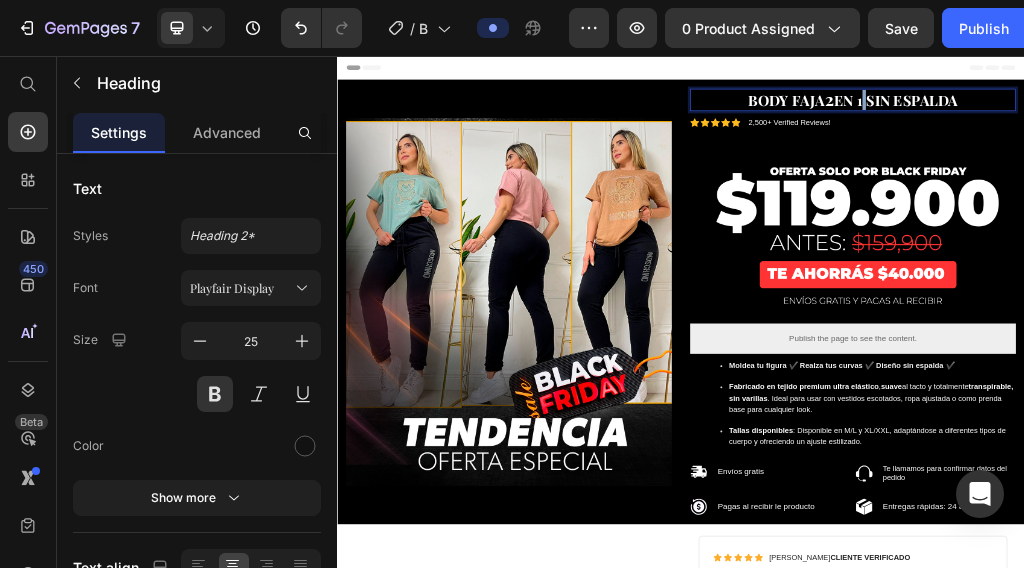 click on "EN 1 SIN ESPALDA" at bounding box center (1312, 132) 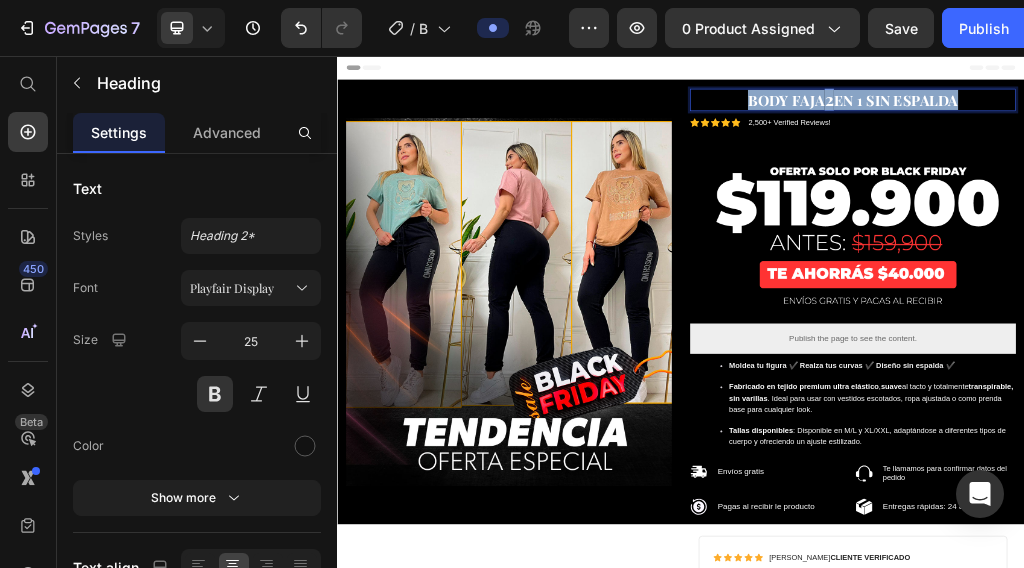 click on "EN 1 SIN ESPALDA" at bounding box center [1312, 132] 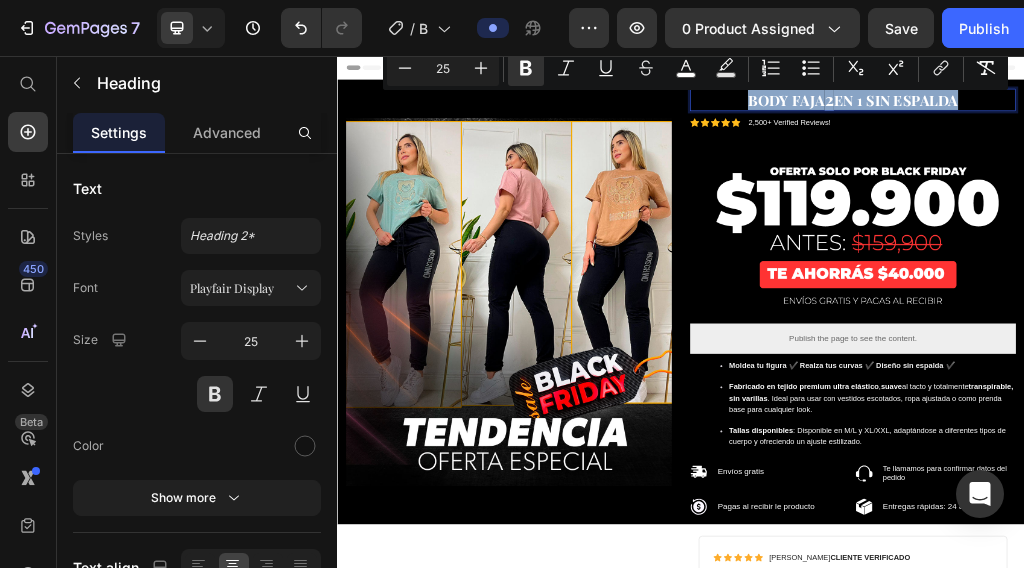 click on "EN 1 SIN ESPALDA" at bounding box center [1312, 132] 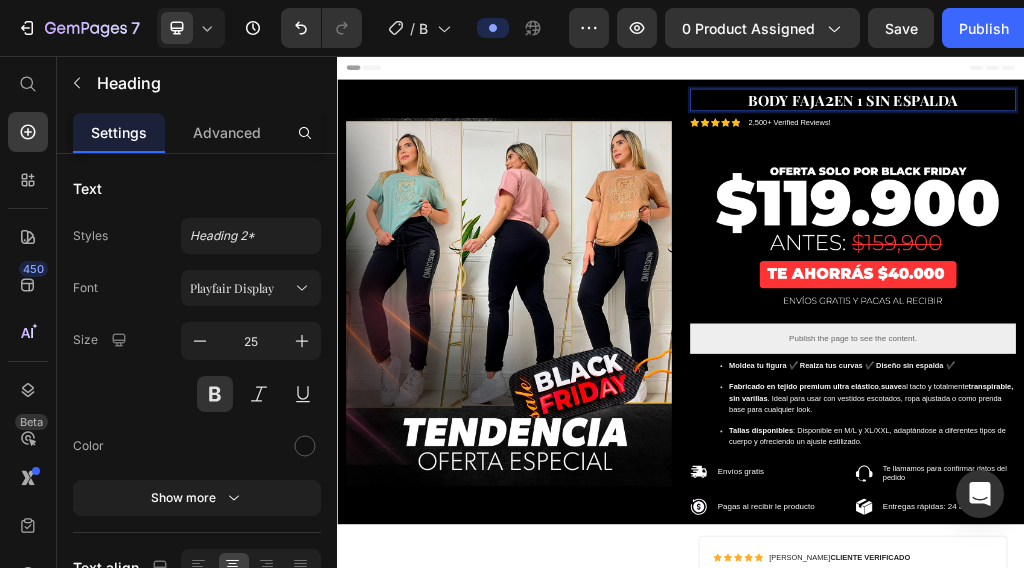click on "EN 1 SIN ESPALDA" at bounding box center [1312, 132] 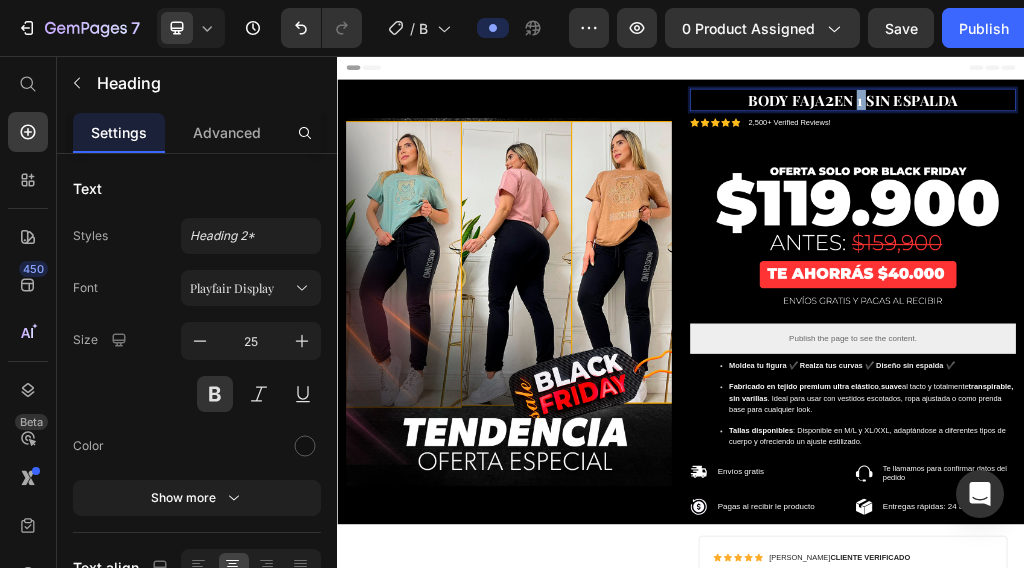 click on "EN 1 SIN ESPALDA" at bounding box center (1312, 132) 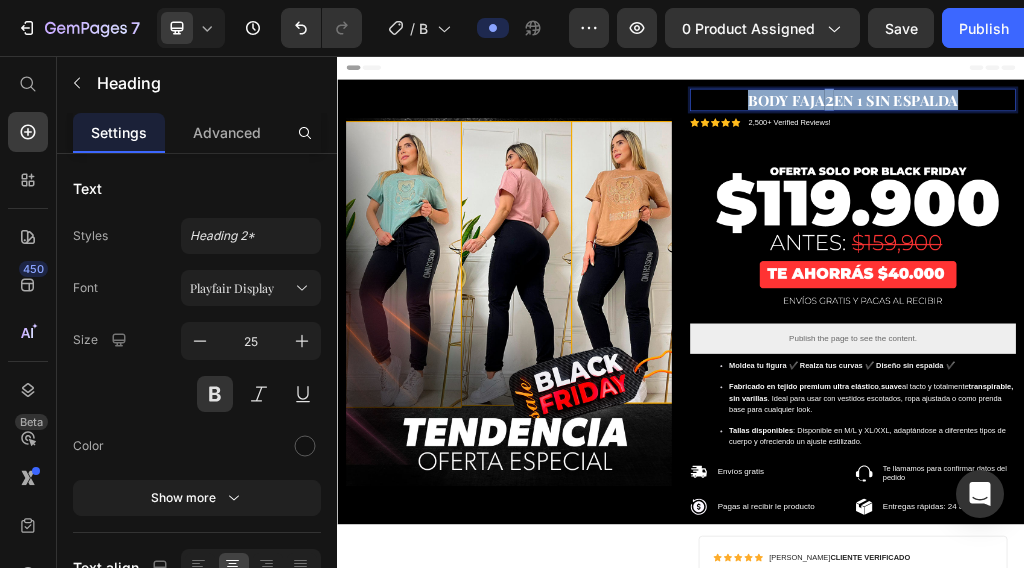 click on "EN 1 SIN ESPALDA" at bounding box center (1312, 132) 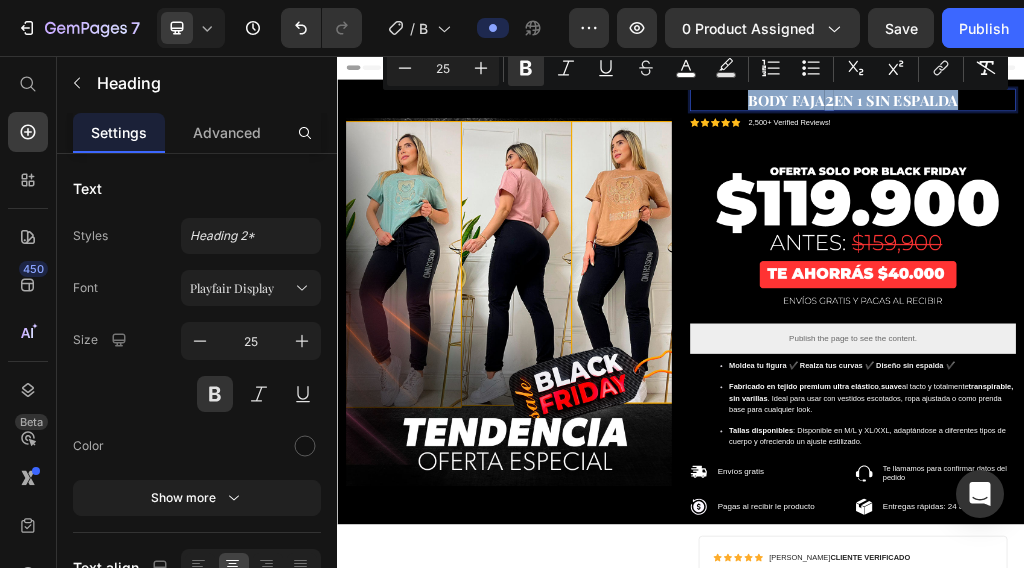 click on "EN 1 SIN ESPALDA" at bounding box center (1312, 132) 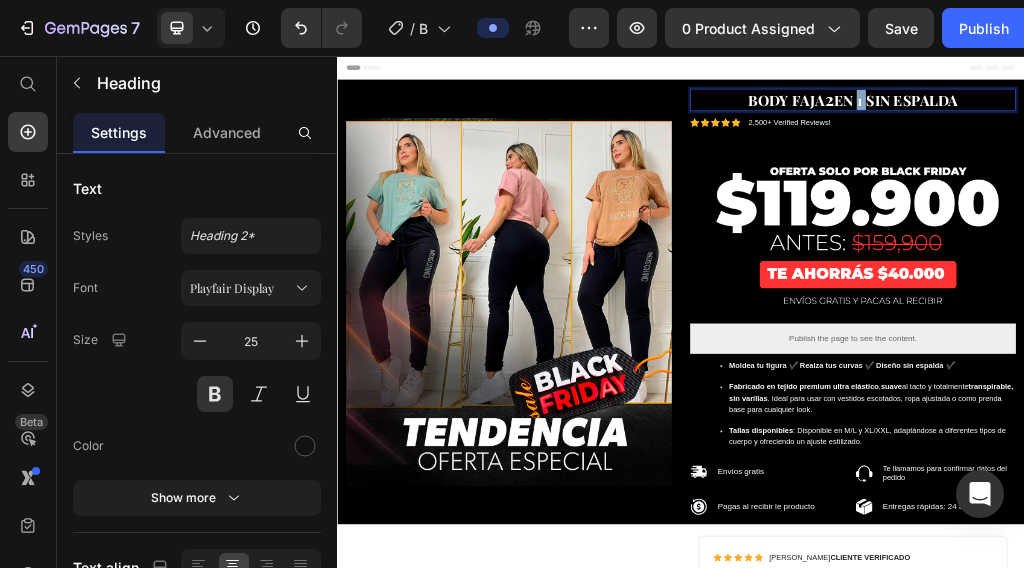 click on "EN 1 SIN ESPALDA" at bounding box center (1312, 132) 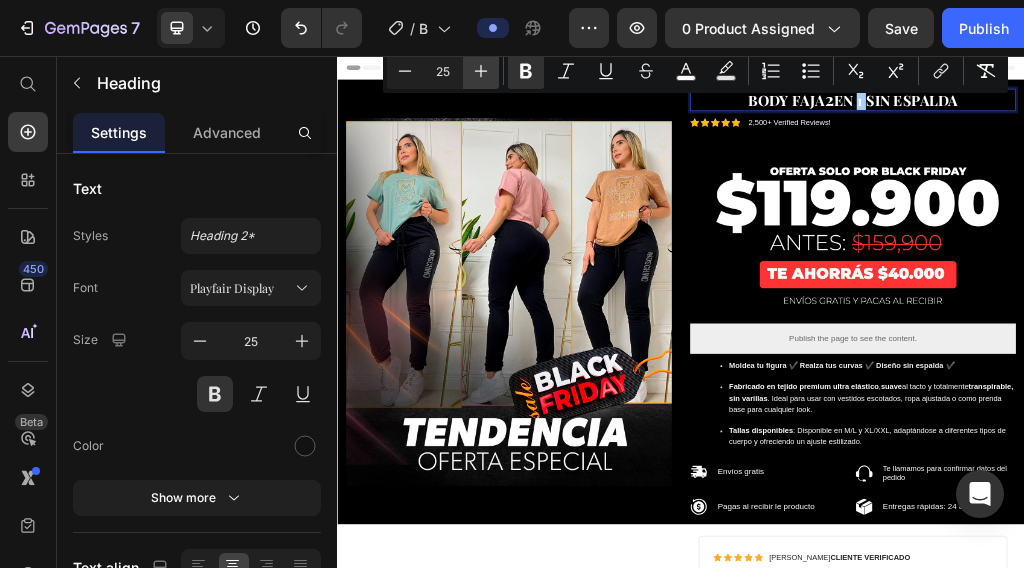 click on "Plus" at bounding box center (481, 71) 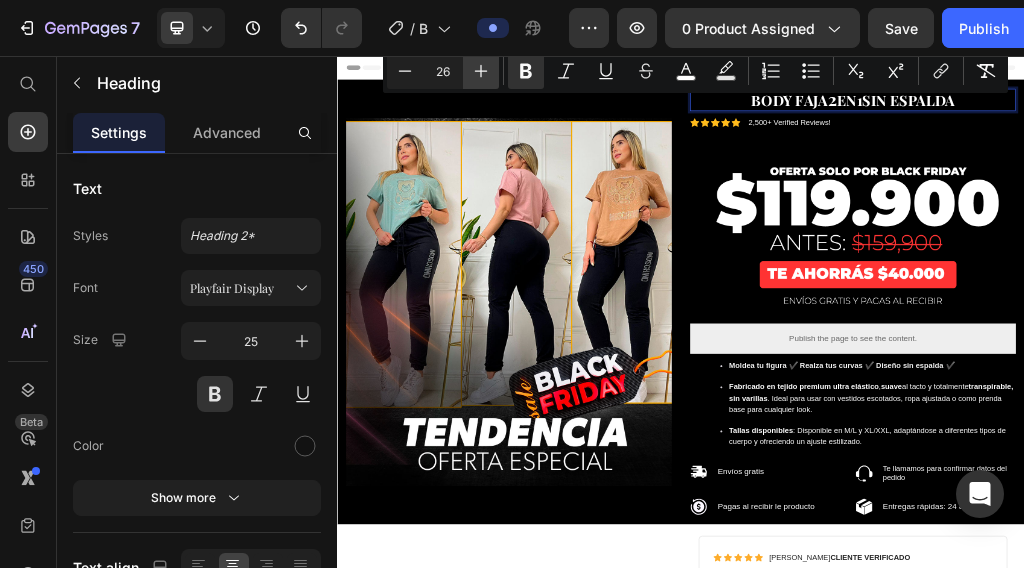 click on "Plus" at bounding box center [481, 71] 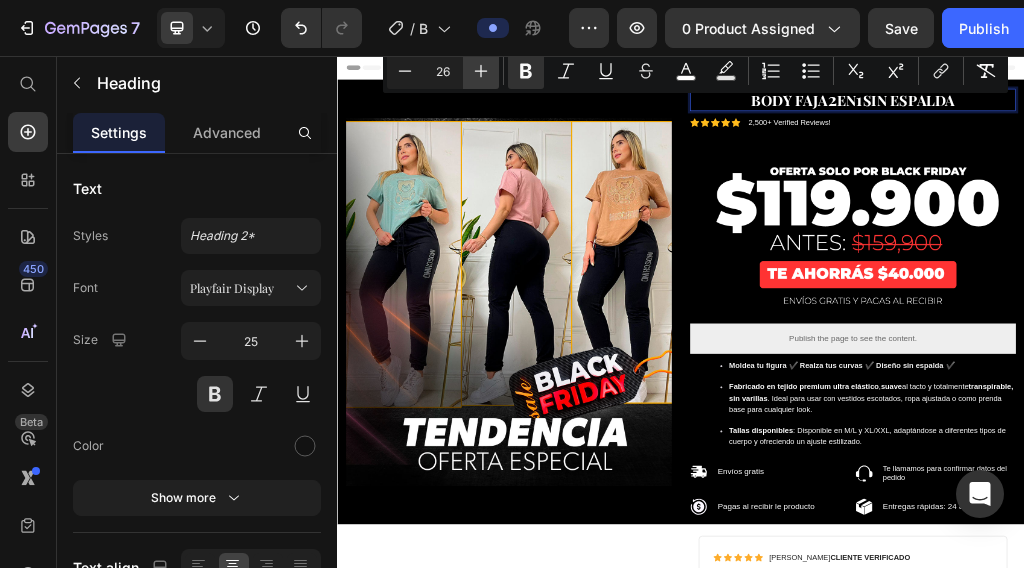 click on "Plus" at bounding box center (481, 71) 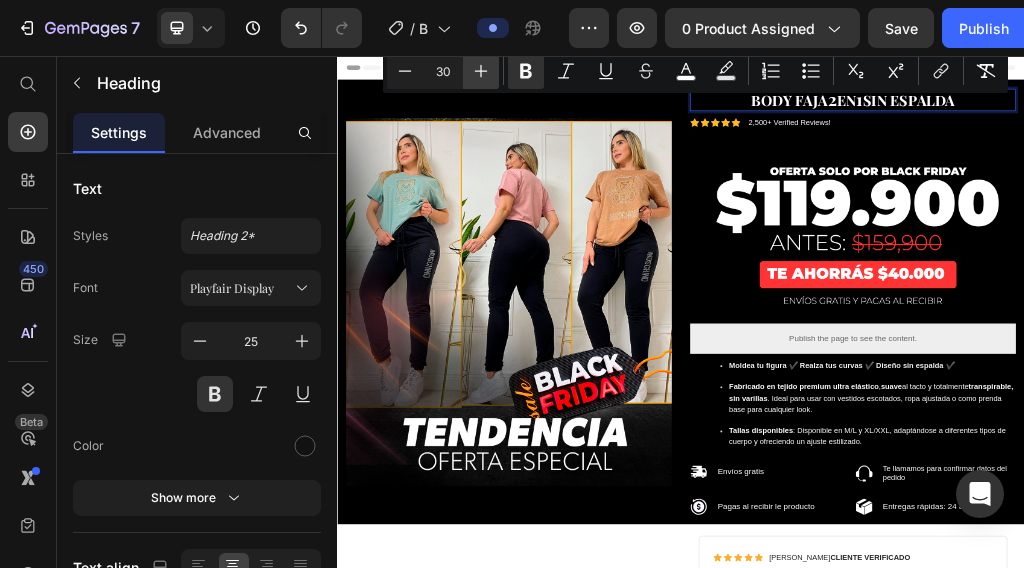 click on "Plus" at bounding box center (481, 71) 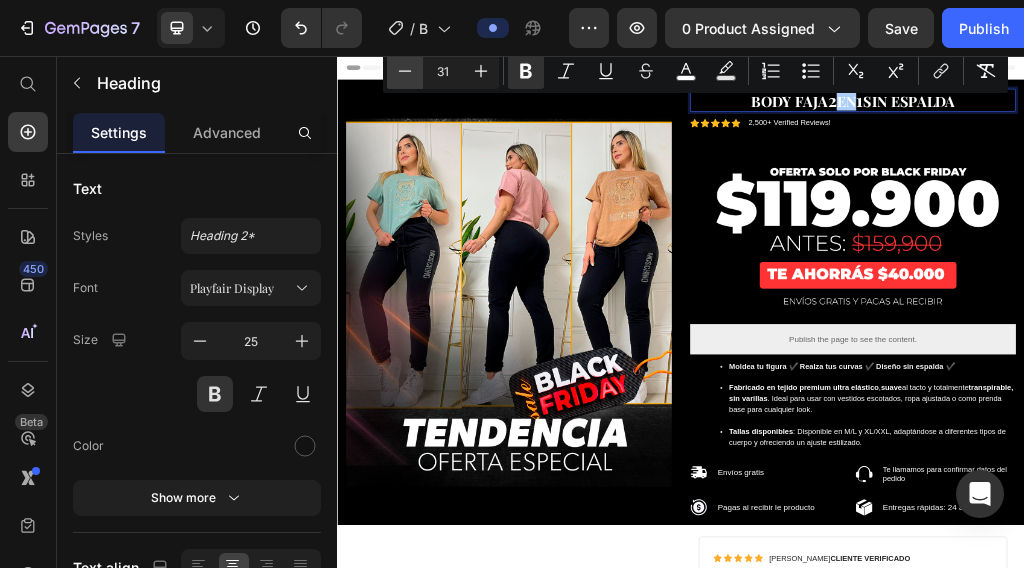 click on "Minus" at bounding box center (405, 71) 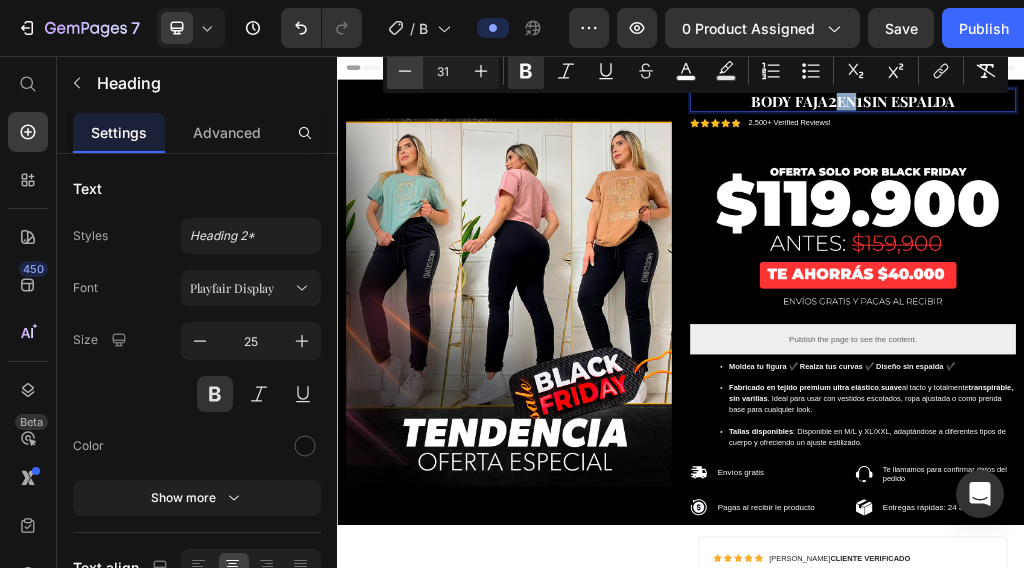 type on "30" 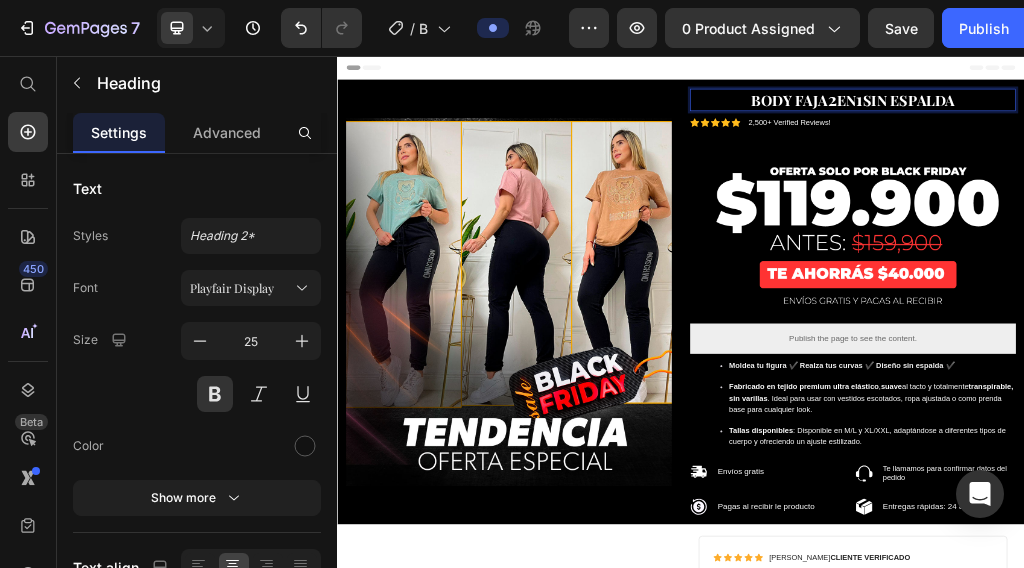 click on "2" at bounding box center (1202, 131) 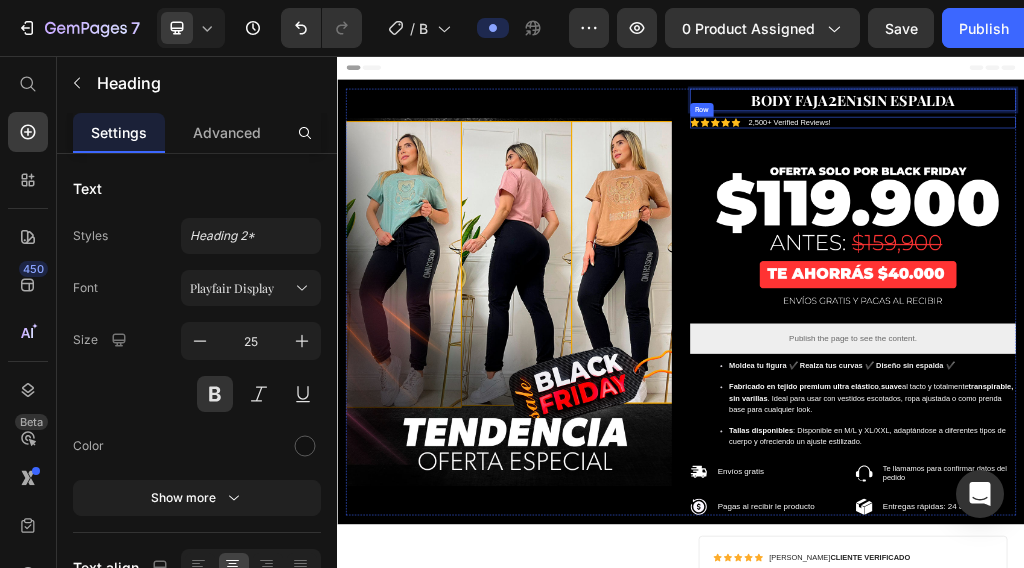 click on "Icon Icon Icon Icon Icon Icon List 2,500+ Verified Reviews! Text Block Row" at bounding box center [1237, 172] 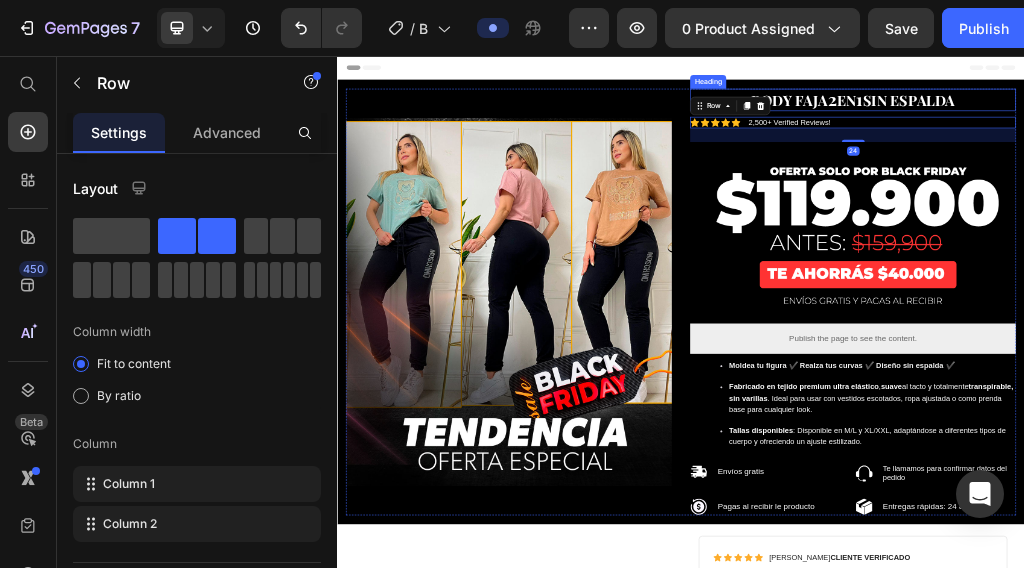 click on "SIN ESPALDA" at bounding box center (1335, 132) 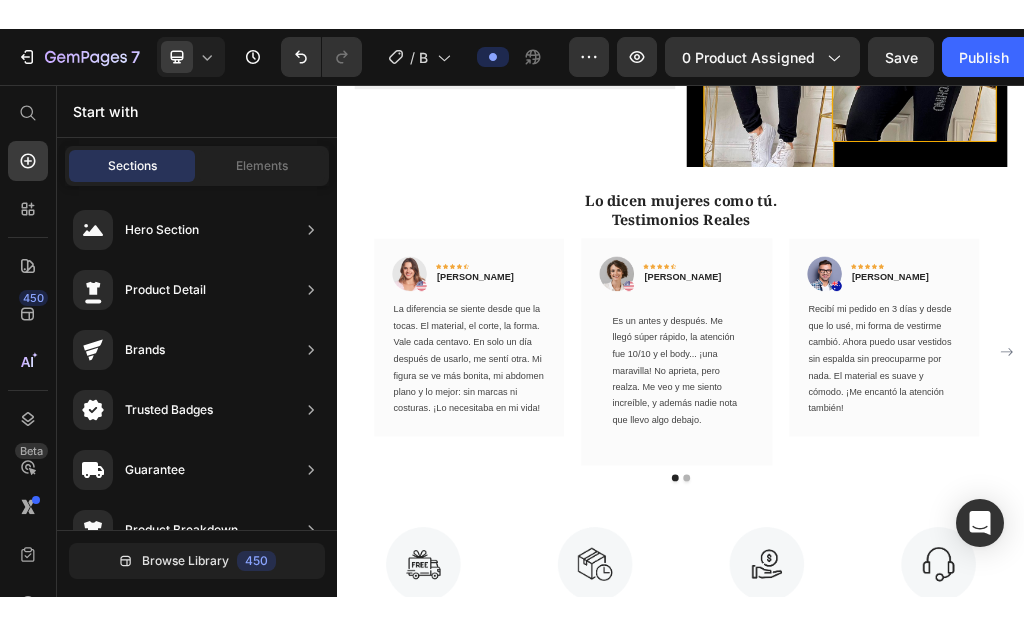 scroll, scrollTop: 2742, scrollLeft: 0, axis: vertical 